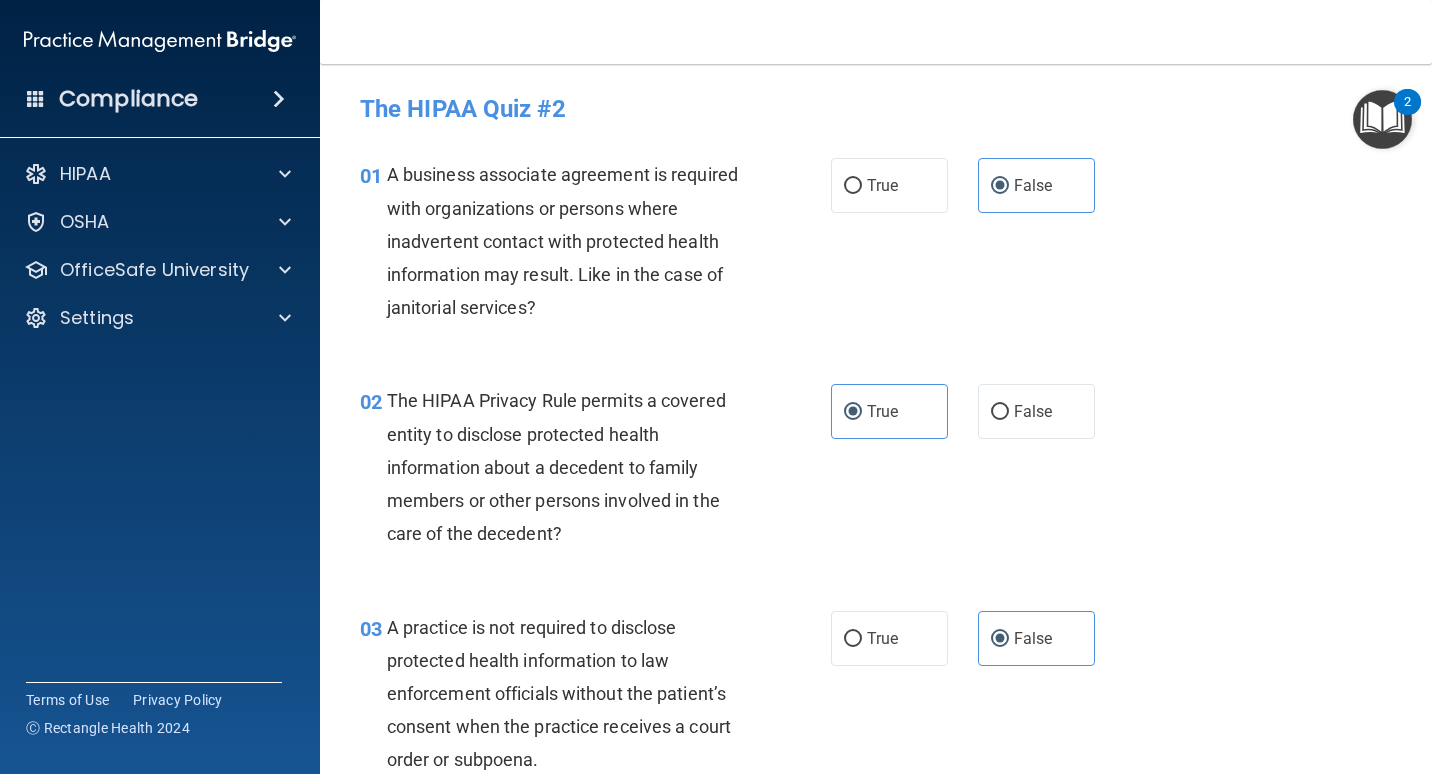 scroll, scrollTop: 0, scrollLeft: 0, axis: both 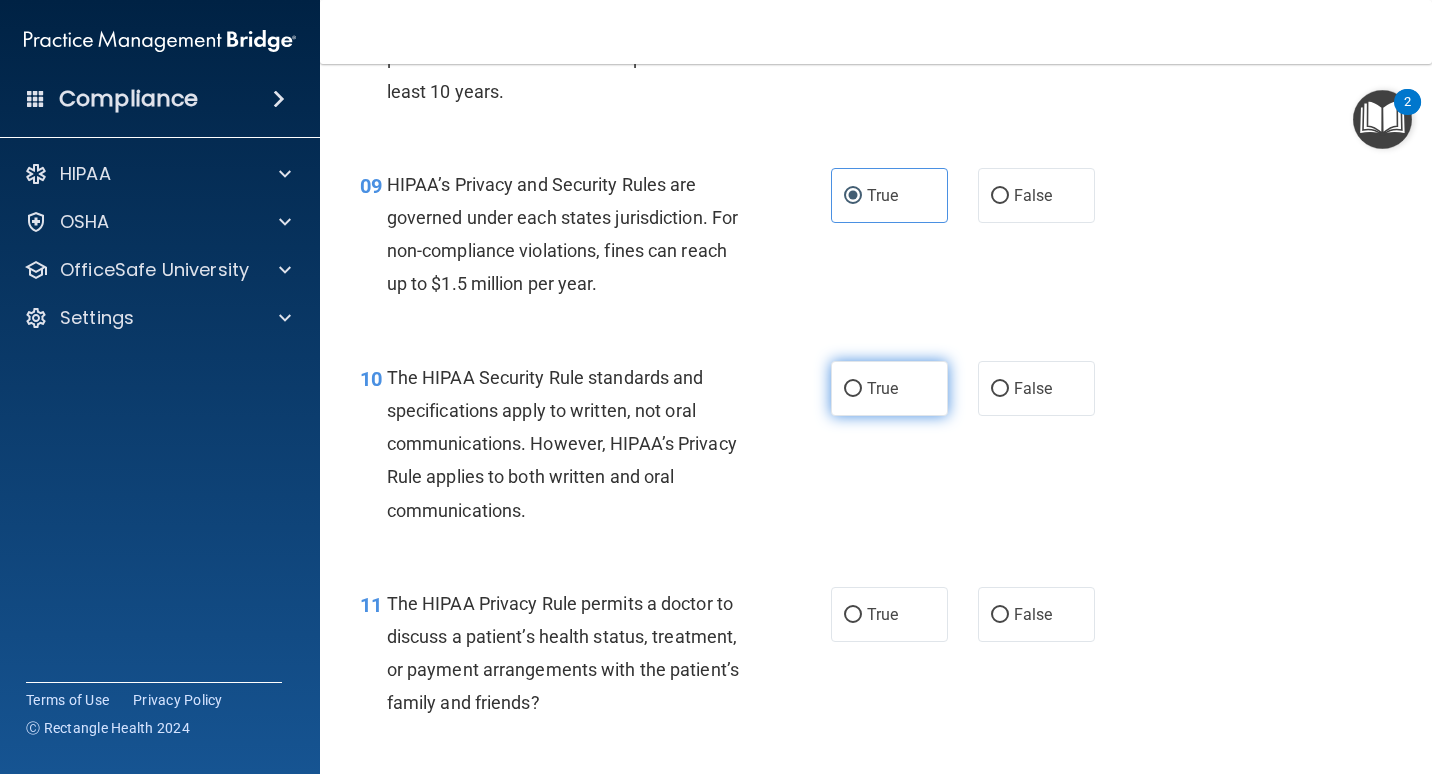 click on "True" at bounding box center [882, 388] 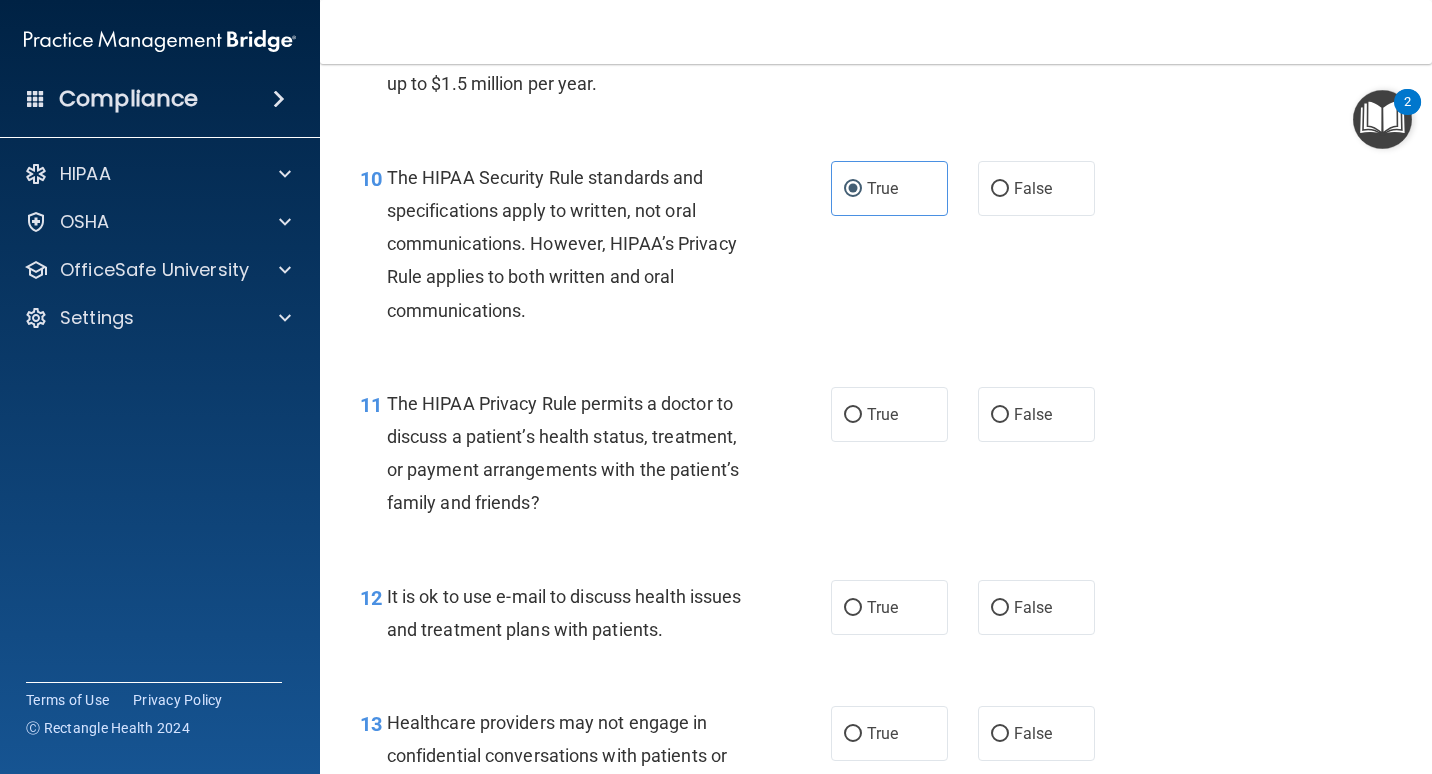 scroll, scrollTop: 1900, scrollLeft: 0, axis: vertical 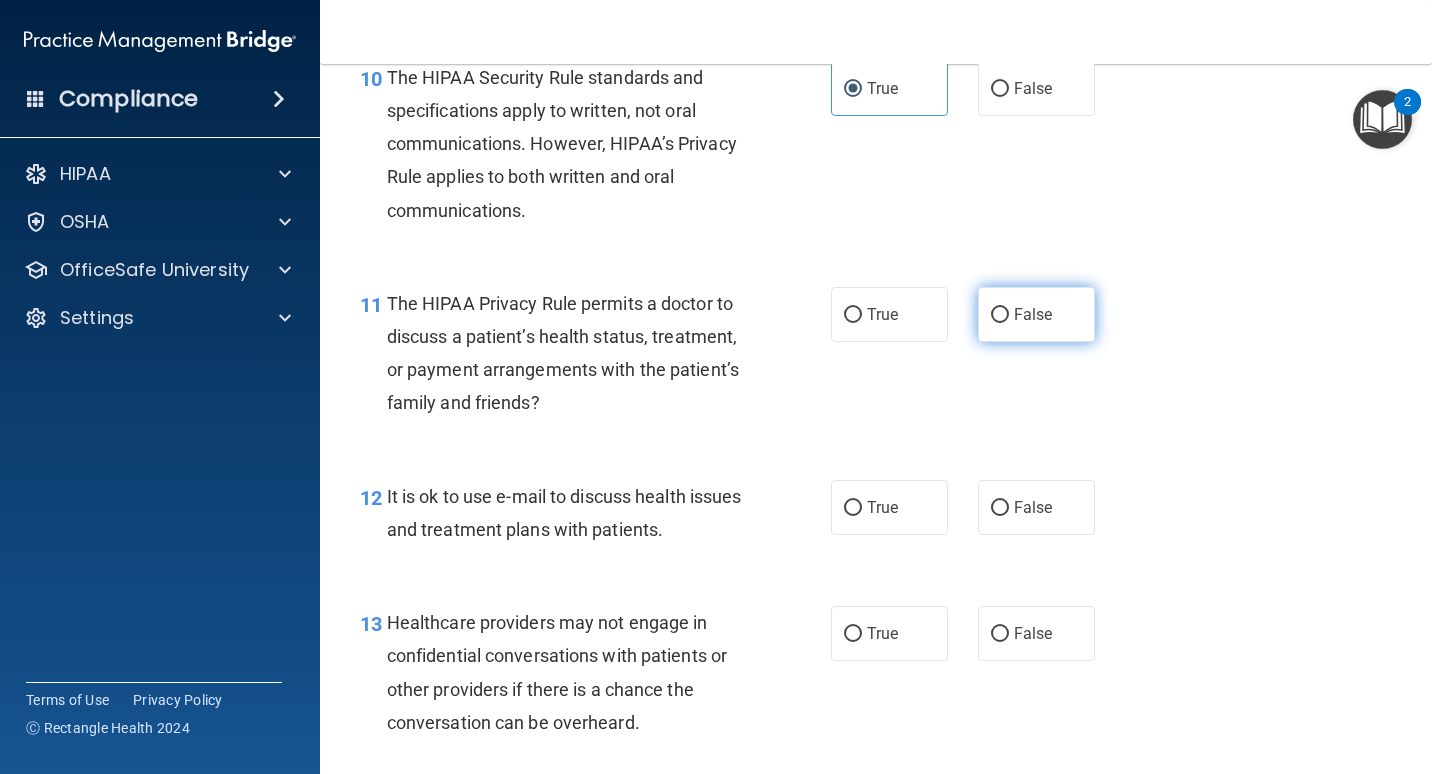 click on "False" at bounding box center [1000, 315] 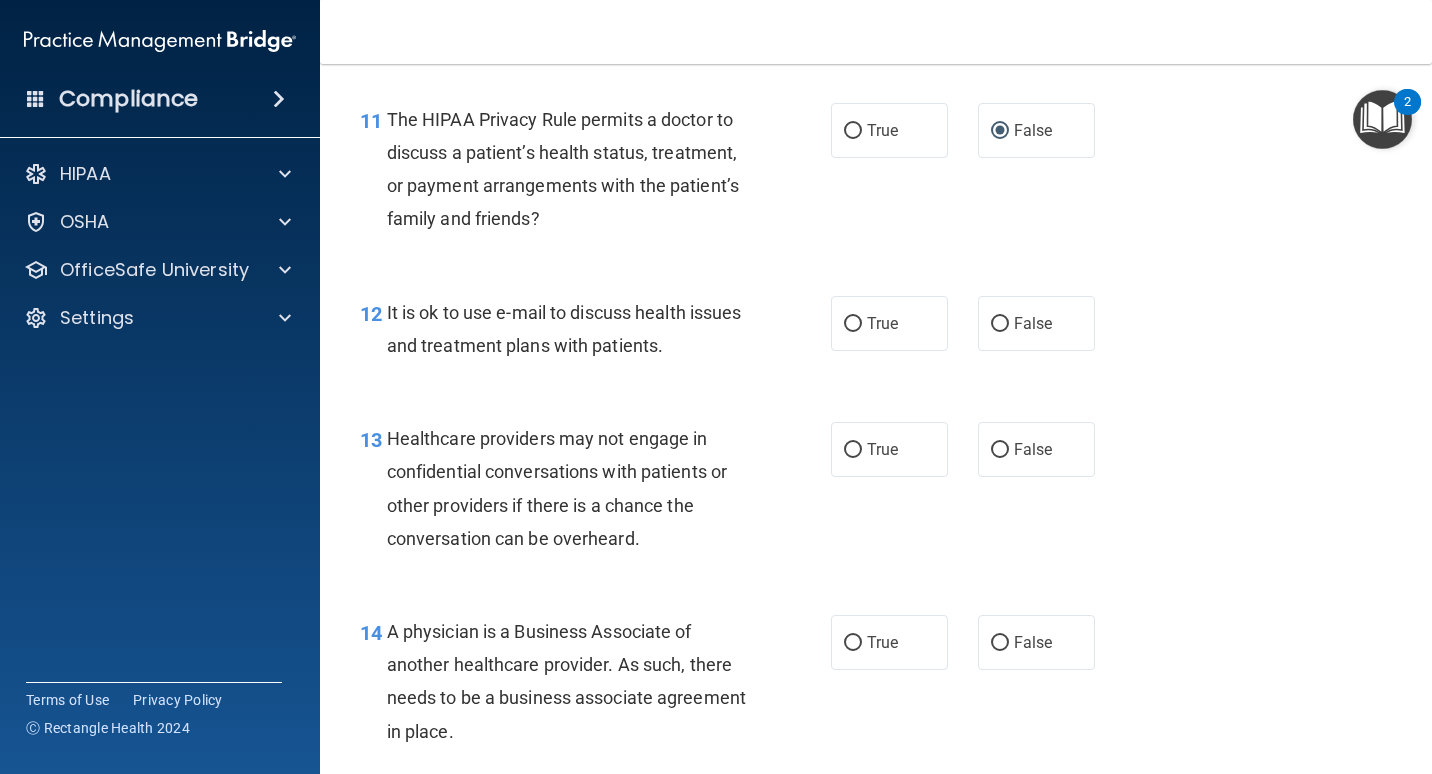 scroll, scrollTop: 2100, scrollLeft: 0, axis: vertical 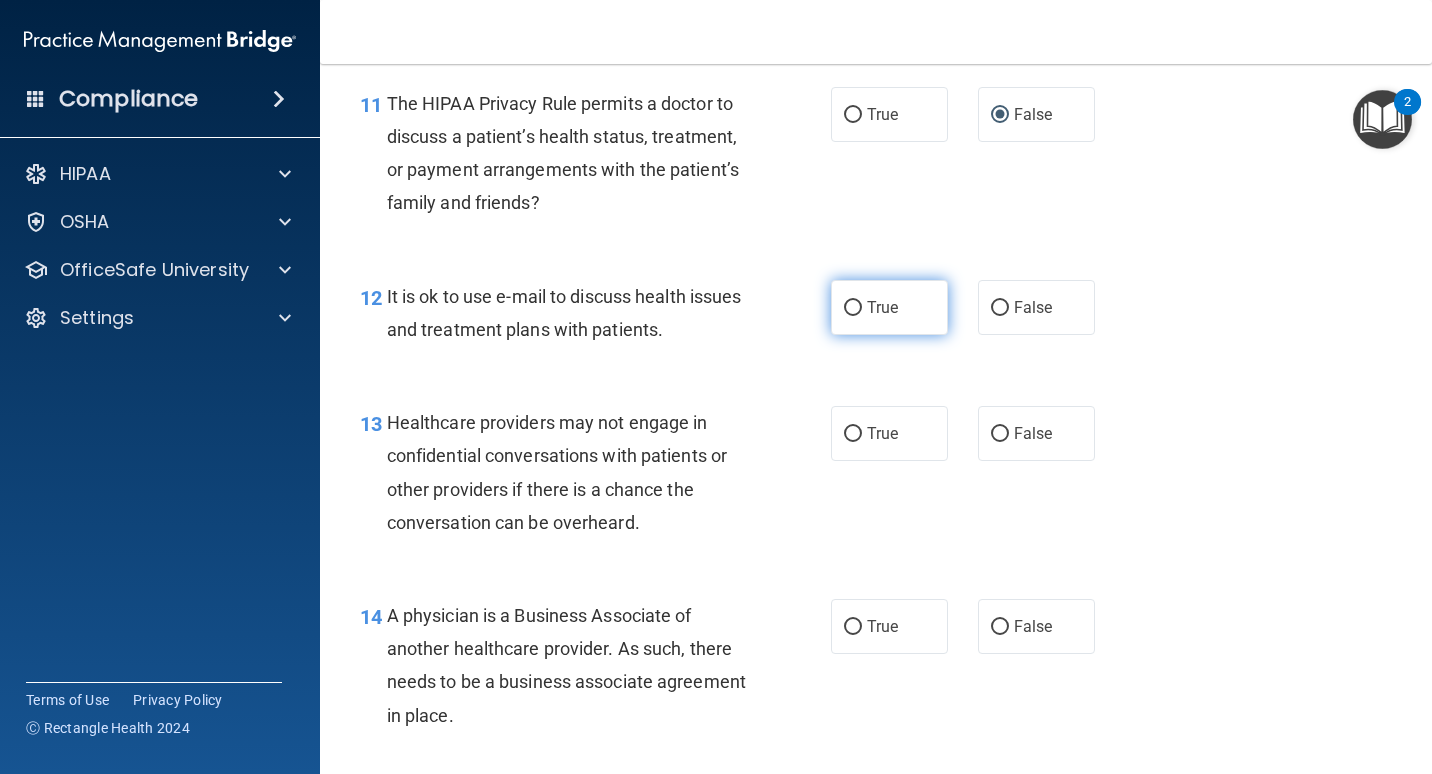 click on "True" at bounding box center (889, 307) 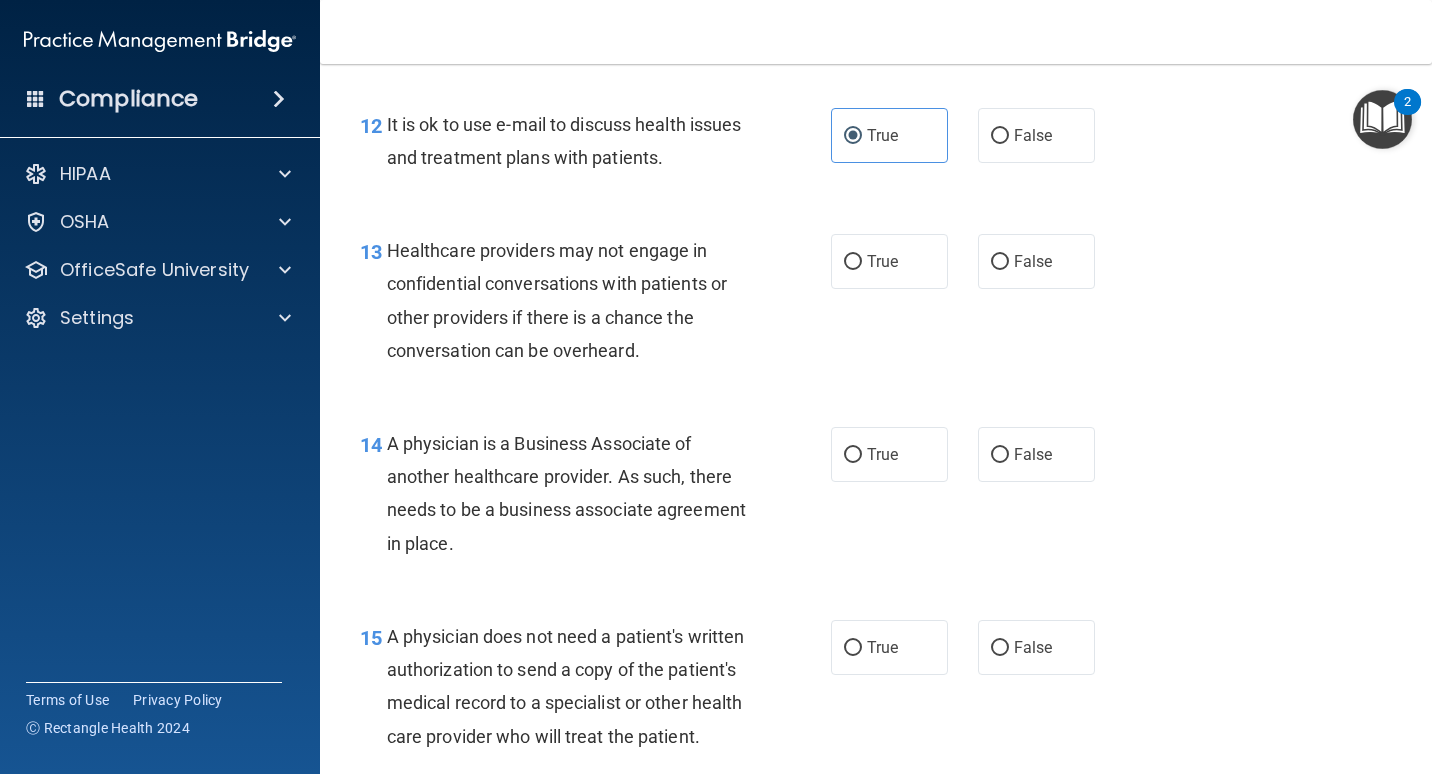 scroll, scrollTop: 2300, scrollLeft: 0, axis: vertical 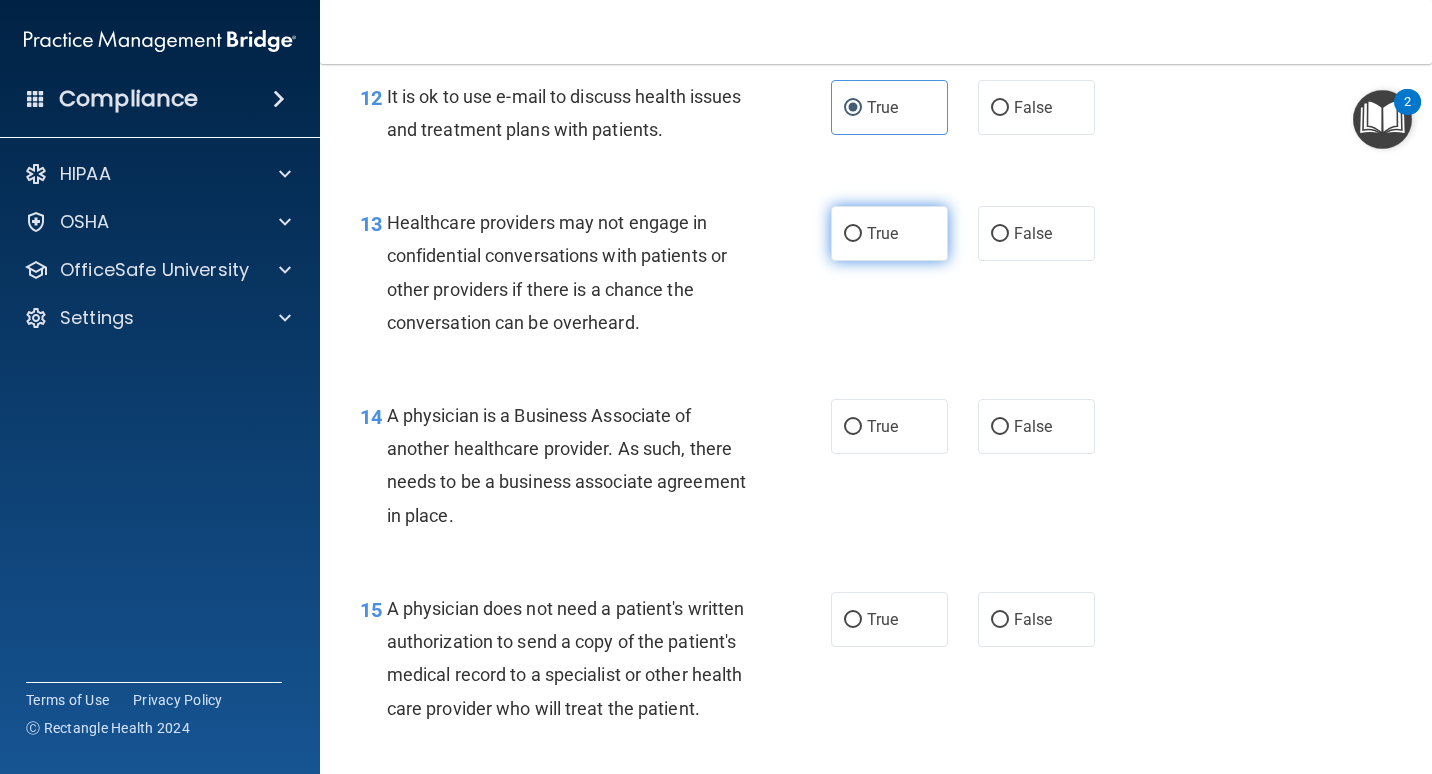 click on "True" at bounding box center [889, 233] 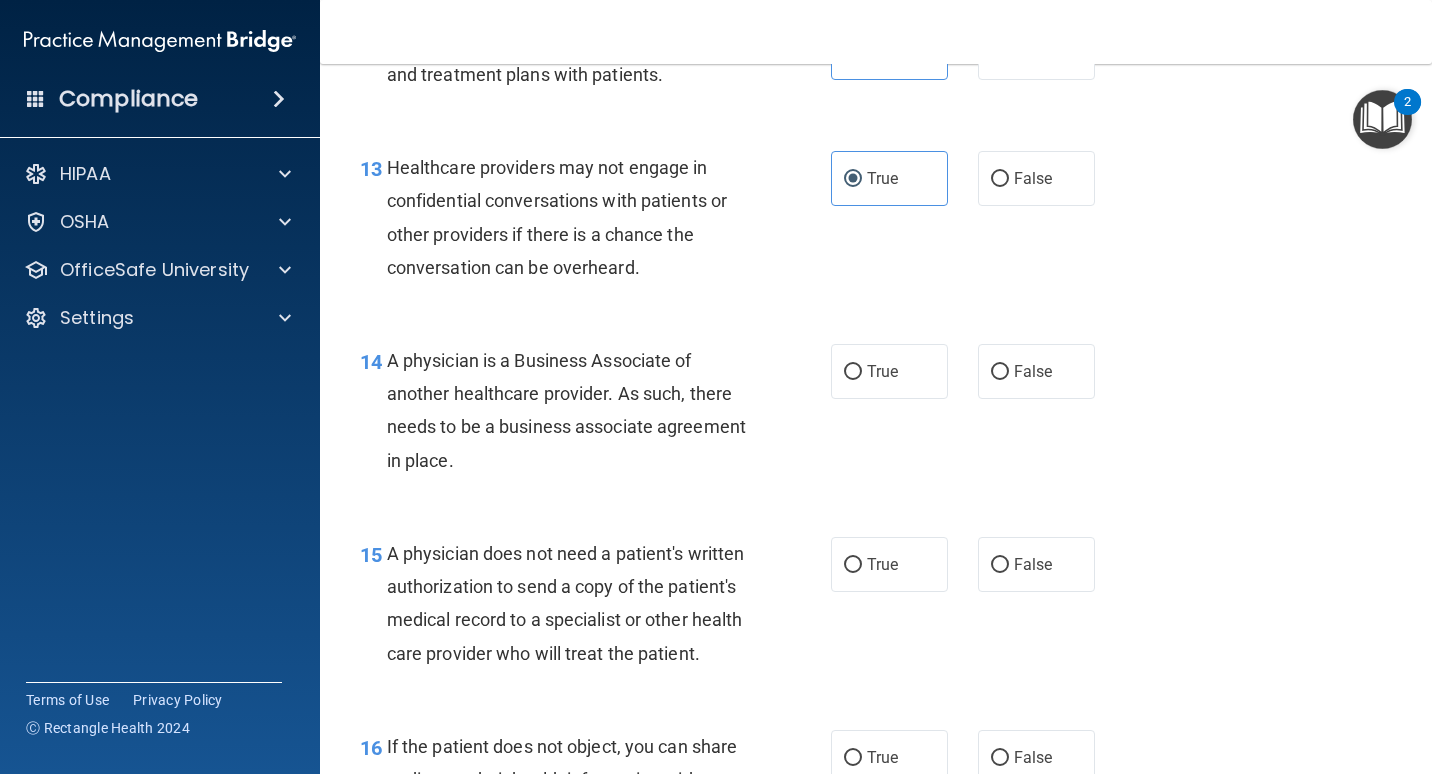 scroll, scrollTop: 2400, scrollLeft: 0, axis: vertical 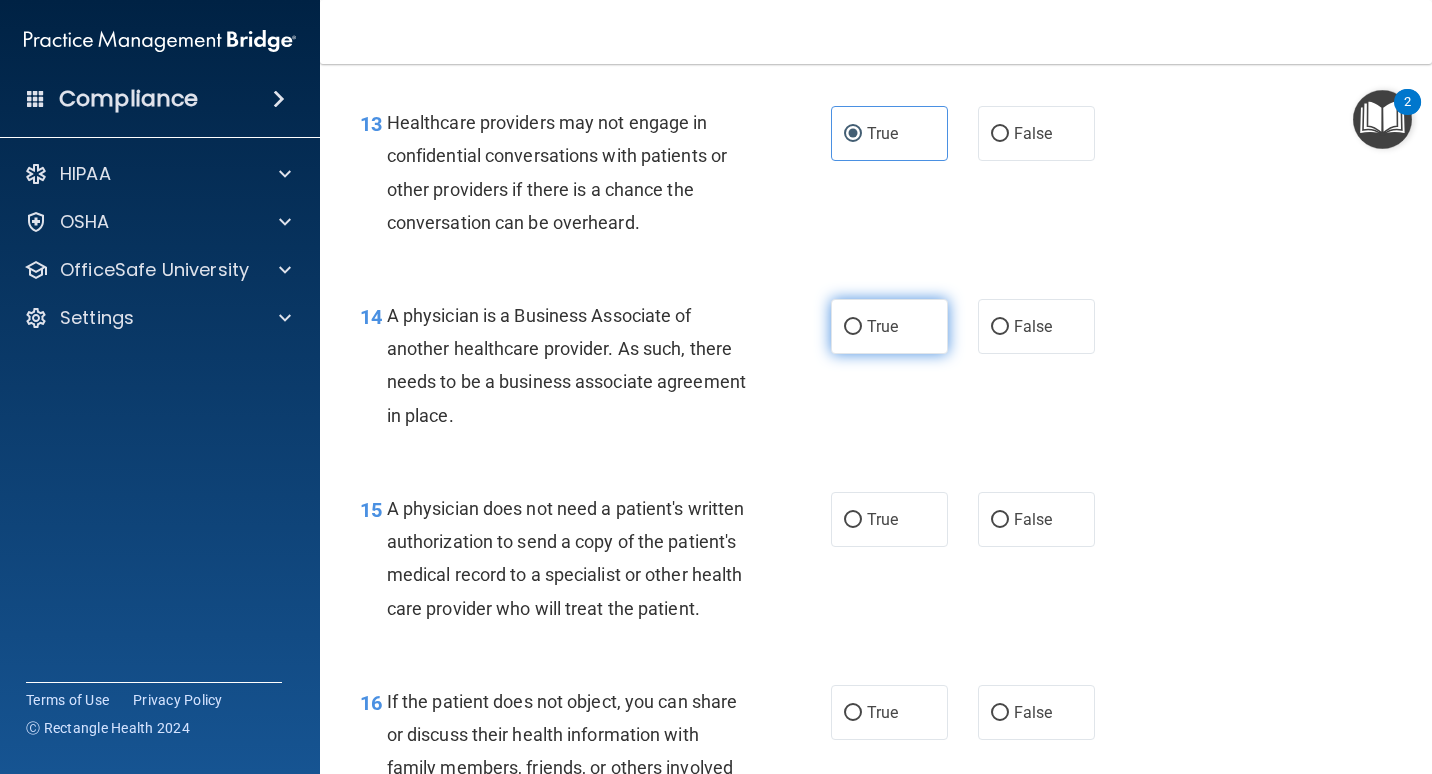 click on "True" at bounding box center (889, 326) 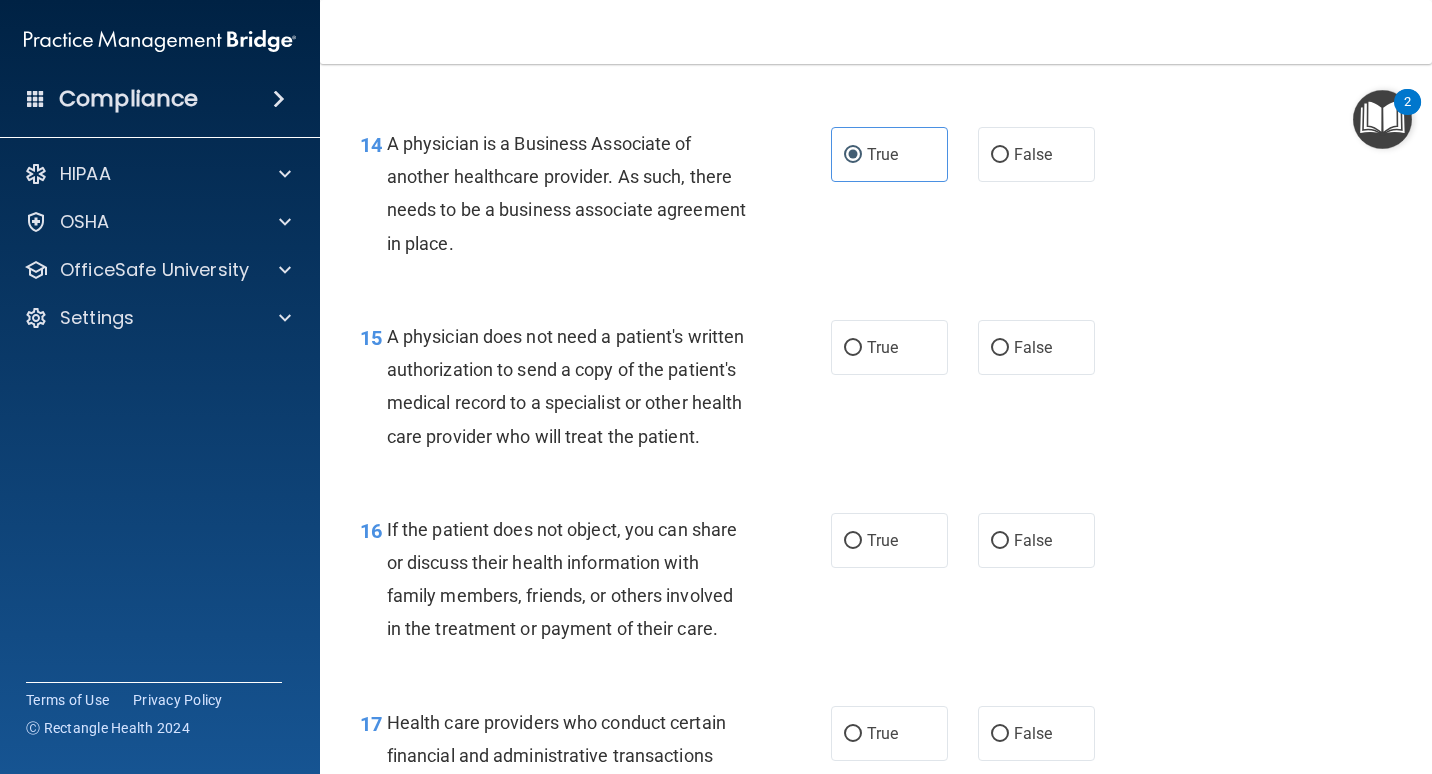 scroll, scrollTop: 2600, scrollLeft: 0, axis: vertical 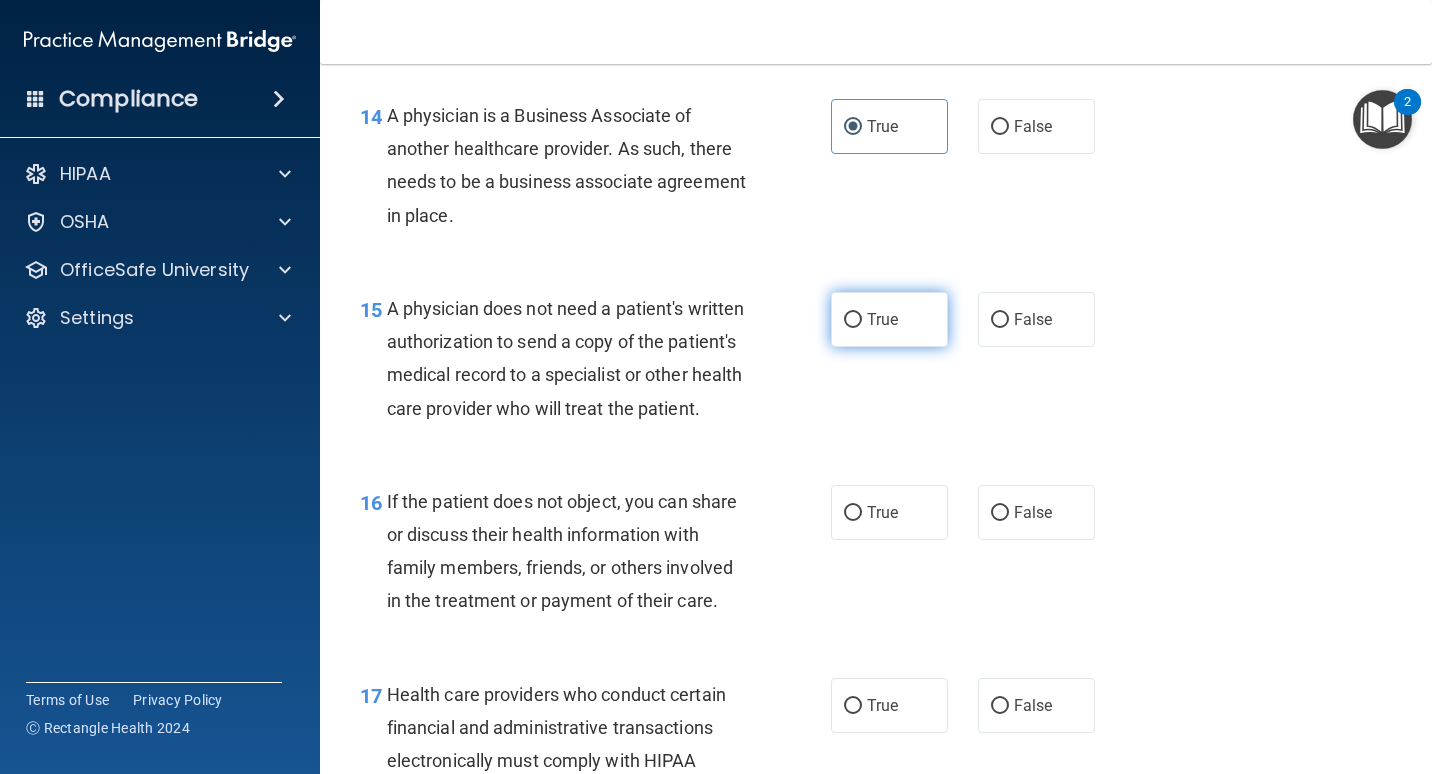 click on "True" at bounding box center (889, 319) 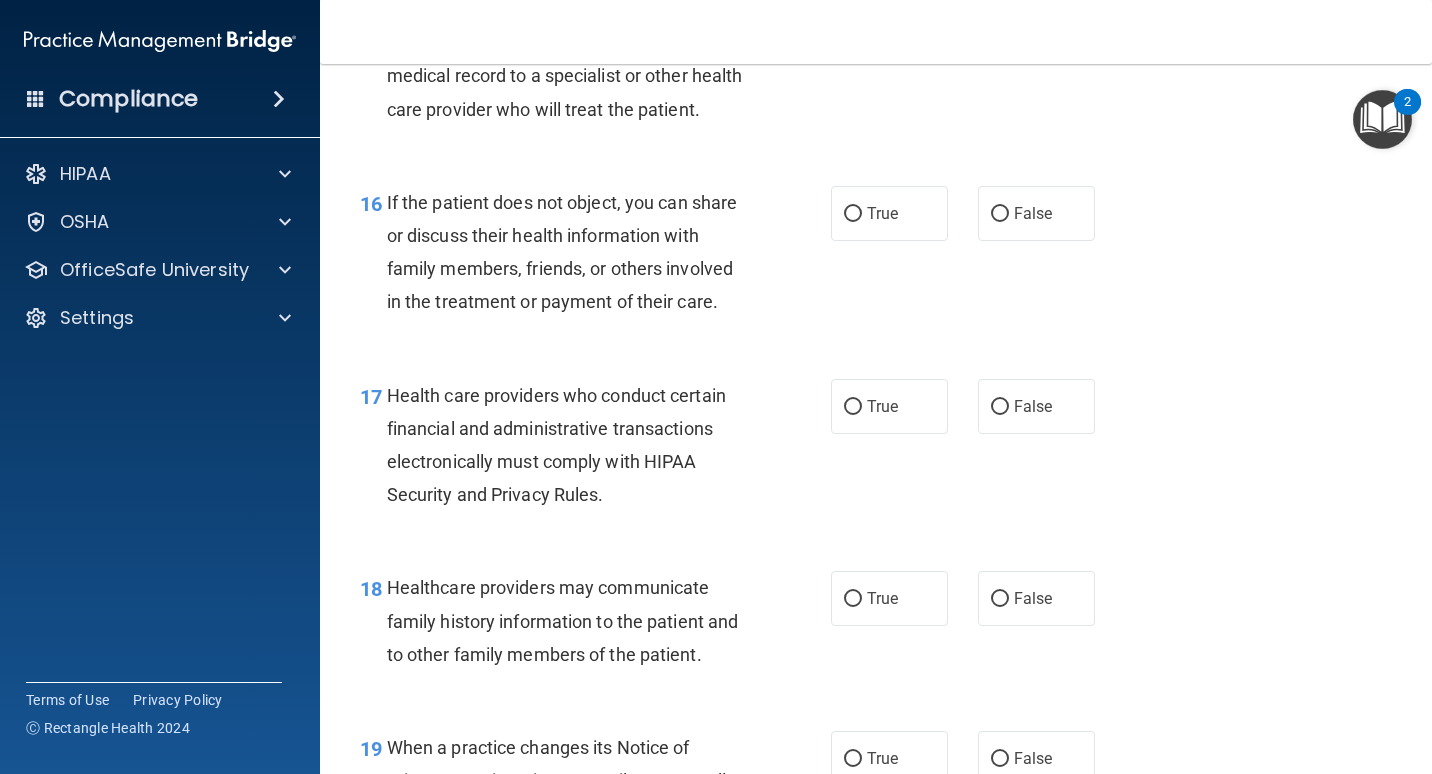 scroll, scrollTop: 2900, scrollLeft: 0, axis: vertical 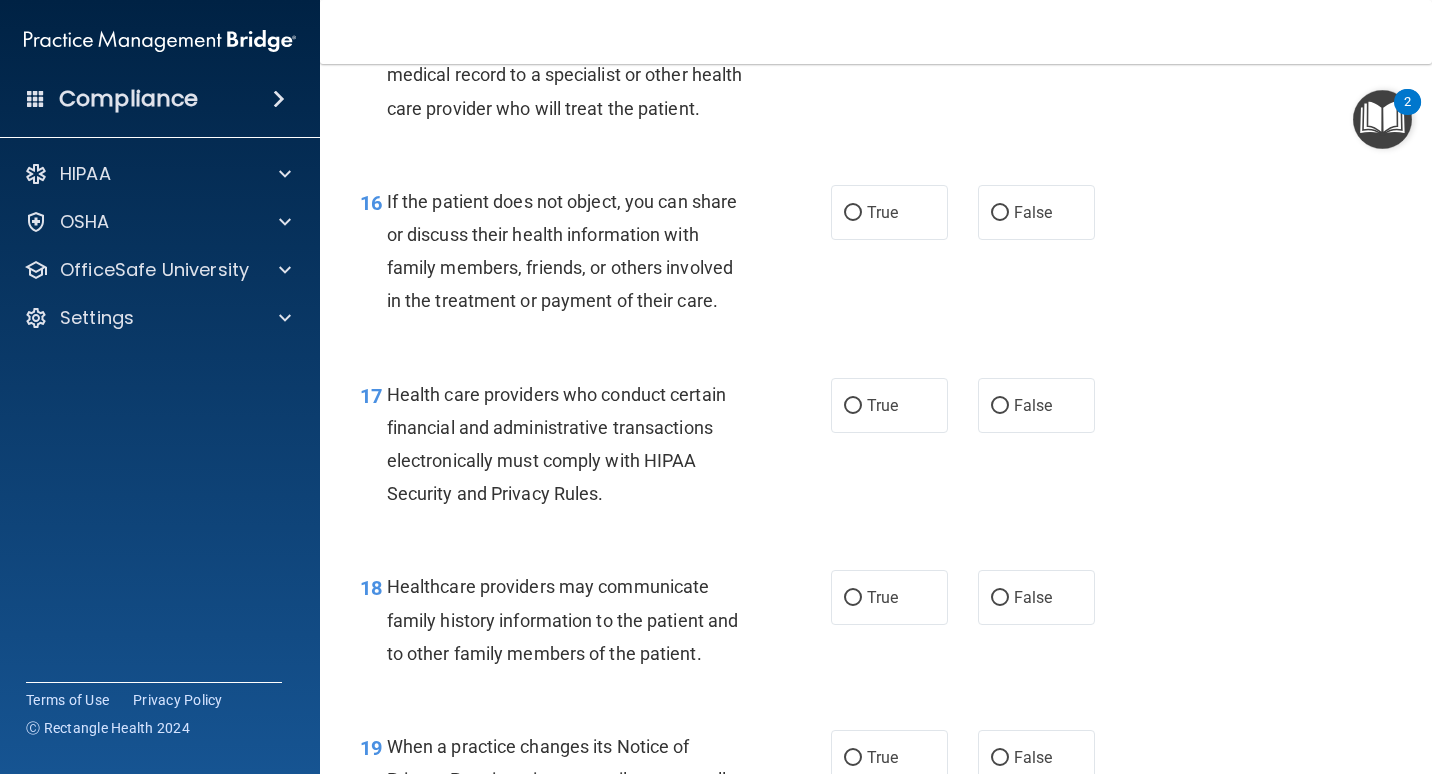 click on "16       If the patient does not object, you can share or discuss their health information with family members, friends, or others involved in the treatment or payment of their care." at bounding box center (595, 256) 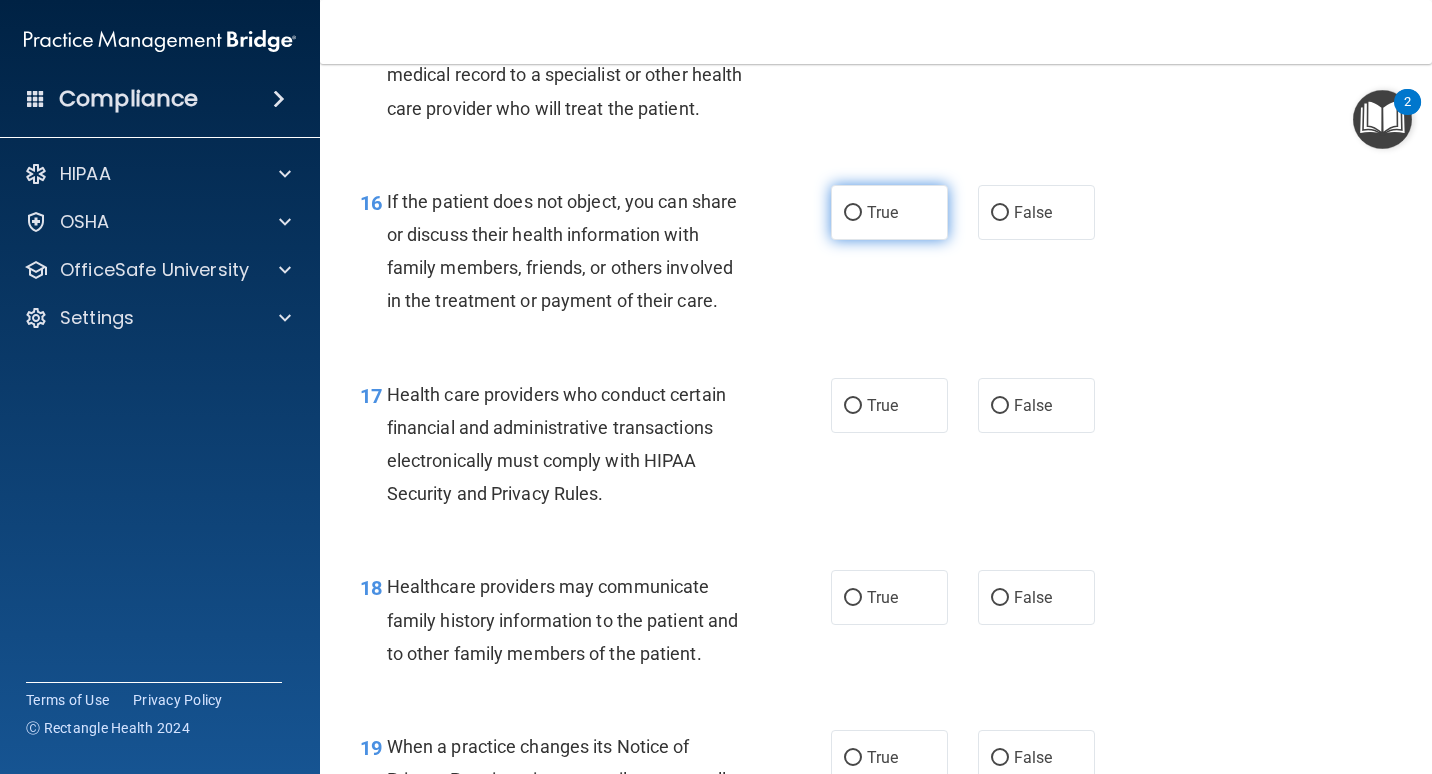 click on "True" at bounding box center [889, 212] 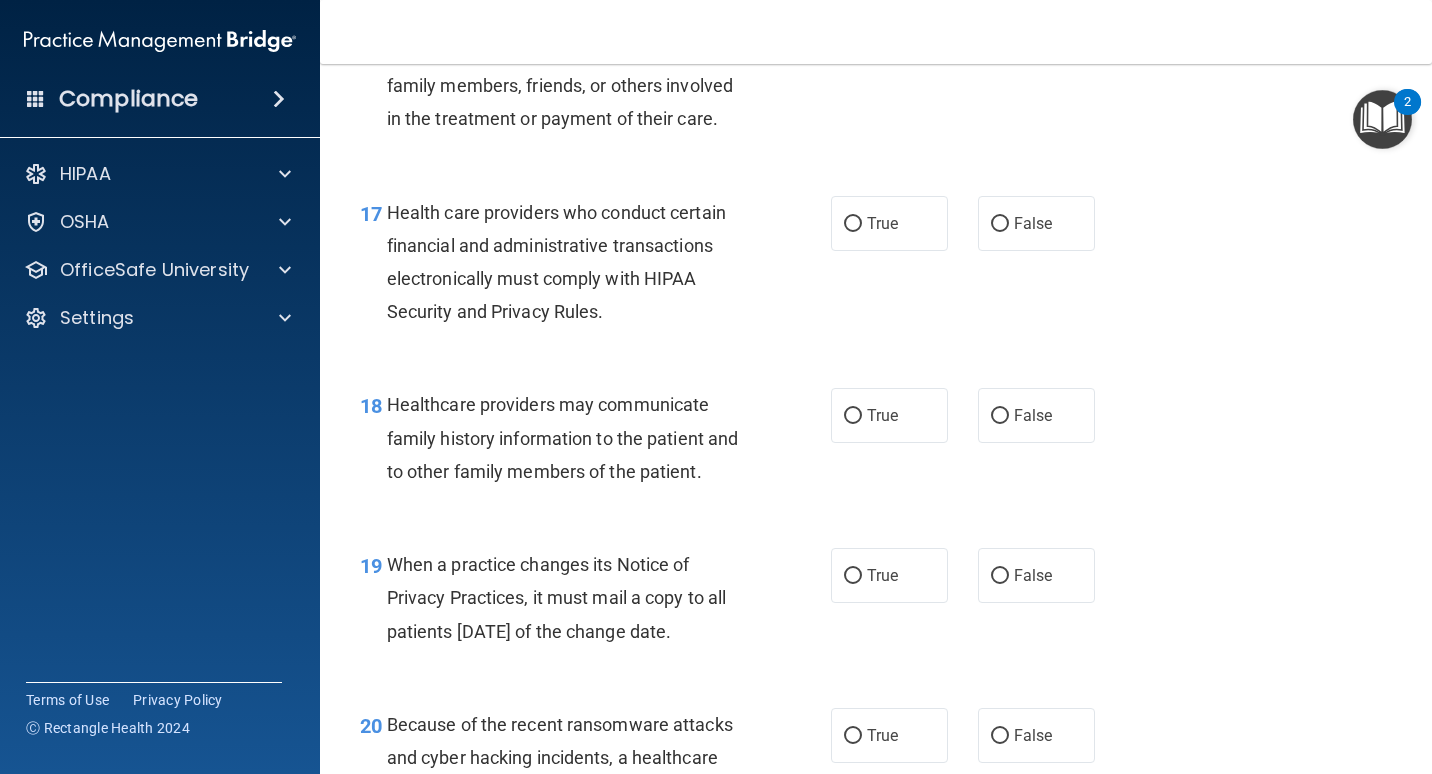 scroll, scrollTop: 3100, scrollLeft: 0, axis: vertical 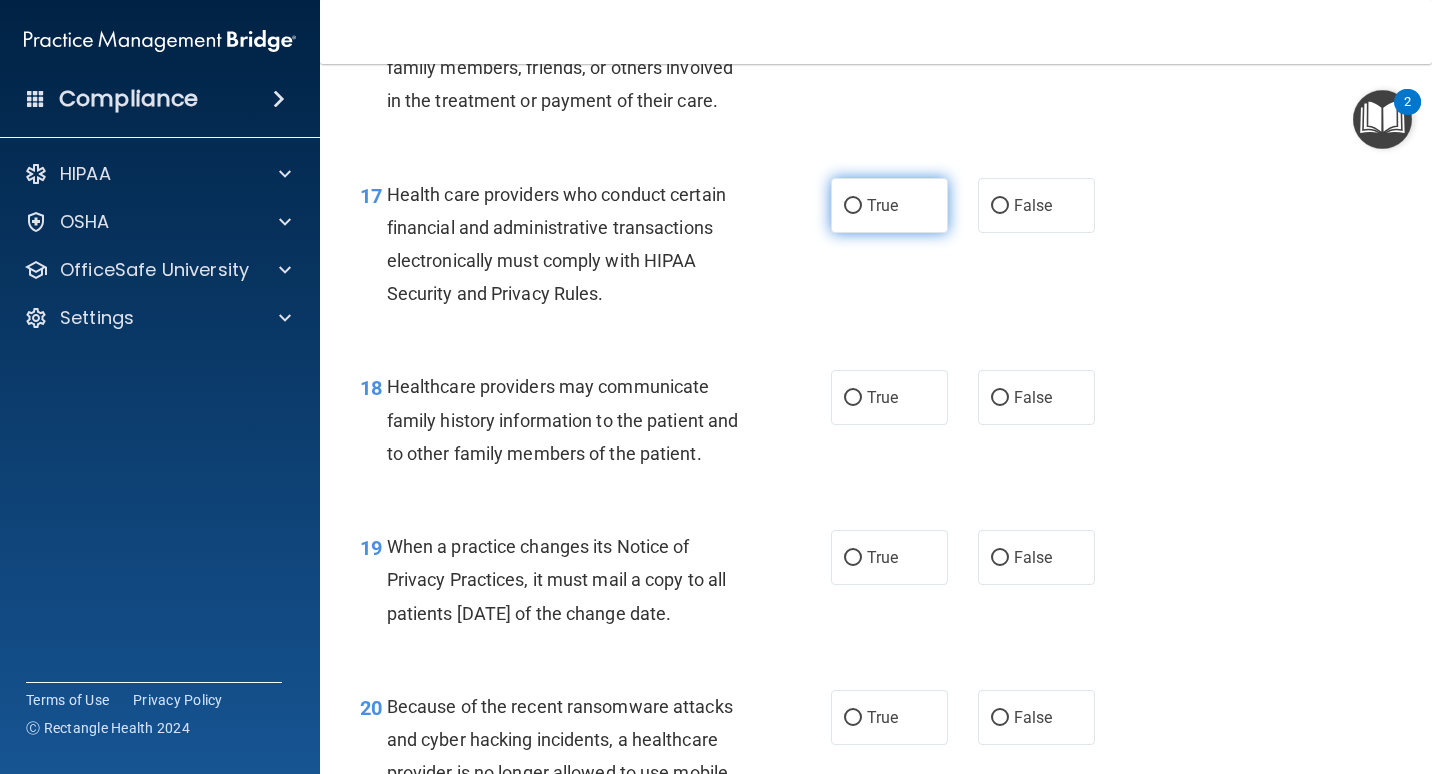 click on "True" at bounding box center (882, 205) 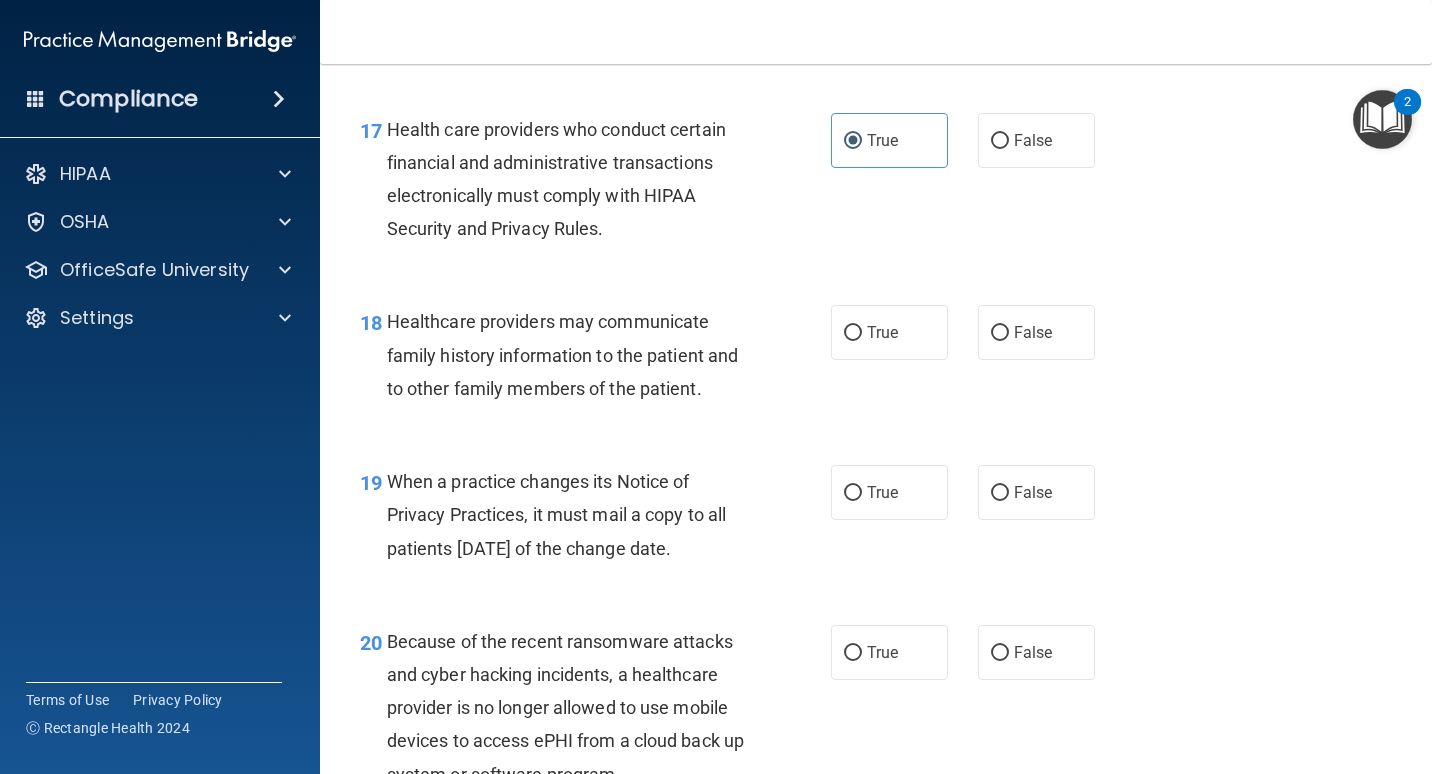 scroll, scrollTop: 3200, scrollLeft: 0, axis: vertical 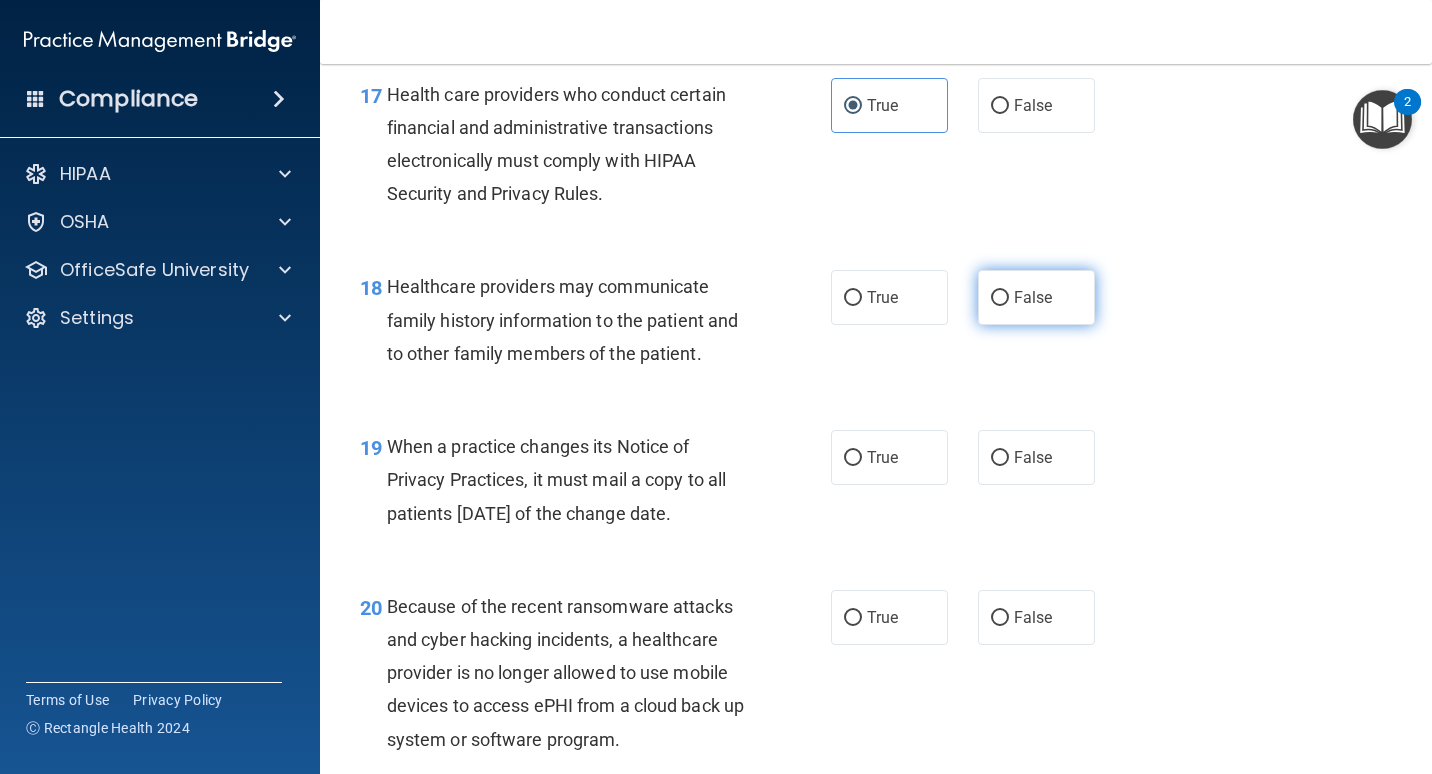 click on "False" at bounding box center [1000, 298] 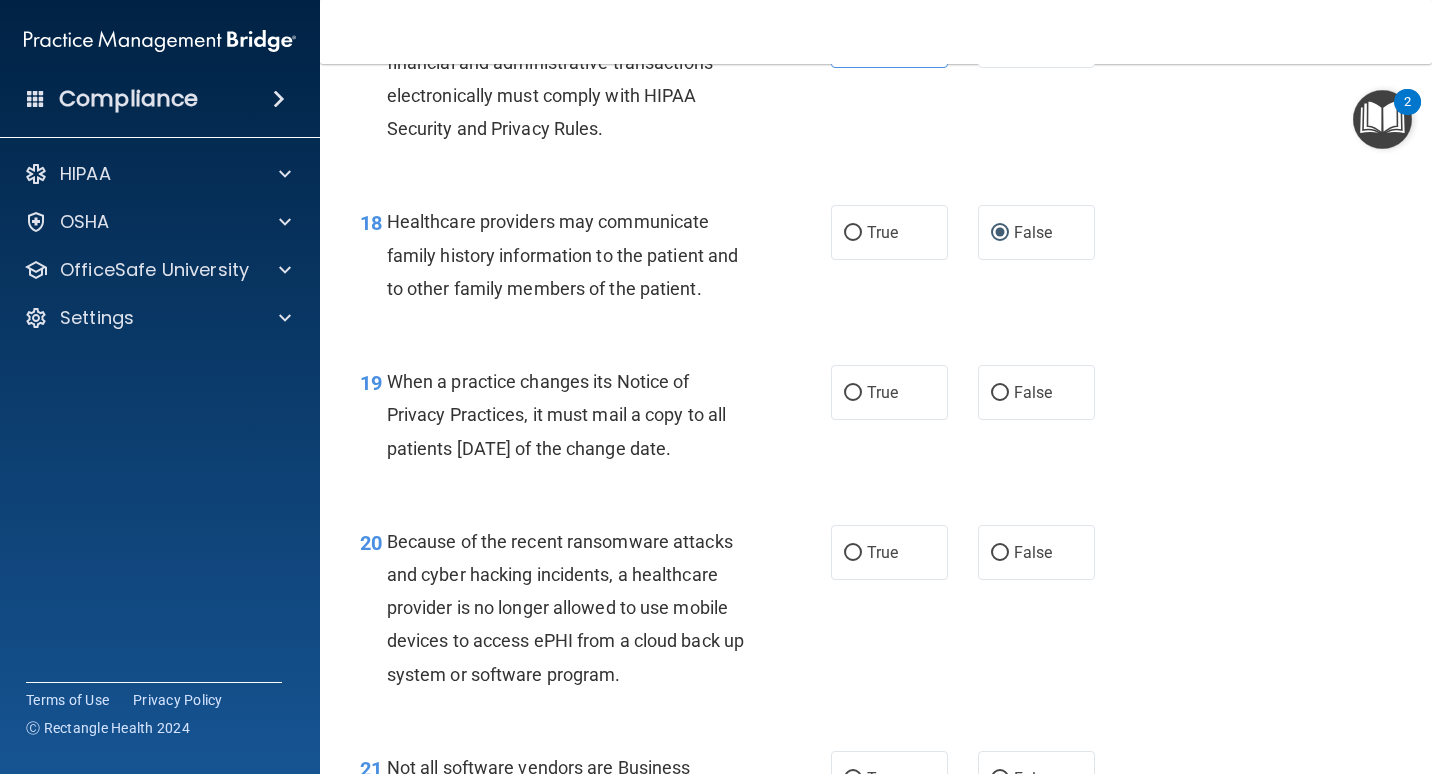 scroll, scrollTop: 3300, scrollLeft: 0, axis: vertical 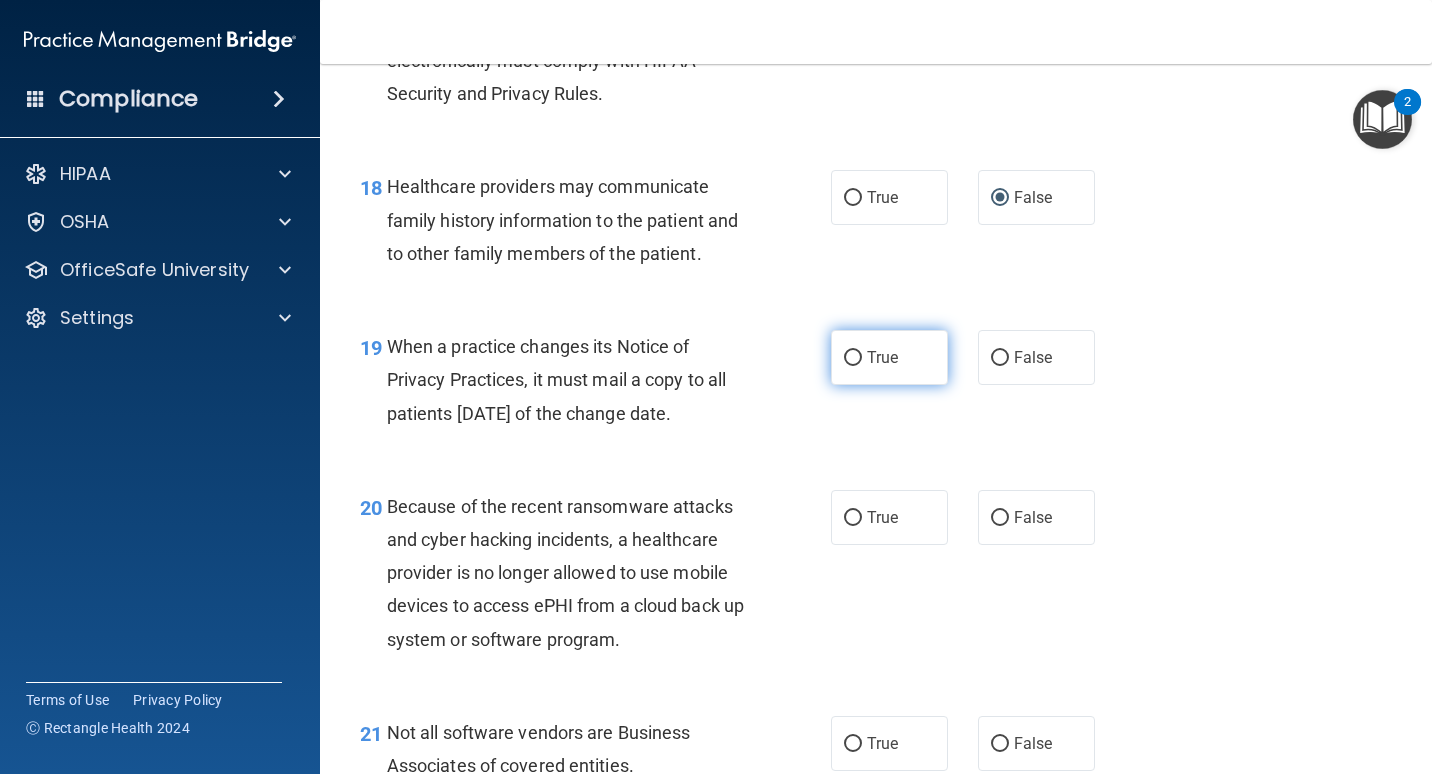 click on "True" at bounding box center (889, 357) 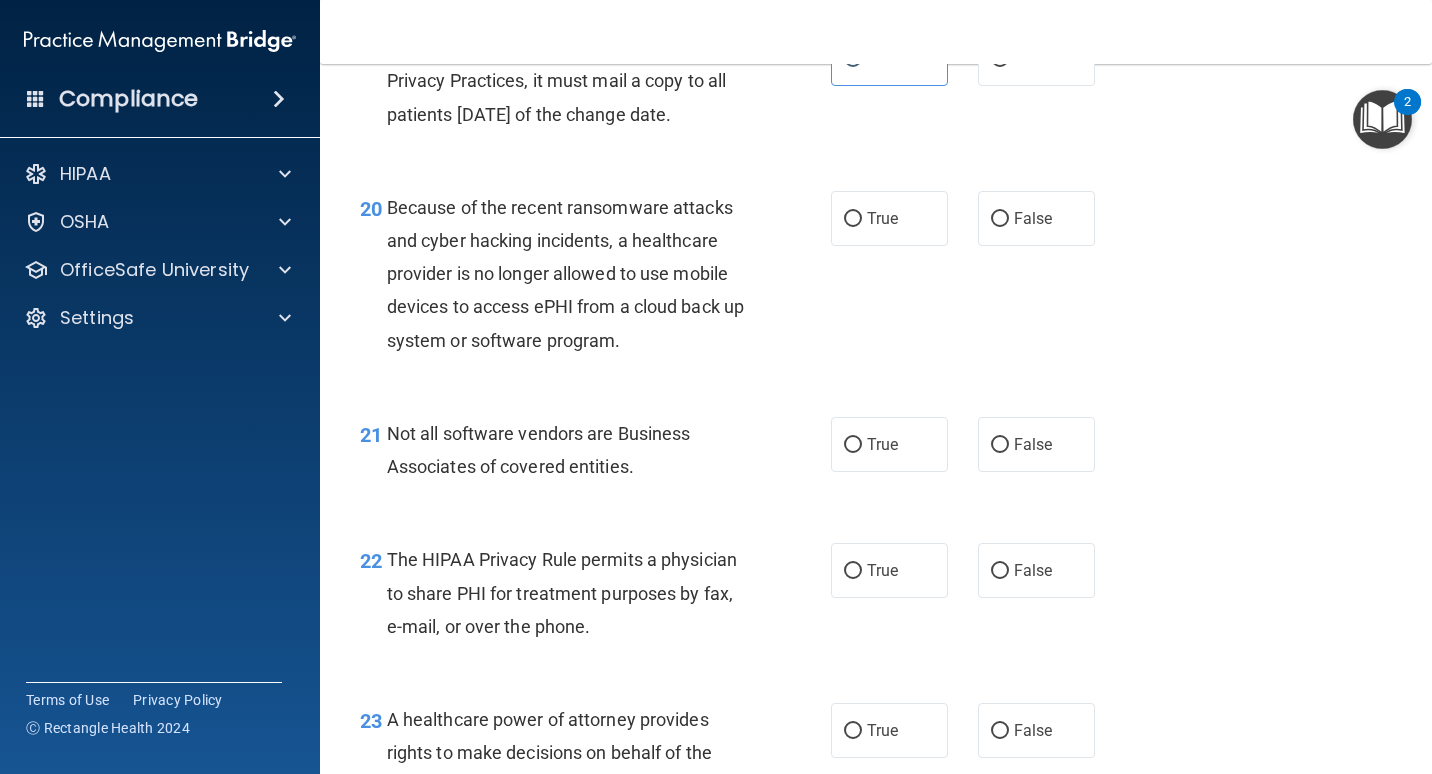 scroll, scrollTop: 3600, scrollLeft: 0, axis: vertical 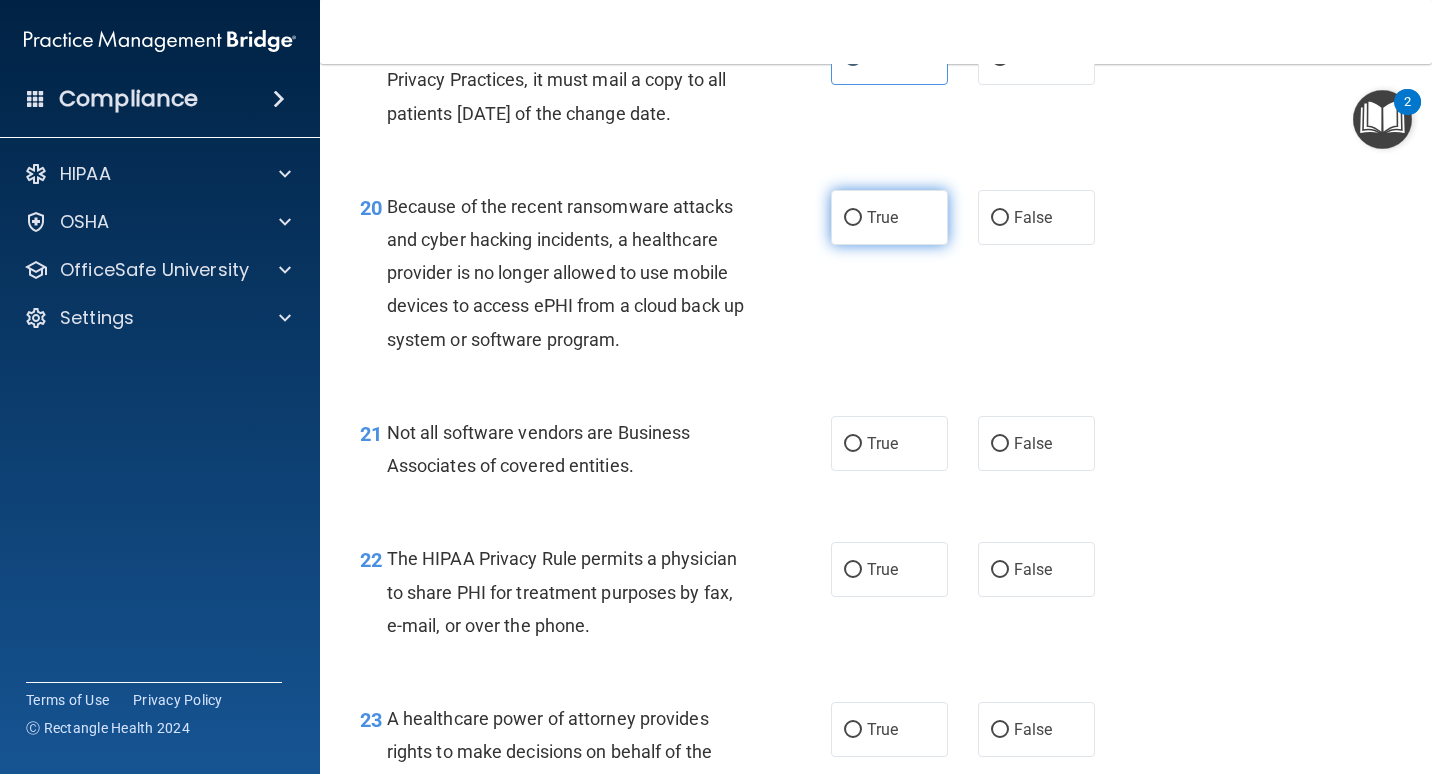 click on "True" at bounding box center (882, 217) 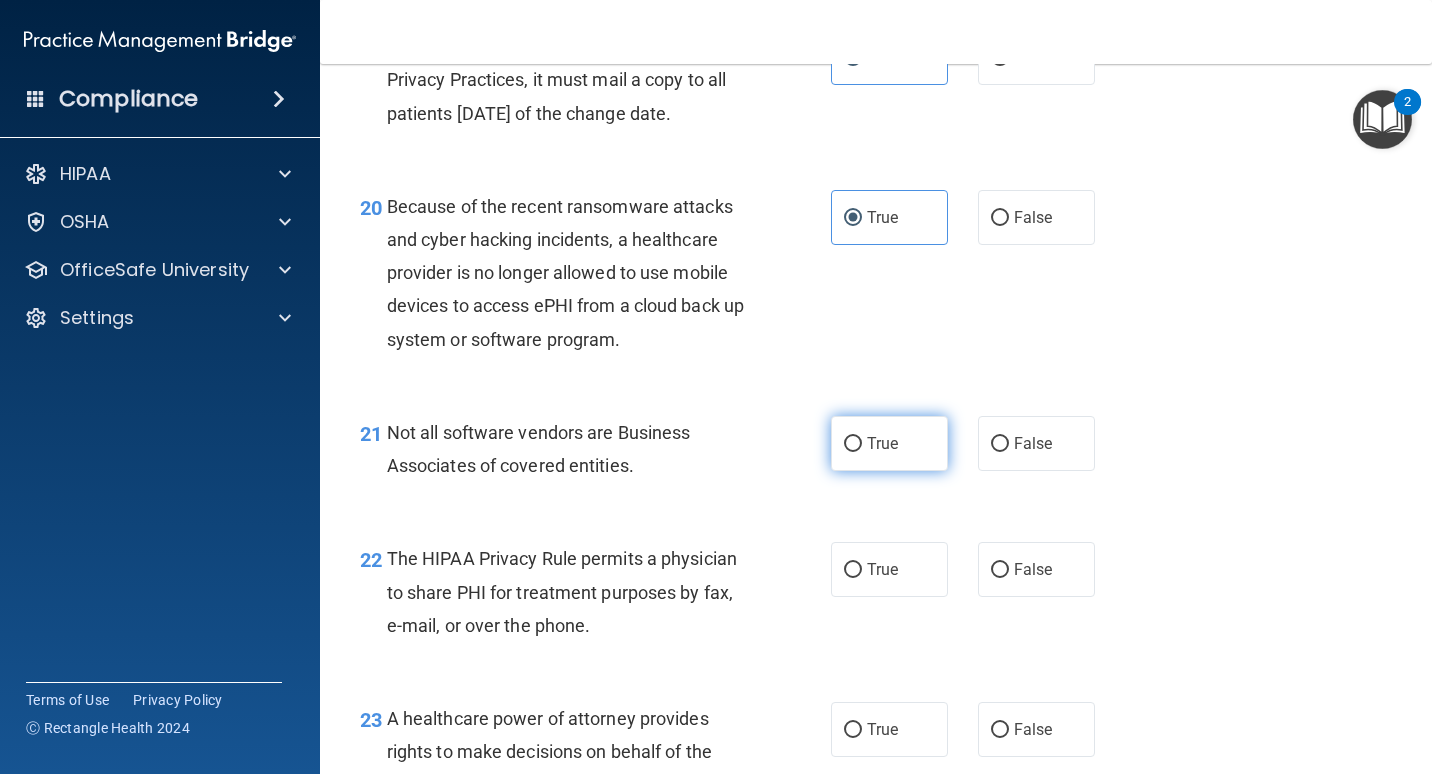 click on "True" at bounding box center (882, 443) 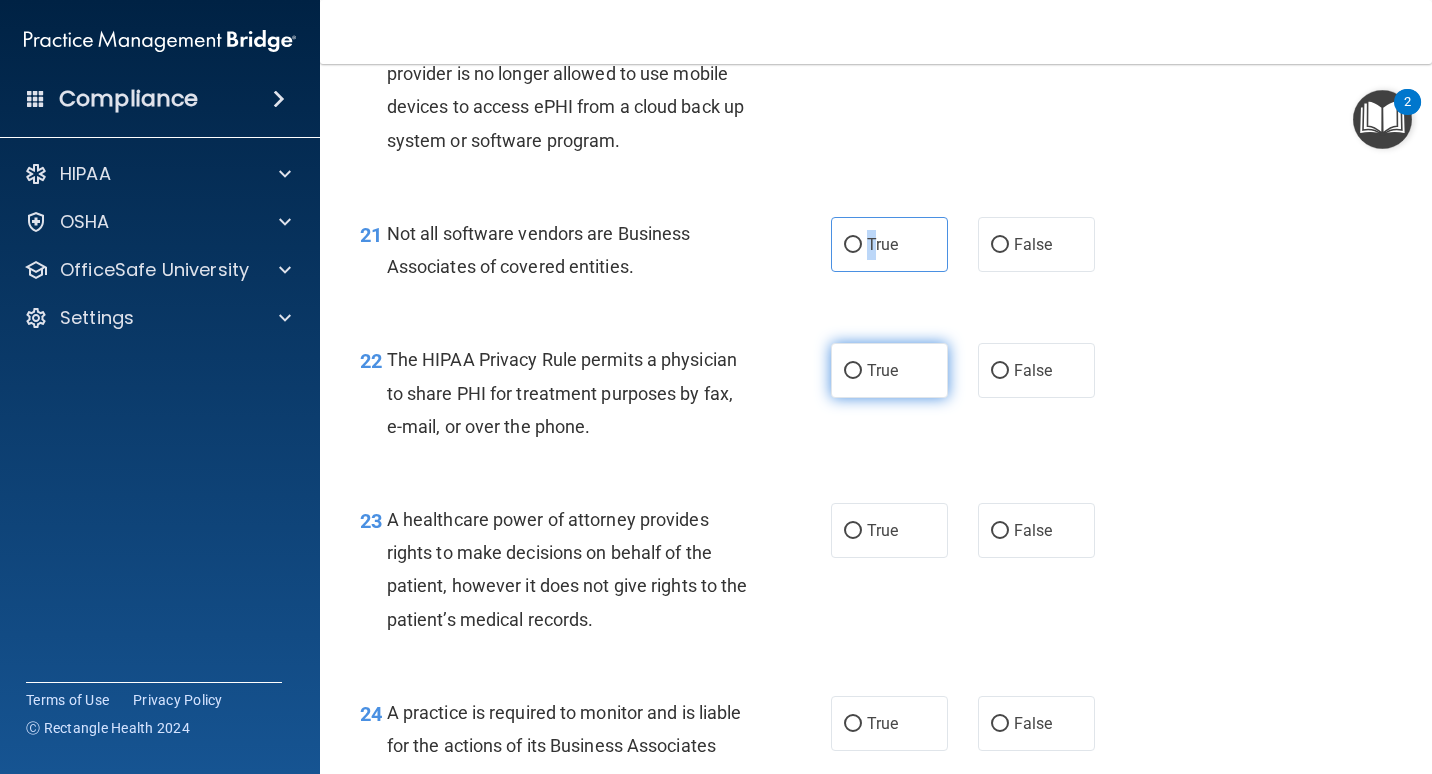 scroll, scrollTop: 3800, scrollLeft: 0, axis: vertical 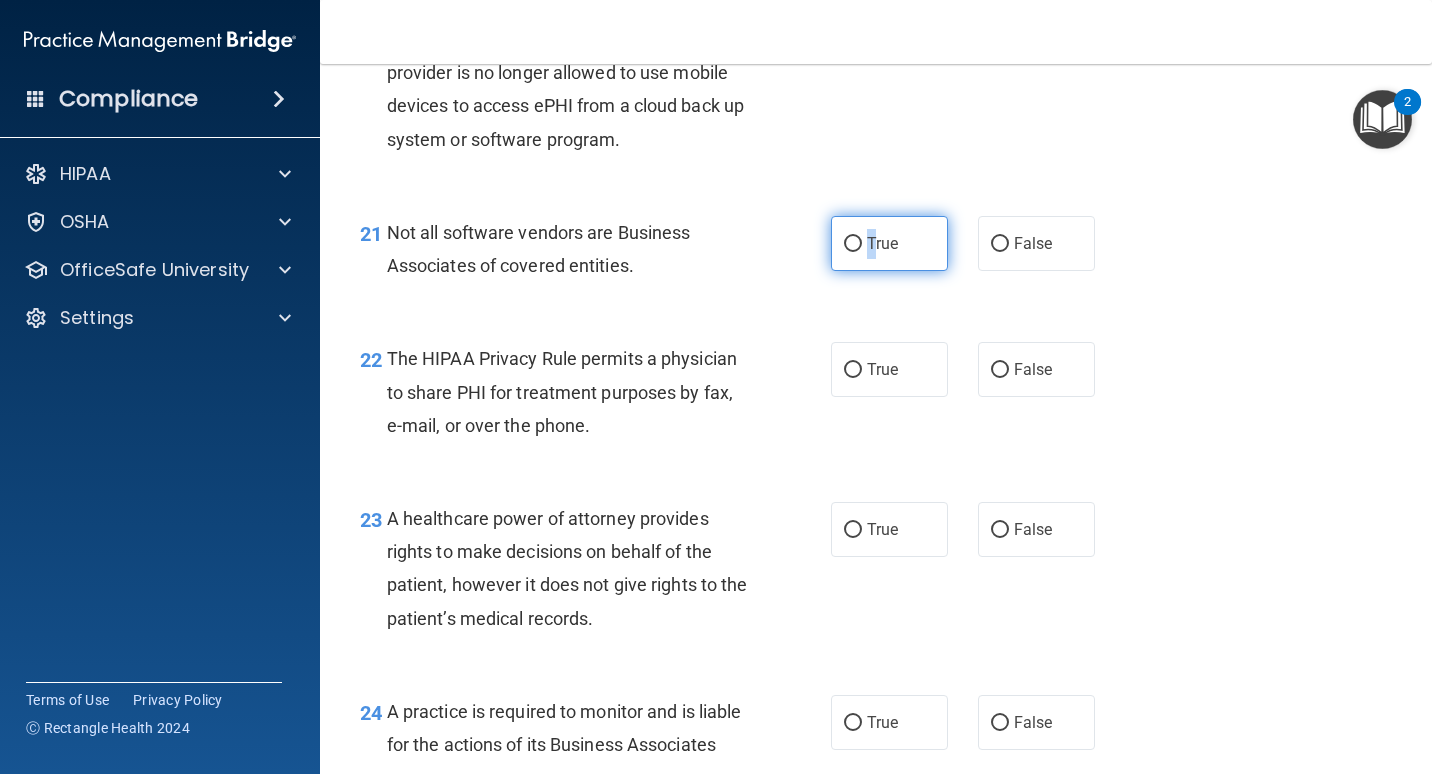 click on "True" at bounding box center (889, 243) 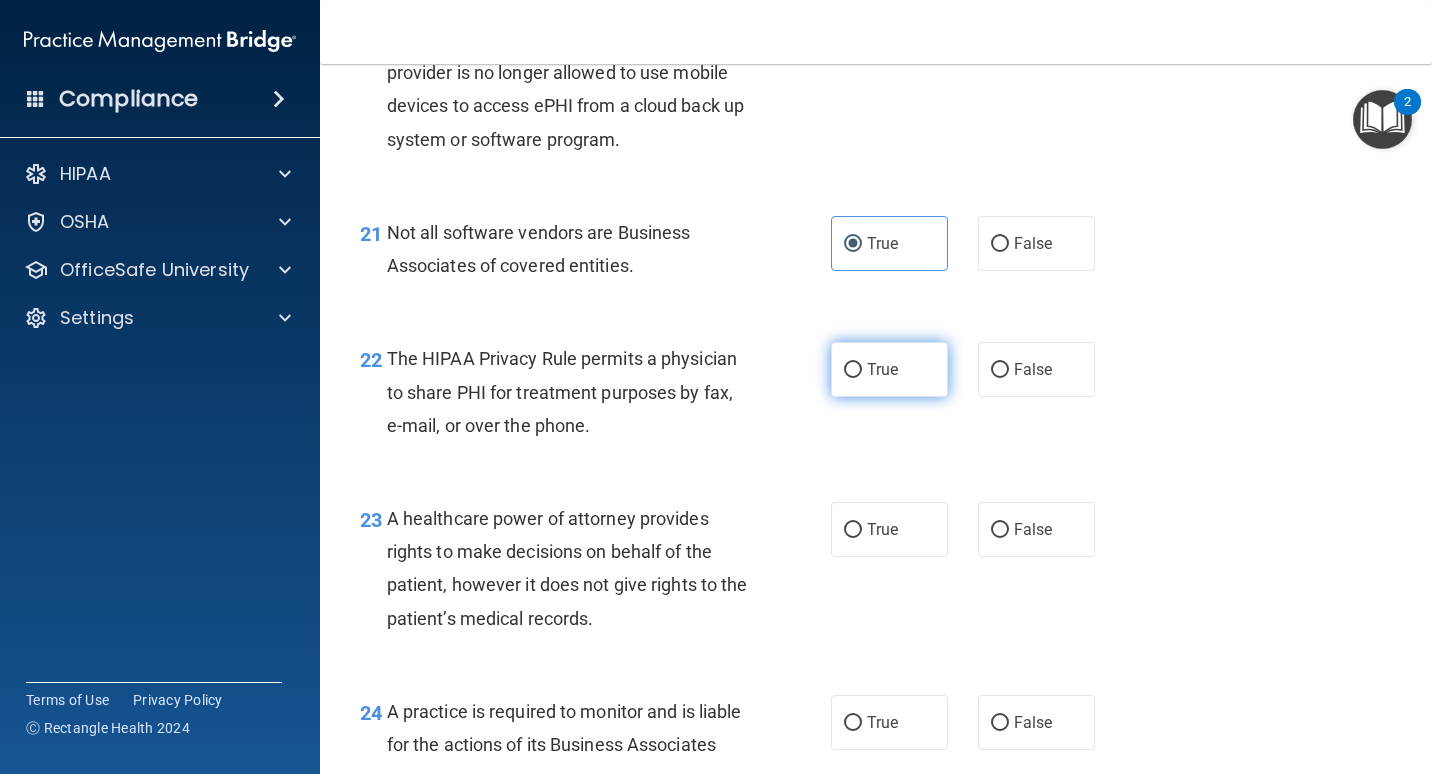 click on "True" at bounding box center [889, 369] 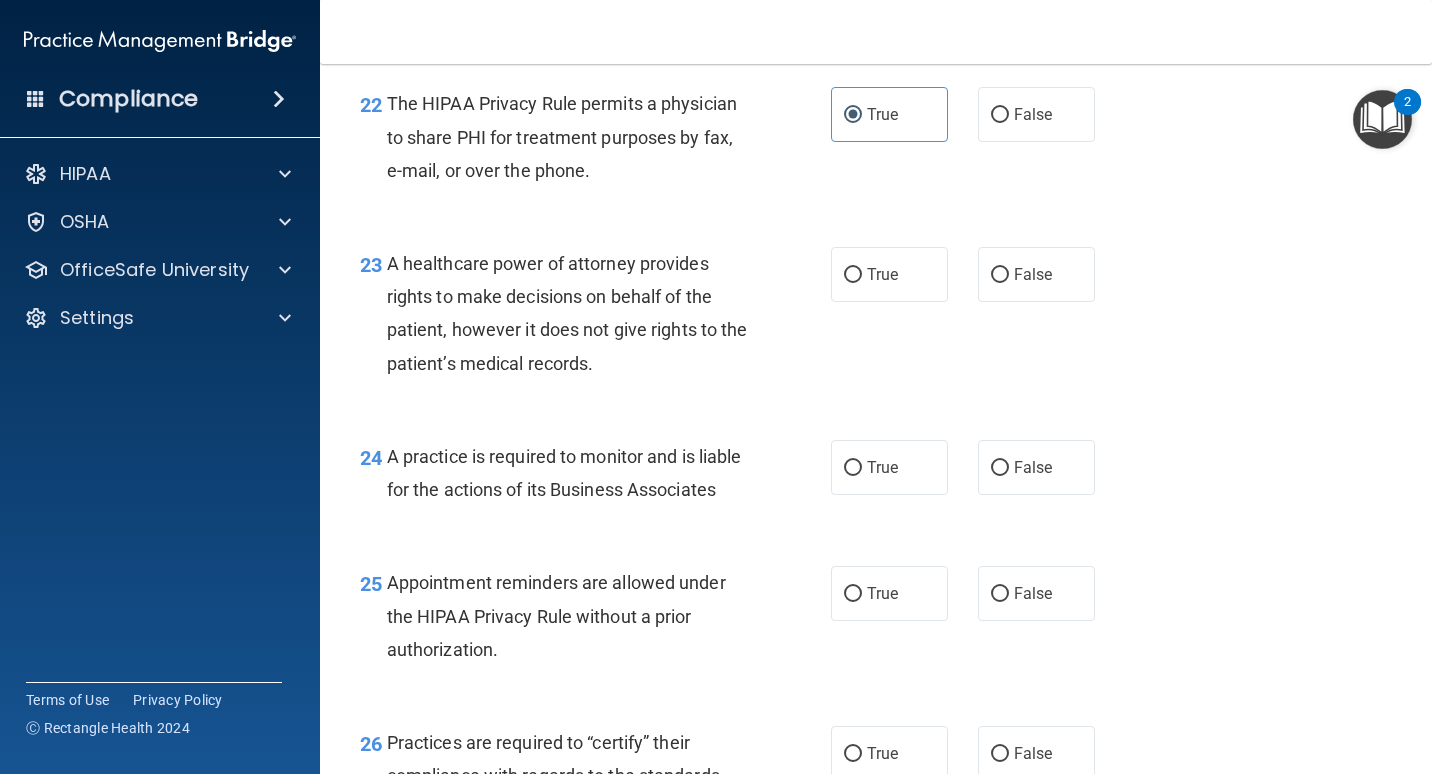 scroll, scrollTop: 4100, scrollLeft: 0, axis: vertical 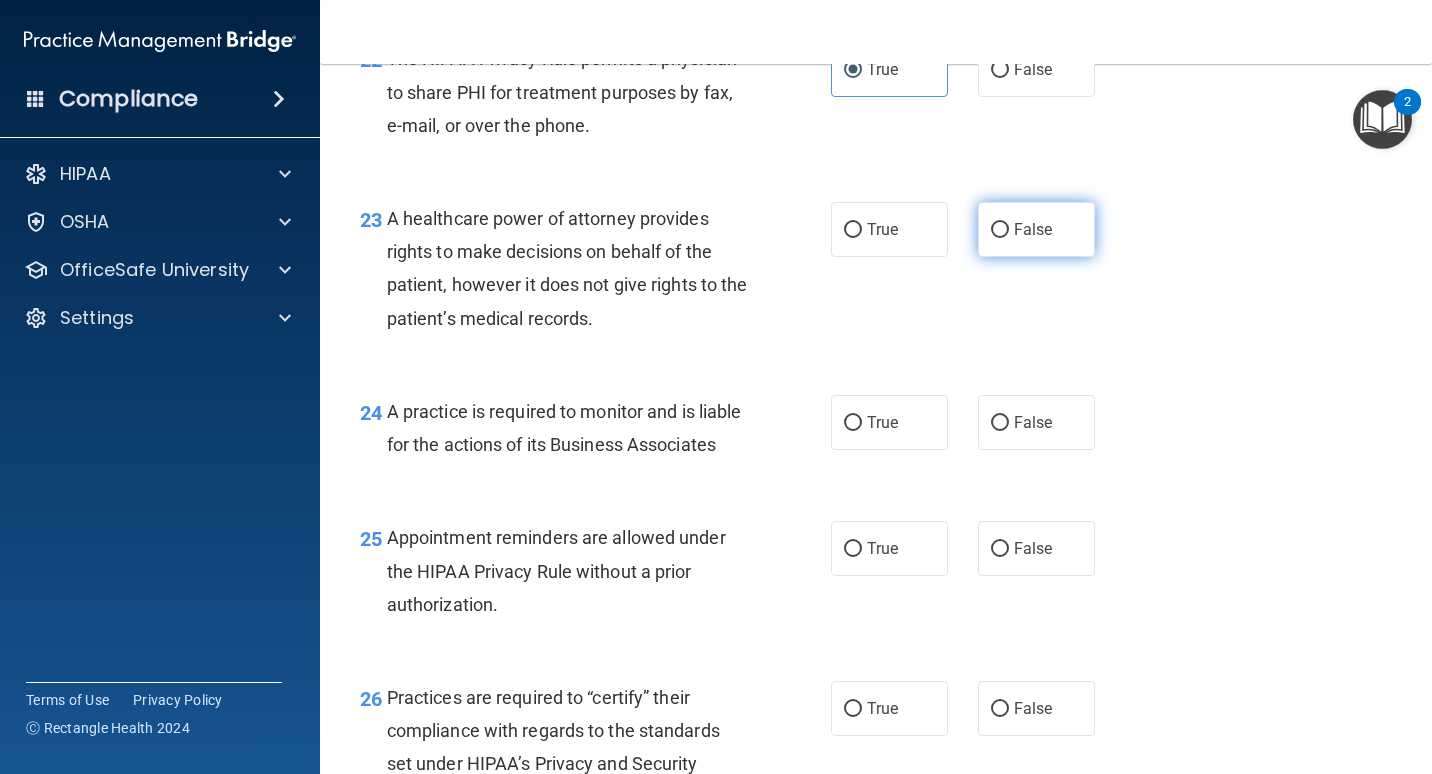 click on "False" at bounding box center (1000, 230) 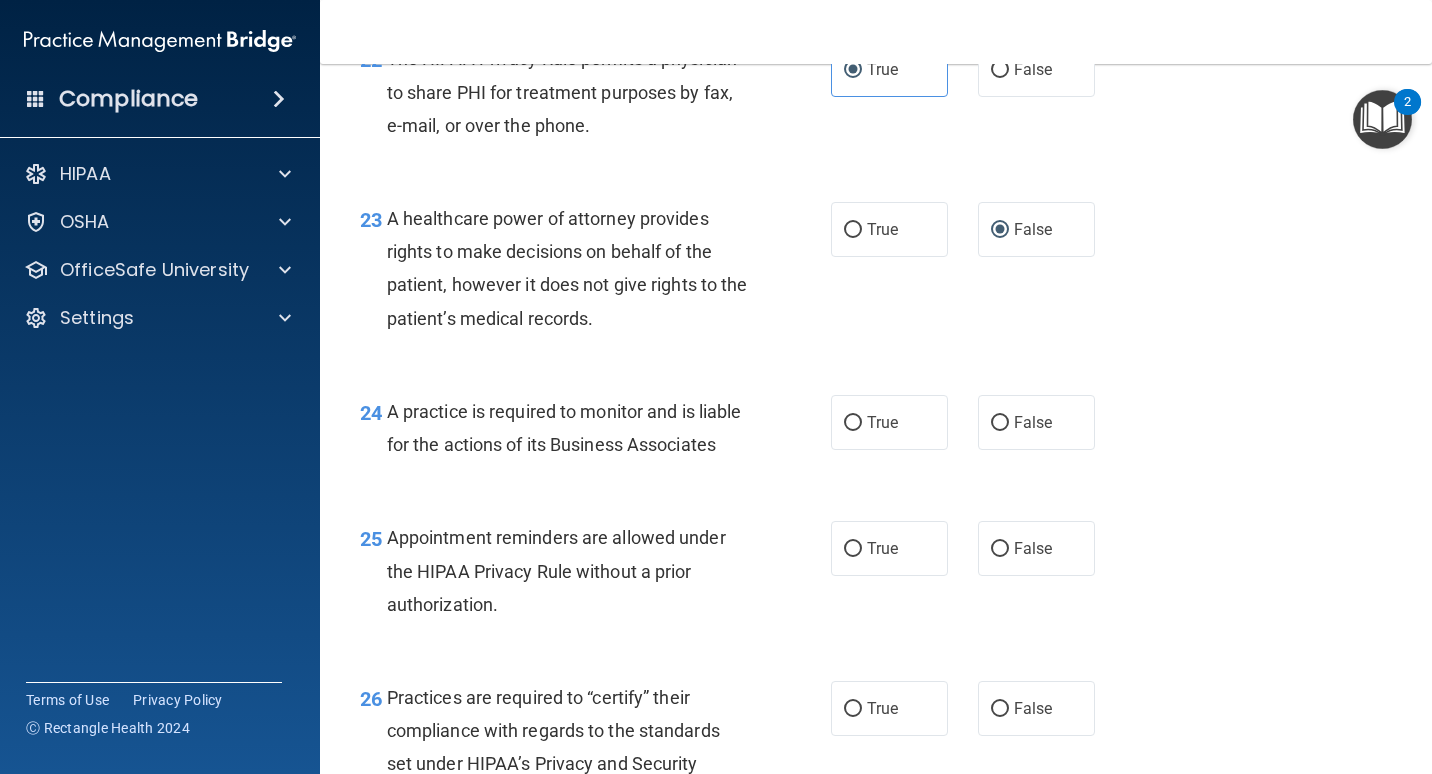 scroll, scrollTop: 4200, scrollLeft: 0, axis: vertical 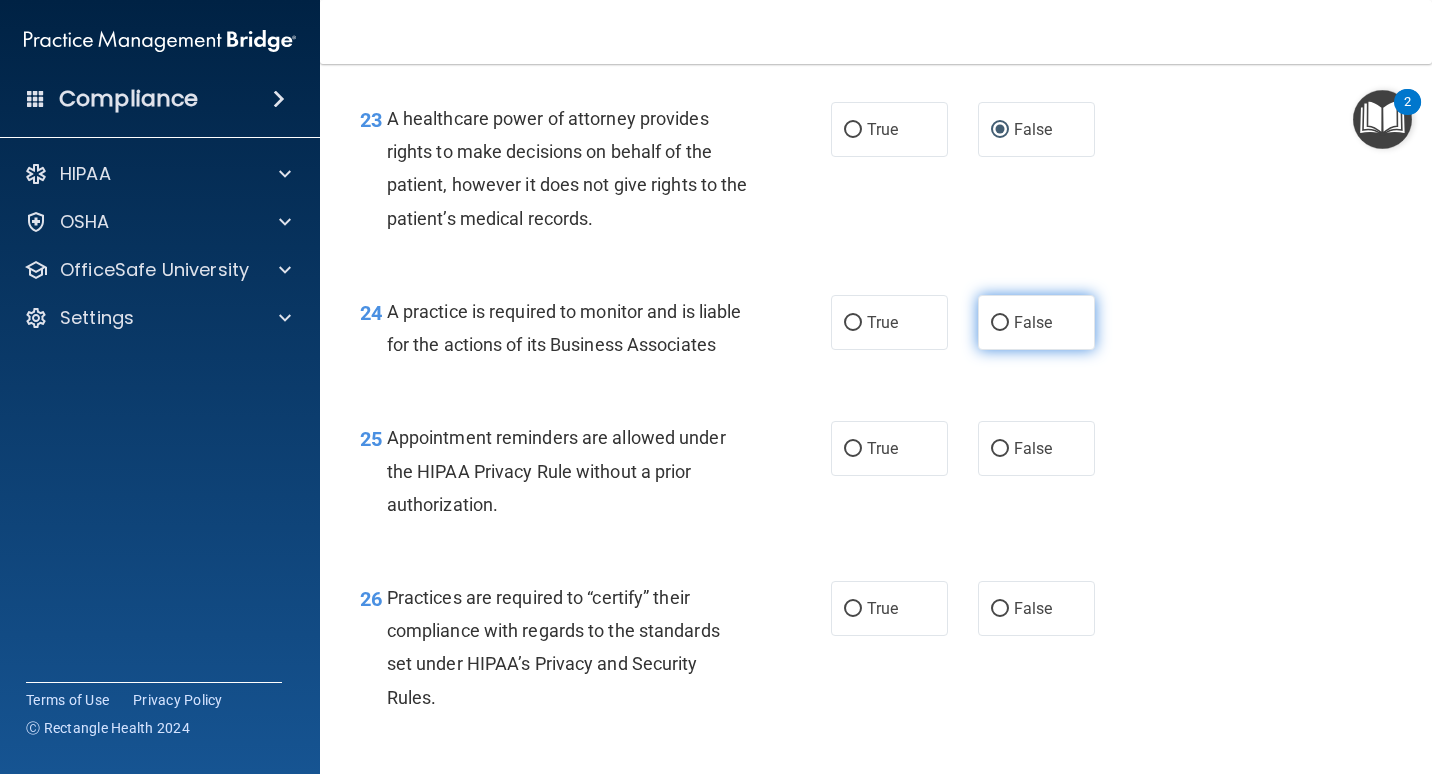click on "False" at bounding box center [1000, 323] 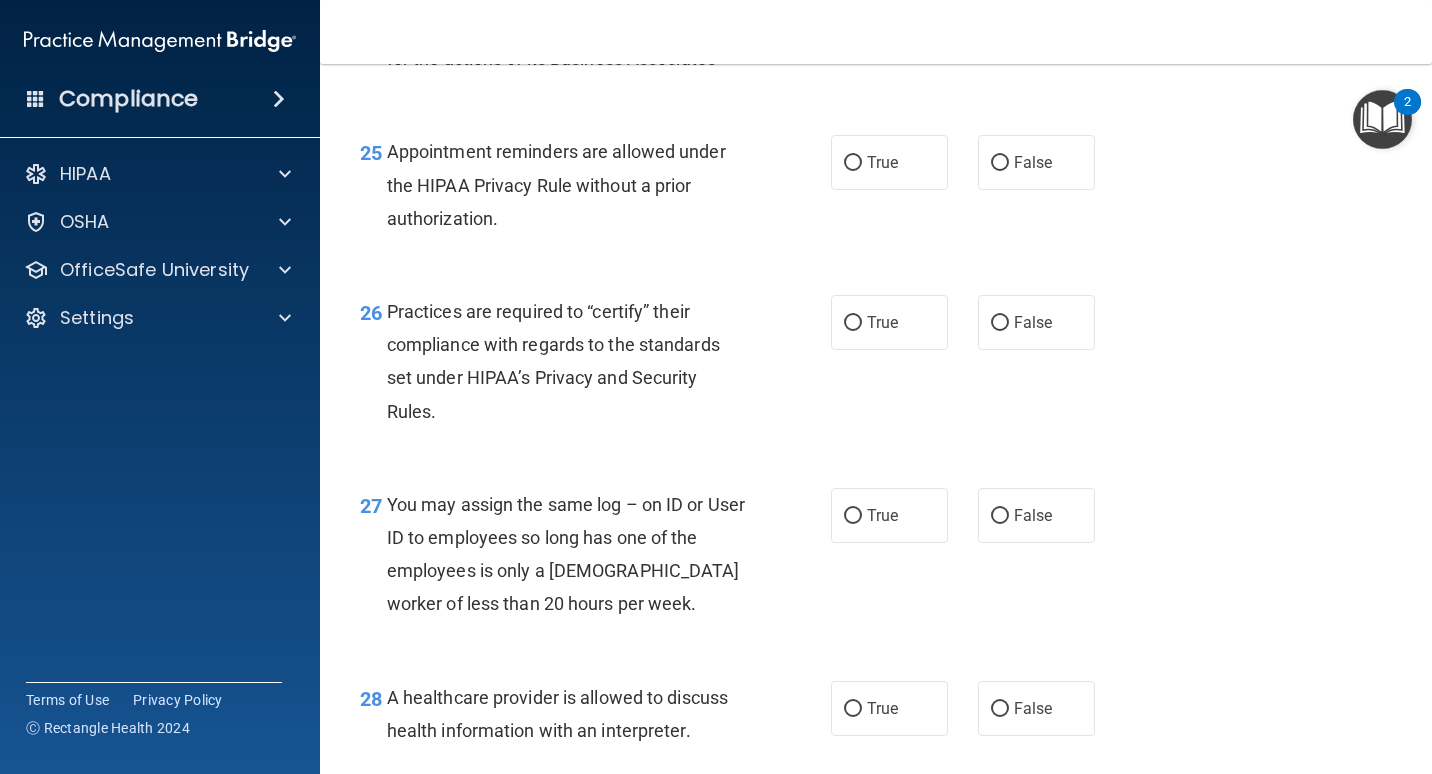 scroll, scrollTop: 4500, scrollLeft: 0, axis: vertical 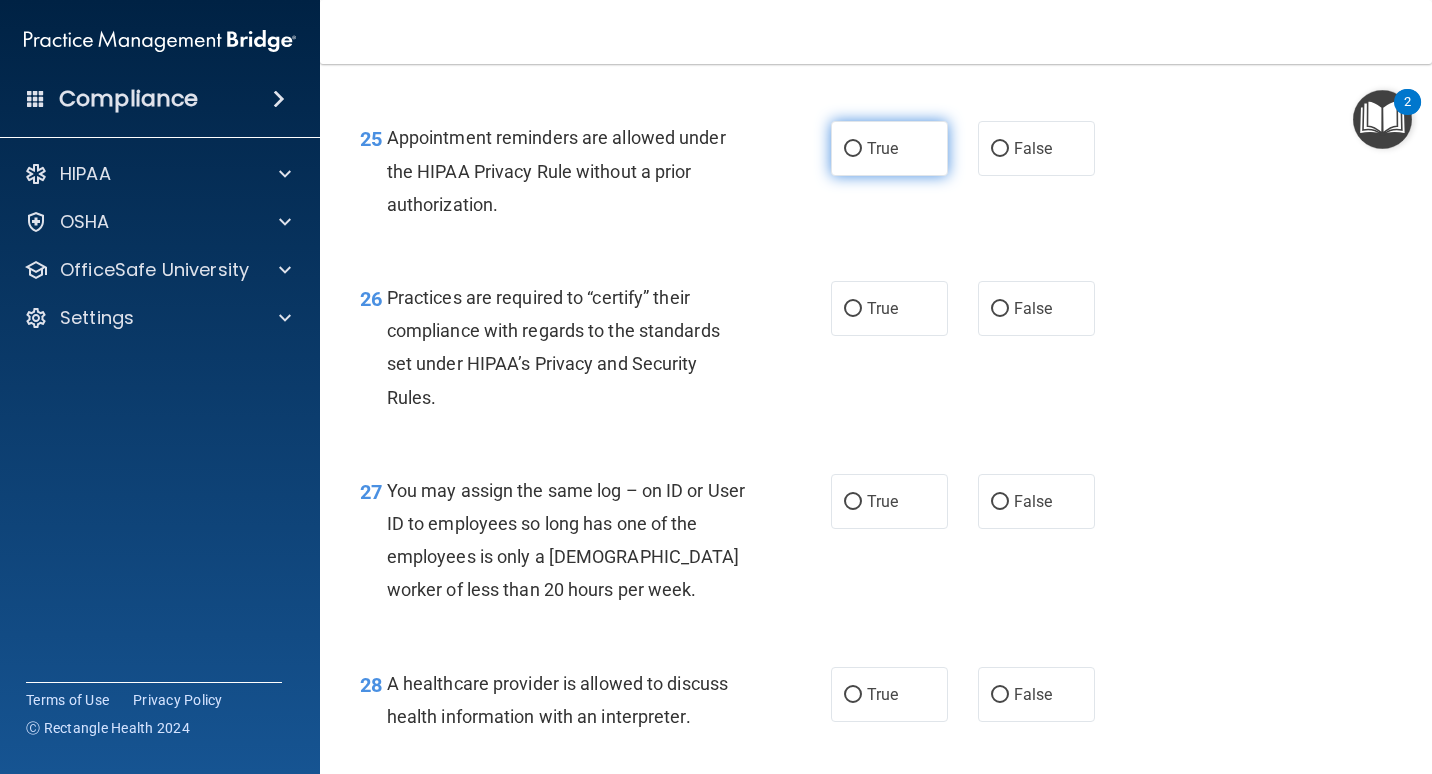 click on "True" at bounding box center (882, 148) 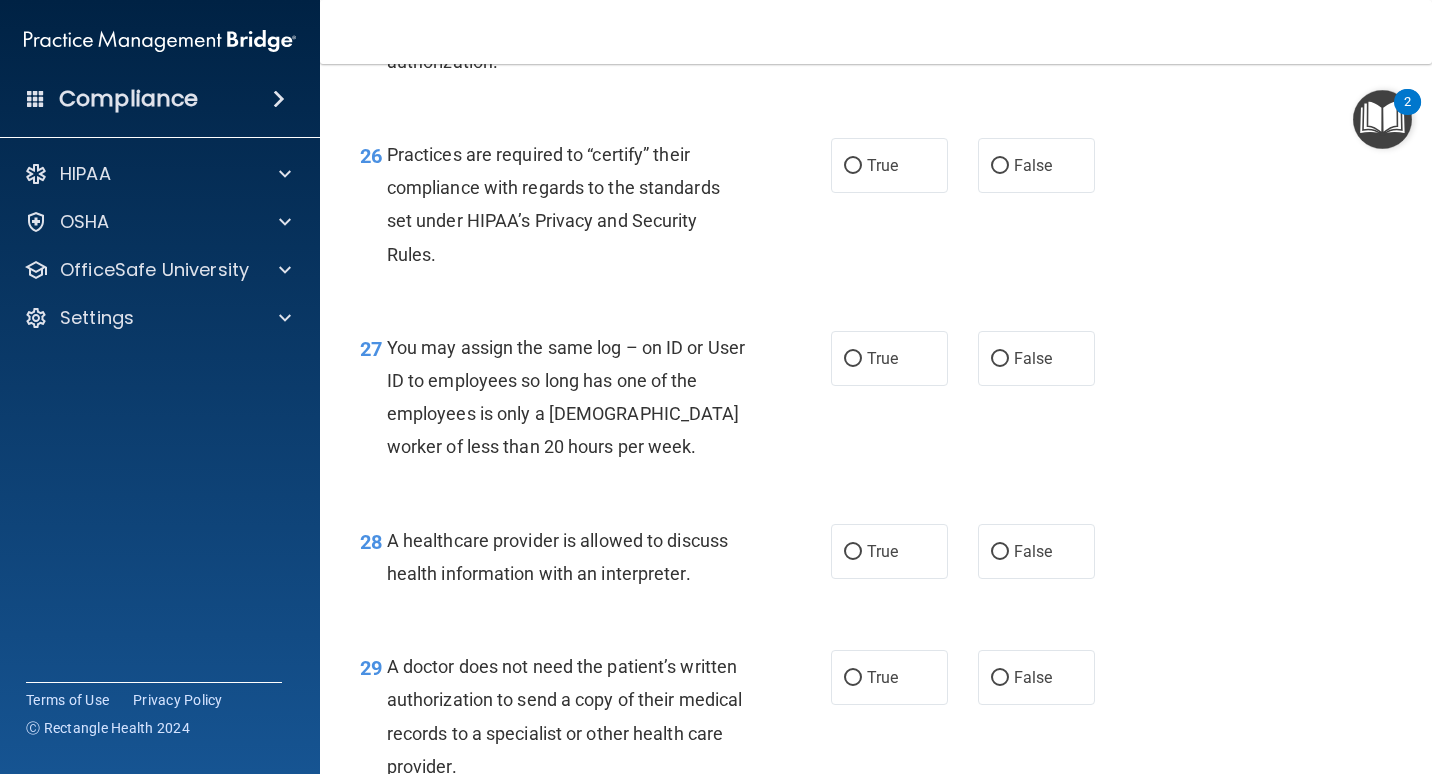 scroll, scrollTop: 4700, scrollLeft: 0, axis: vertical 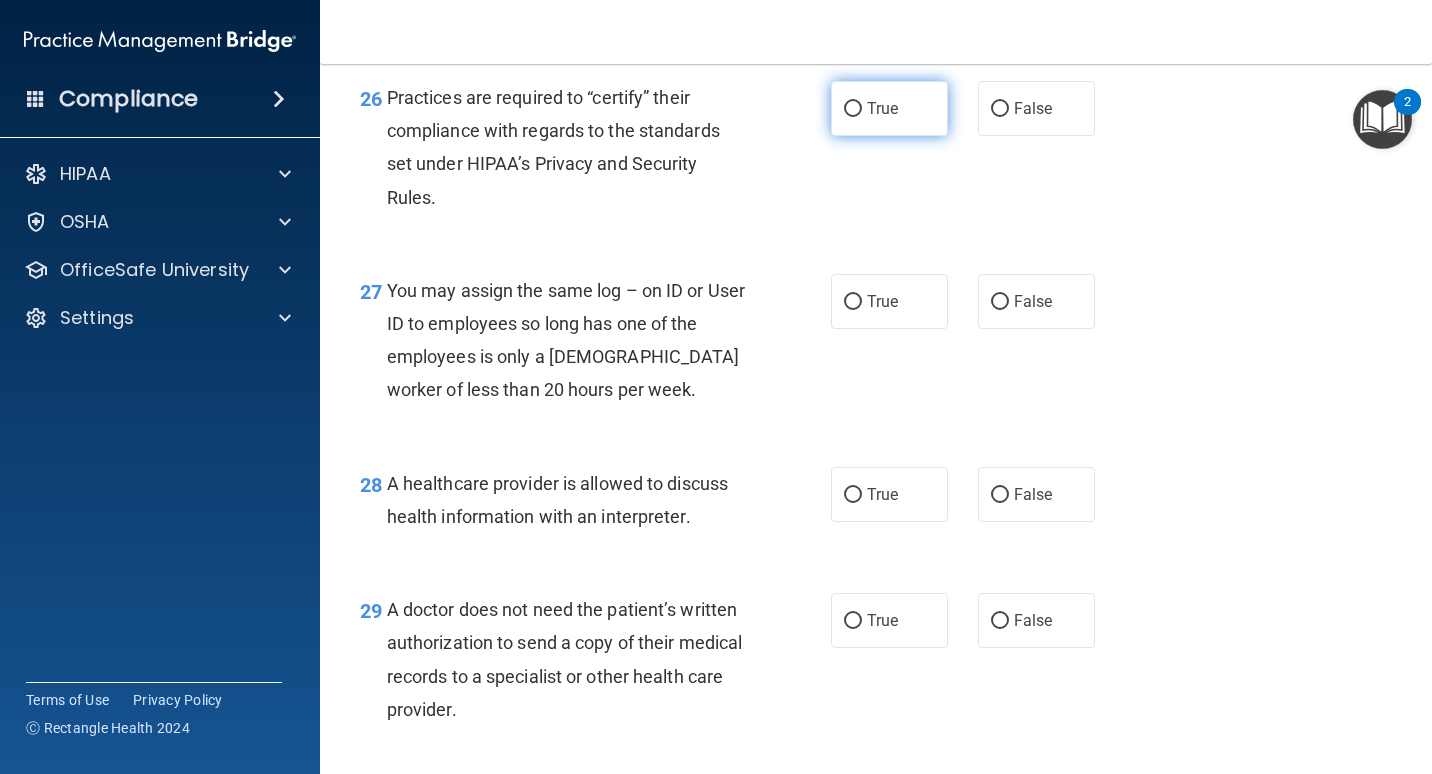 click on "True" at bounding box center (889, 108) 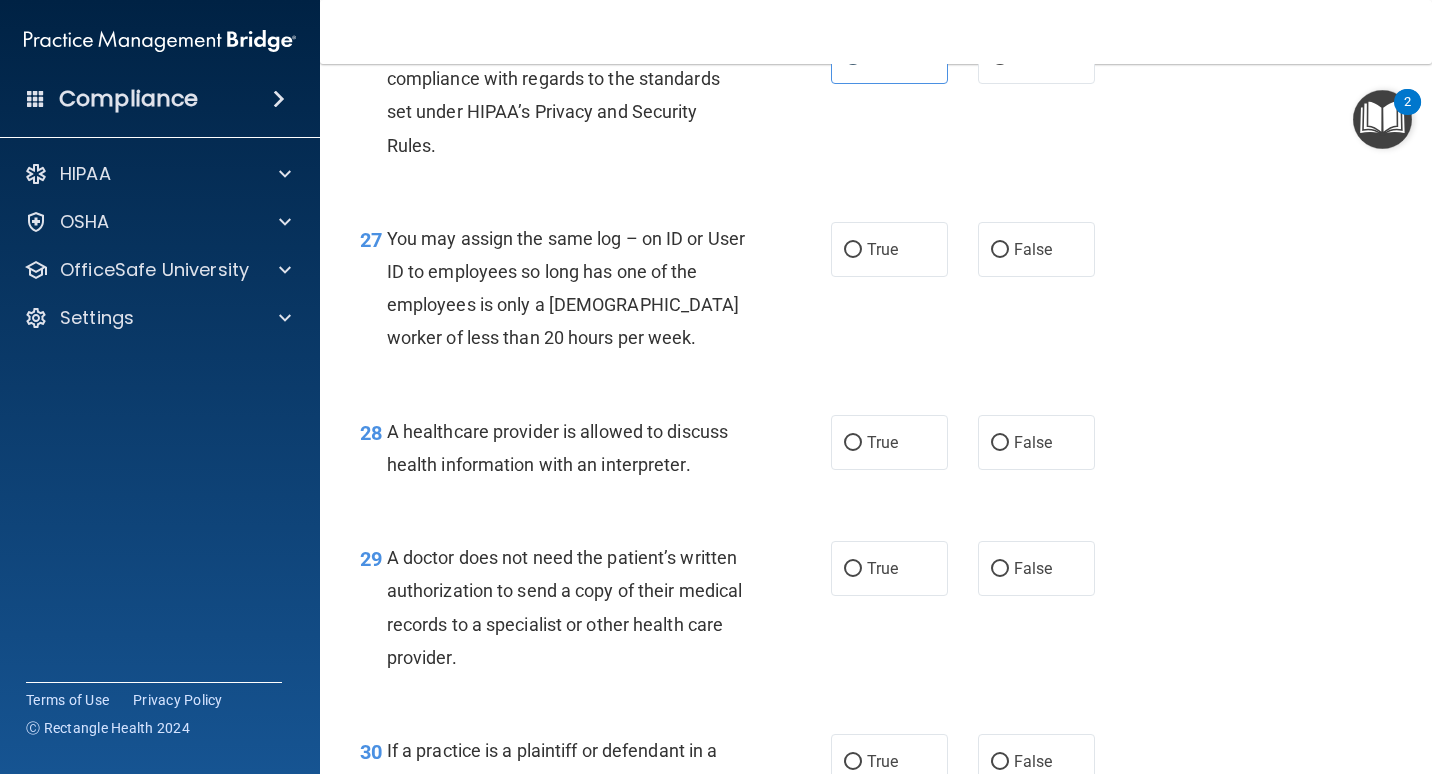scroll, scrollTop: 4800, scrollLeft: 0, axis: vertical 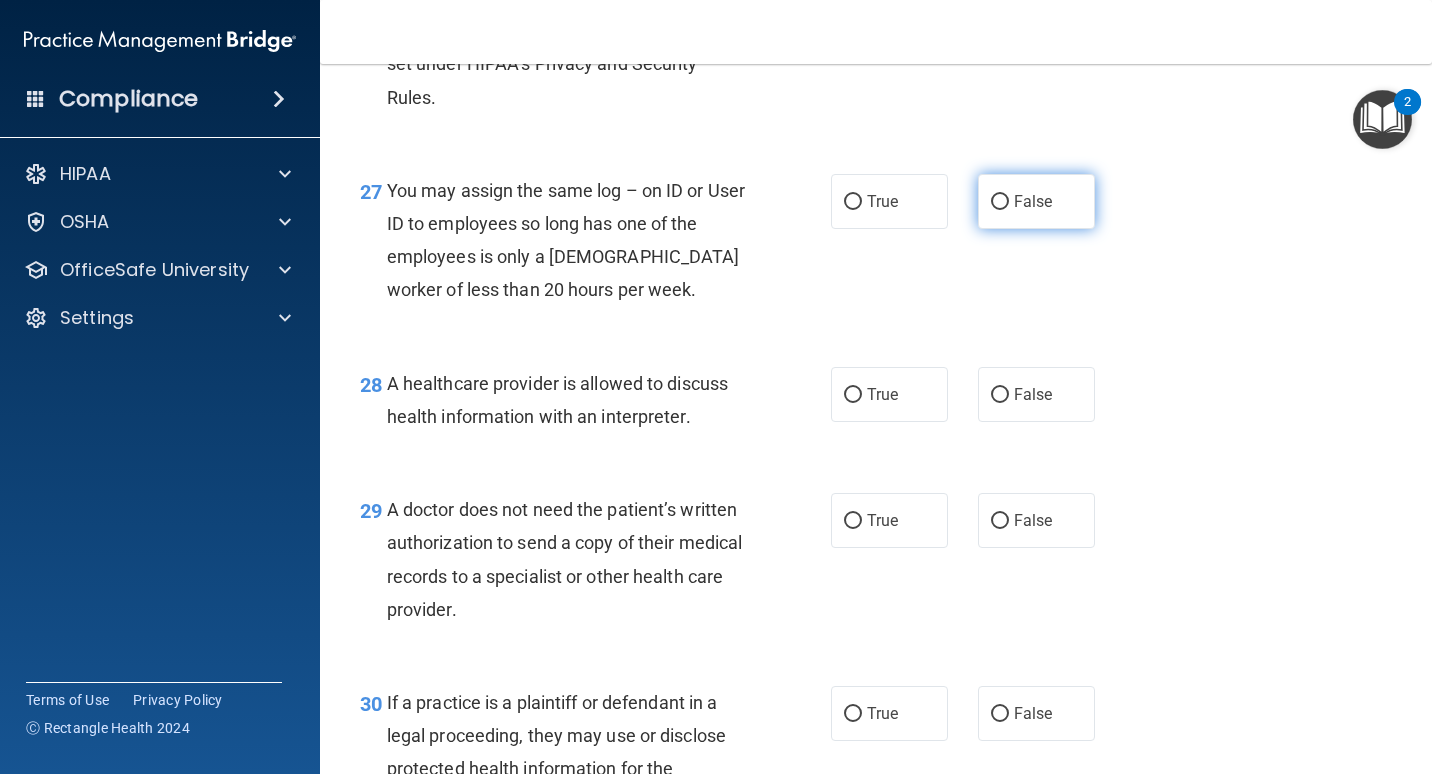 click on "False" at bounding box center (1036, 201) 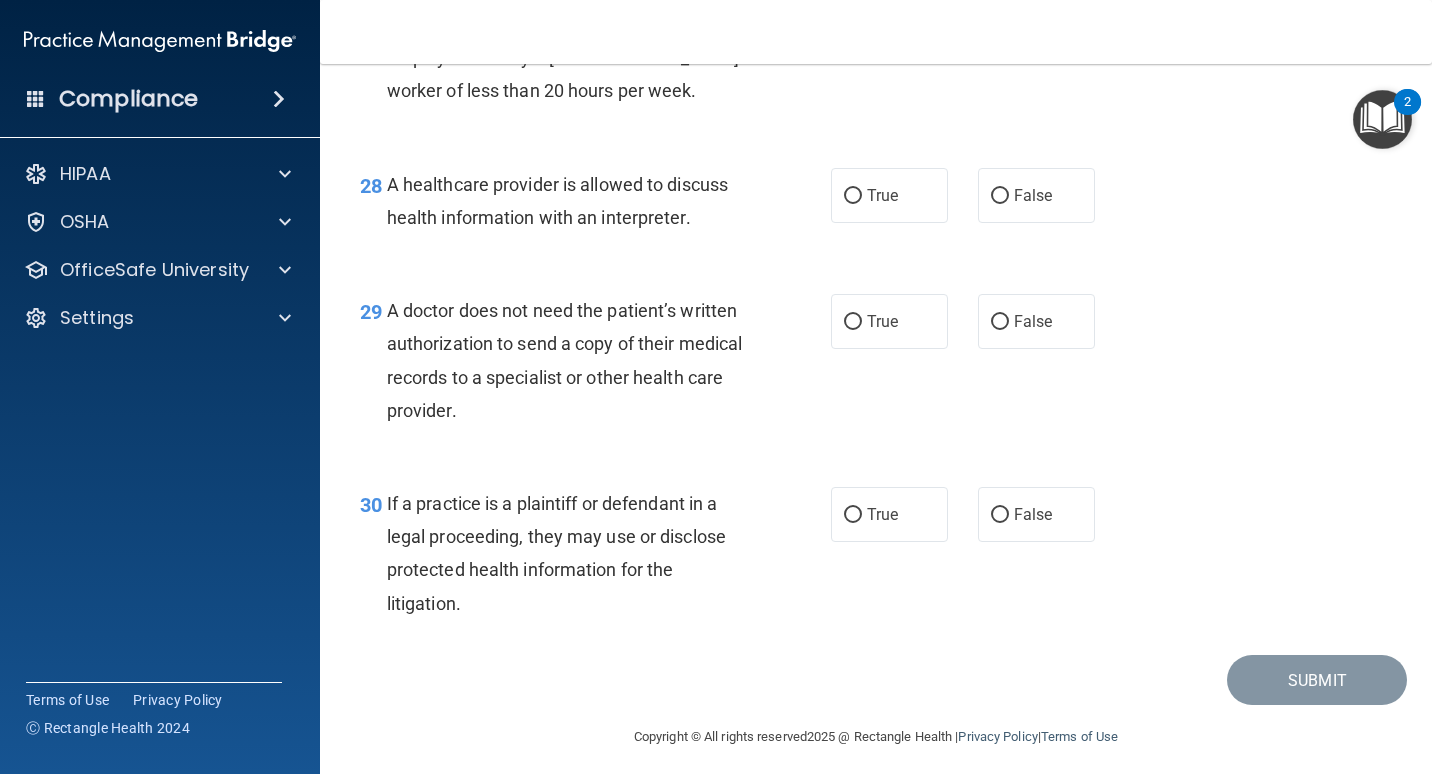 scroll, scrollTop: 5000, scrollLeft: 0, axis: vertical 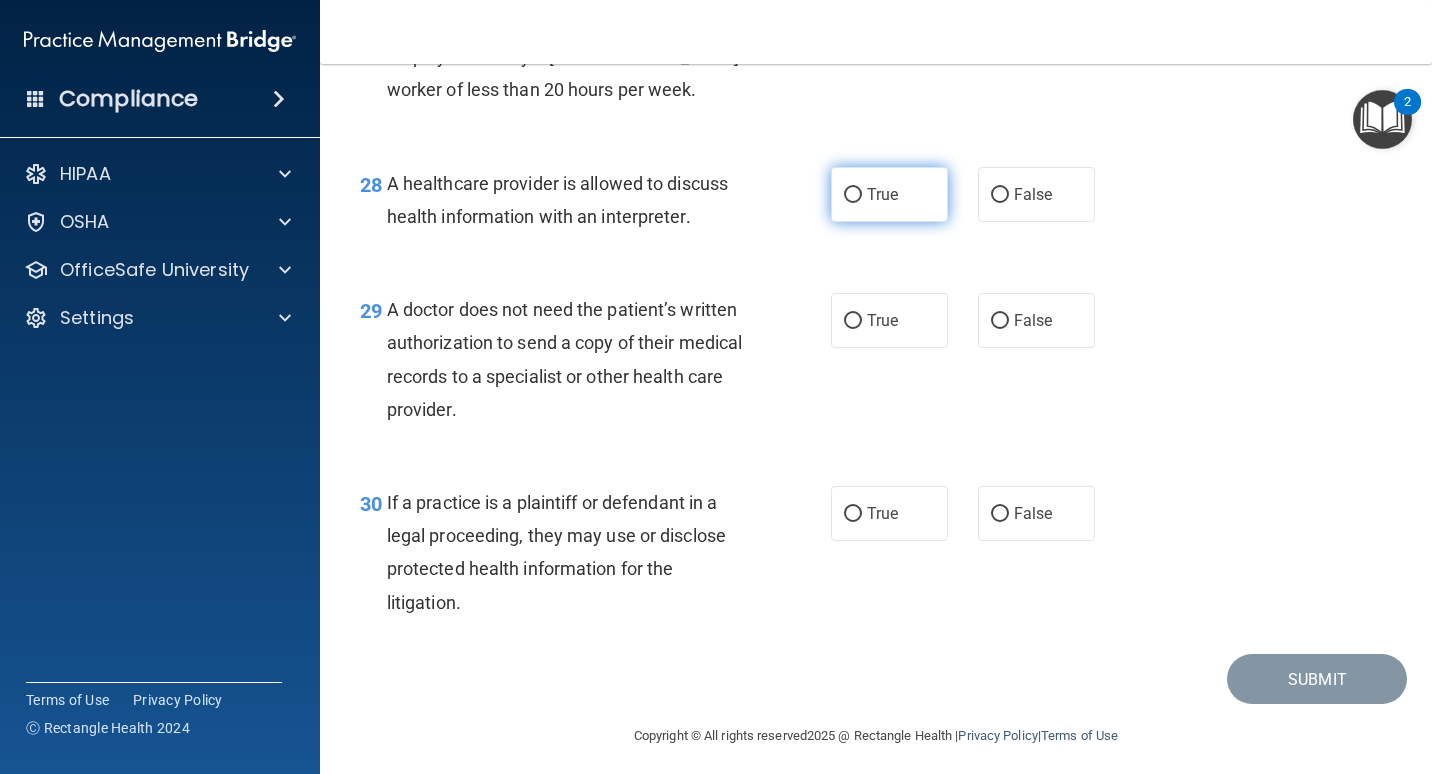 click on "True" at bounding box center [882, 194] 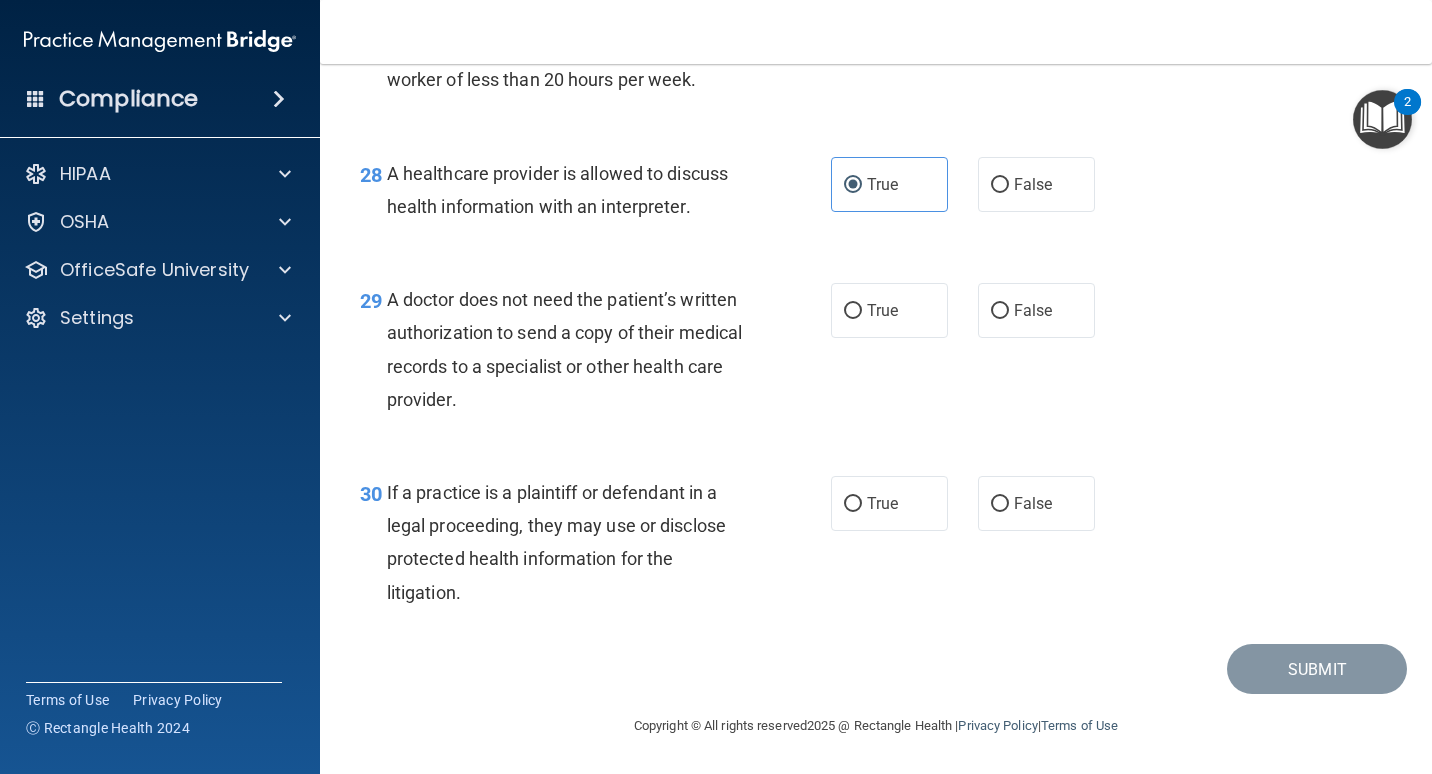 scroll, scrollTop: 5077, scrollLeft: 0, axis: vertical 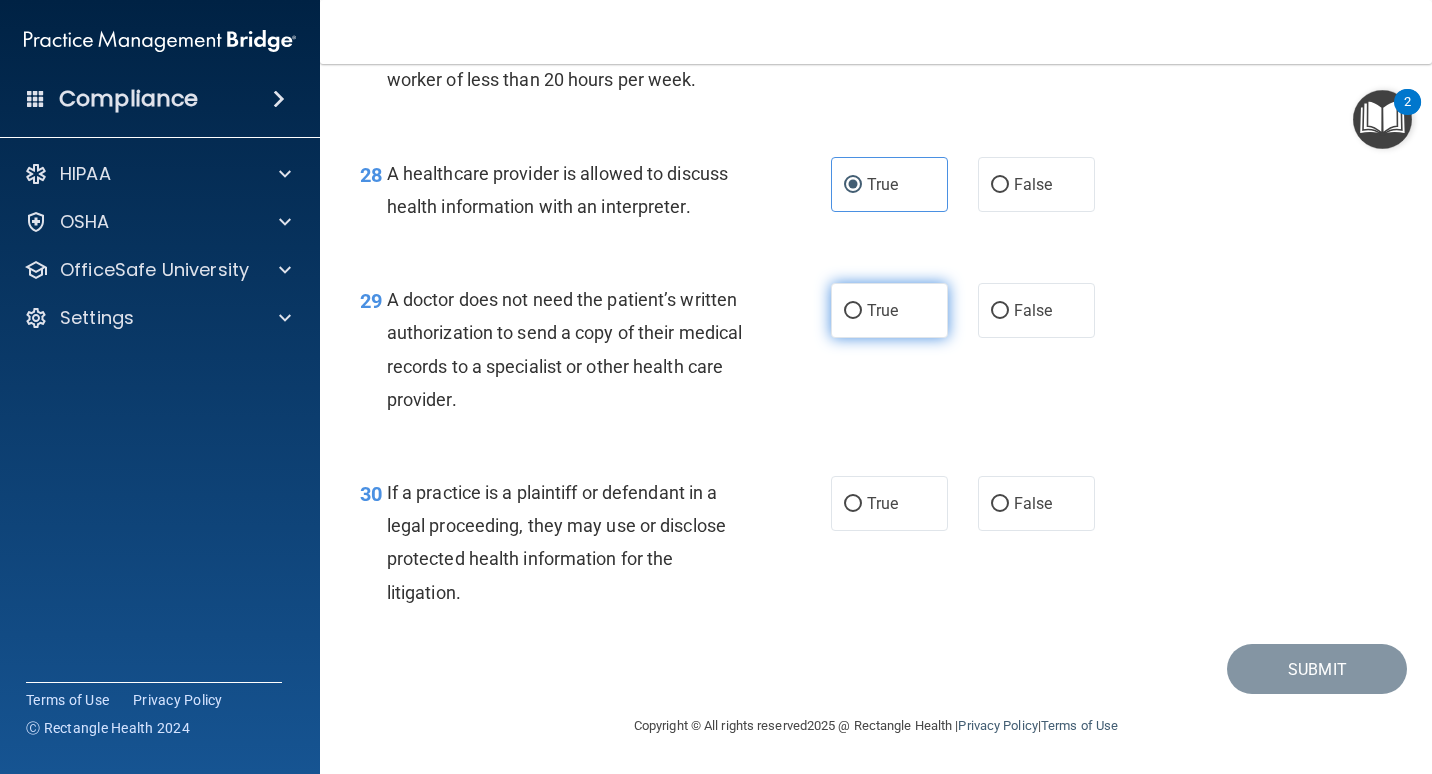 click on "True" at bounding box center [889, 310] 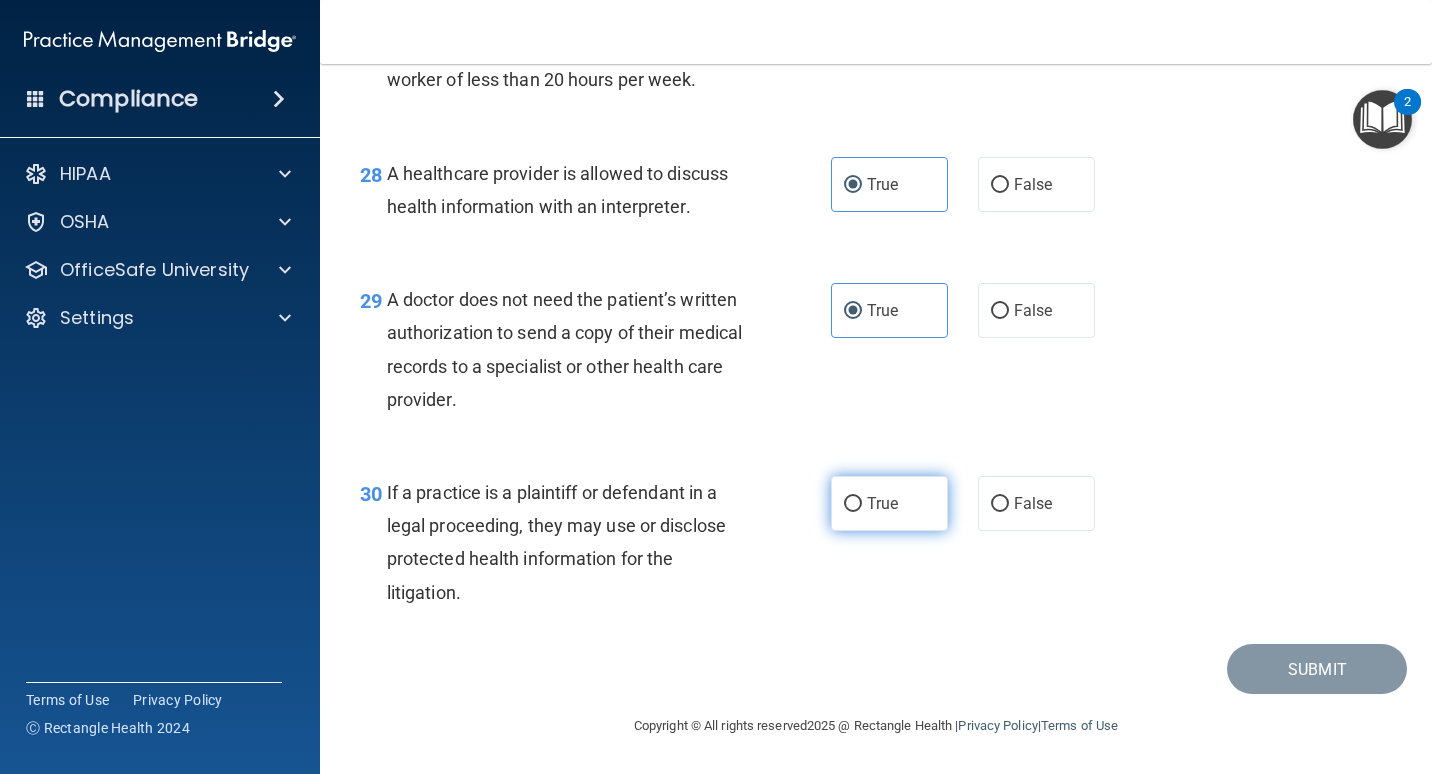 click on "True" at bounding box center (889, 503) 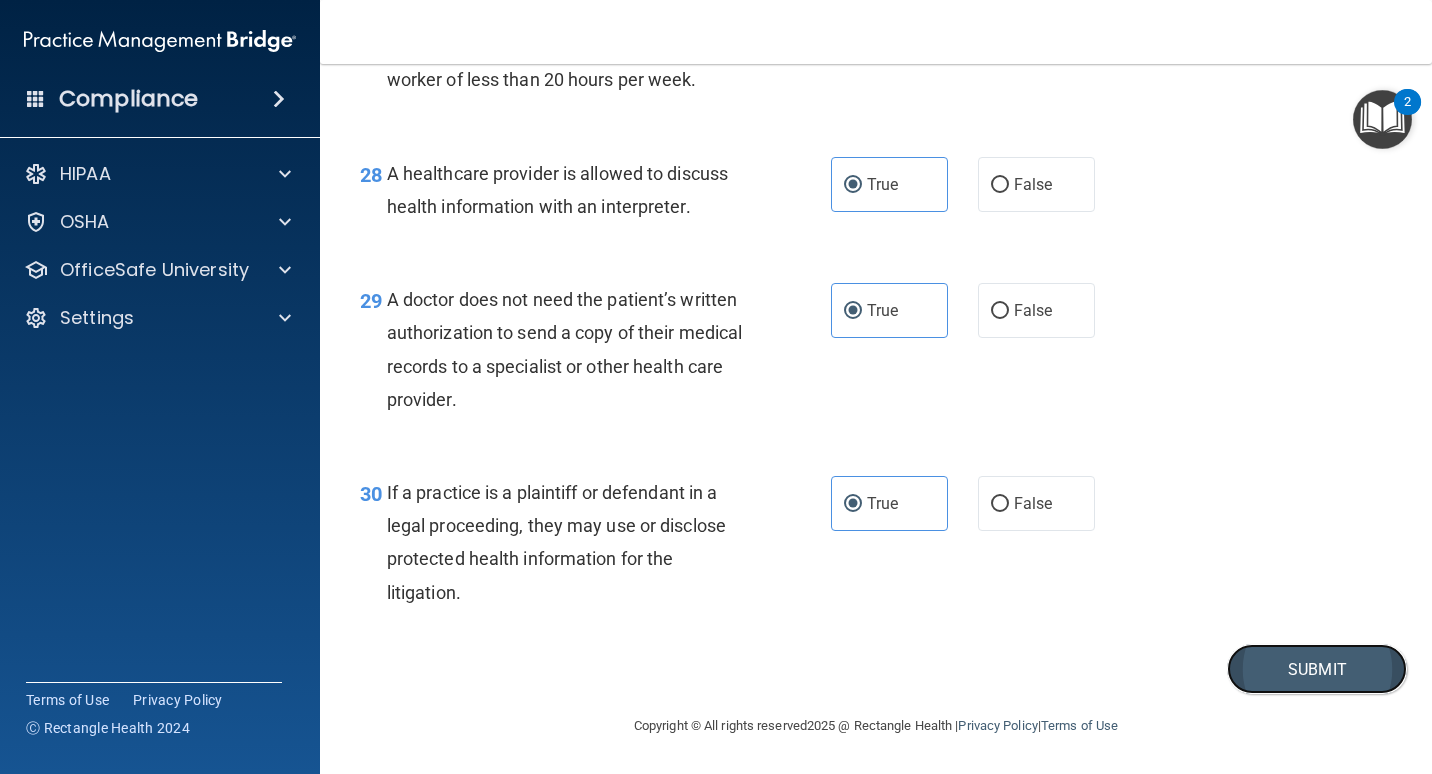 click on "Submit" at bounding box center [1317, 669] 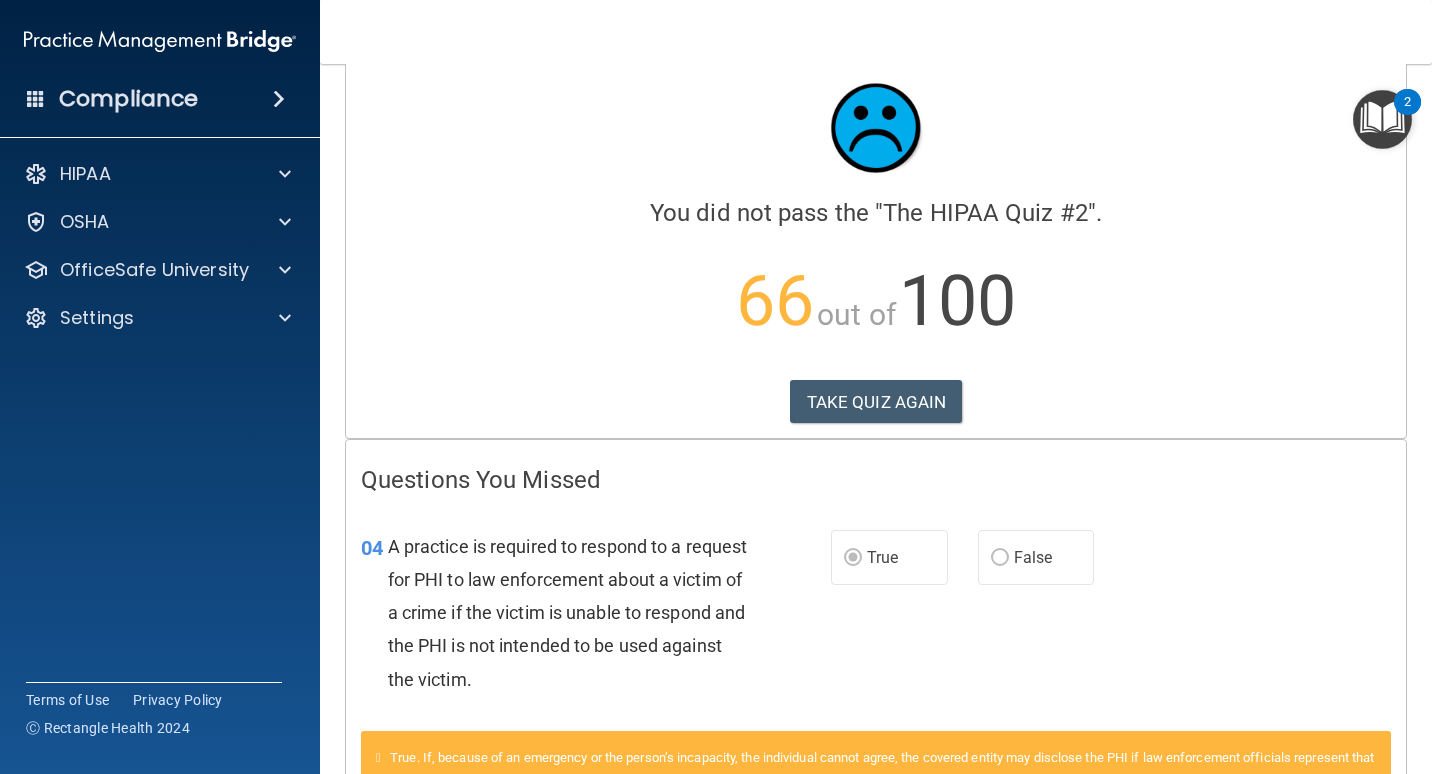 scroll, scrollTop: 0, scrollLeft: 0, axis: both 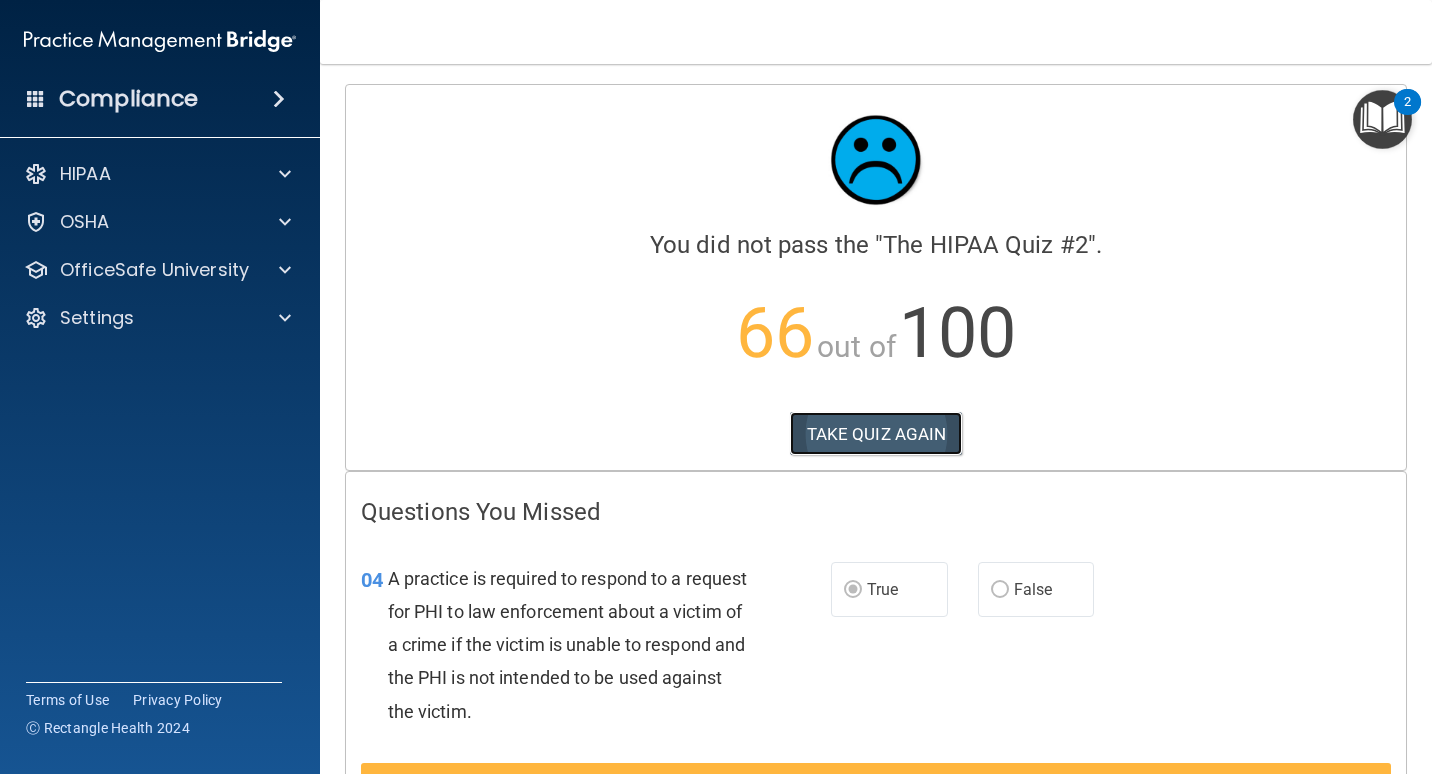 click on "TAKE QUIZ AGAIN" at bounding box center [876, 434] 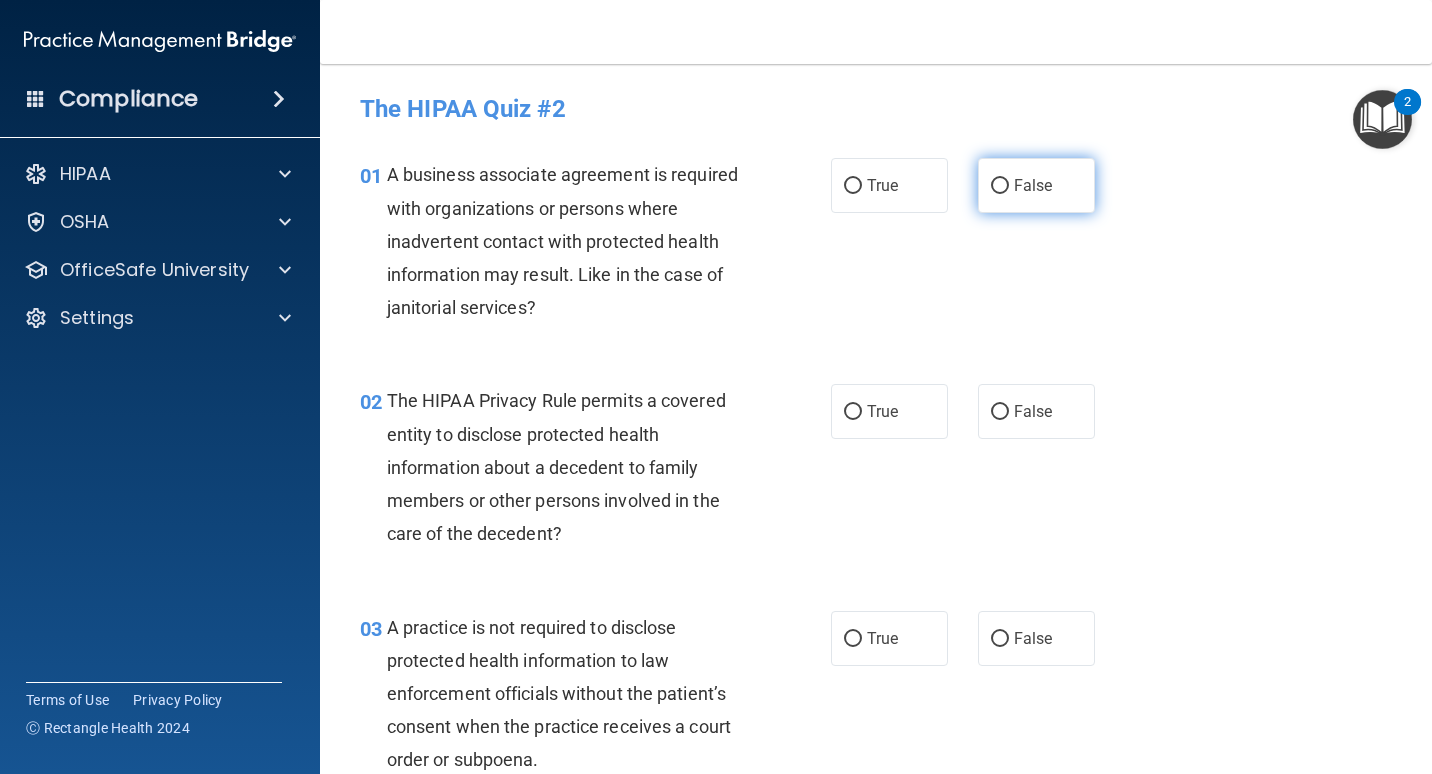 click on "False" at bounding box center [1033, 185] 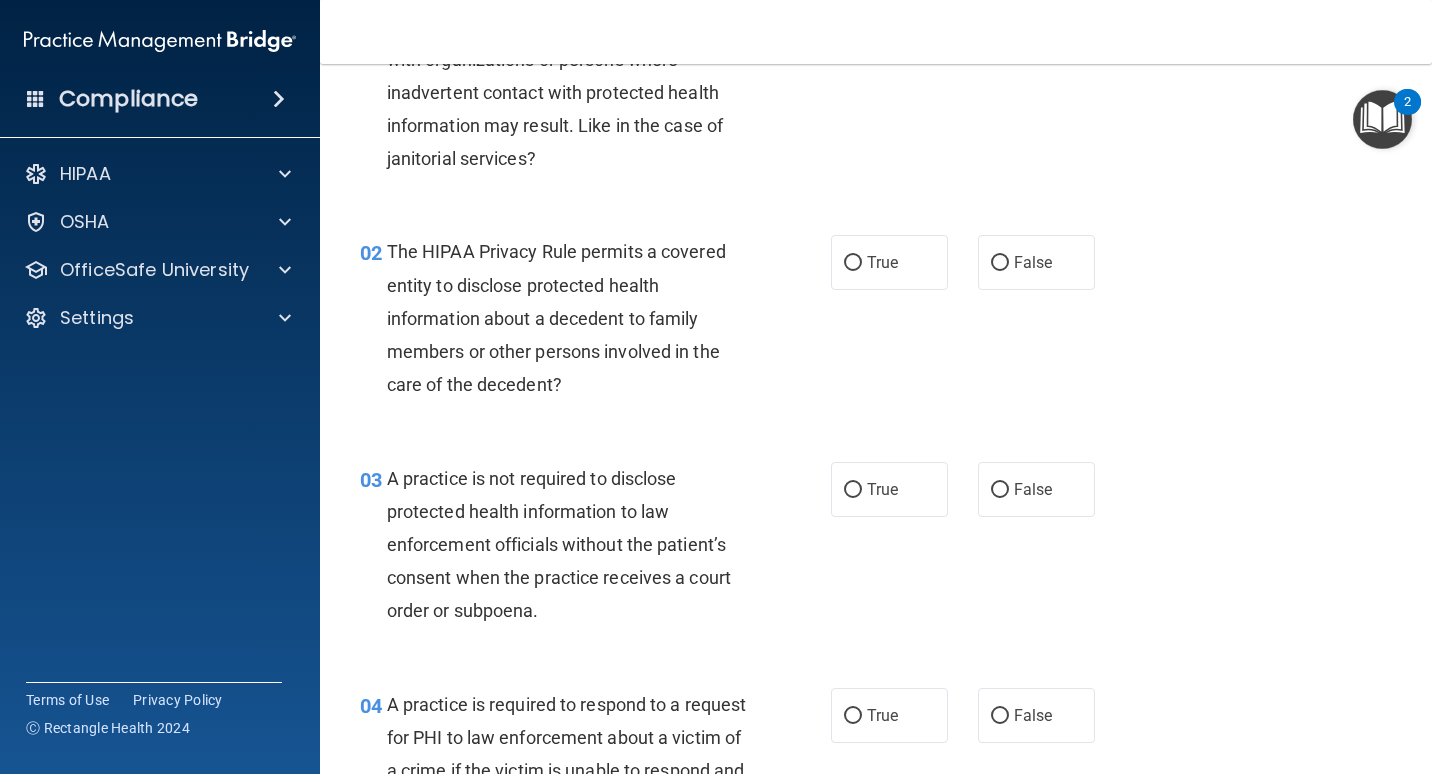 scroll, scrollTop: 200, scrollLeft: 0, axis: vertical 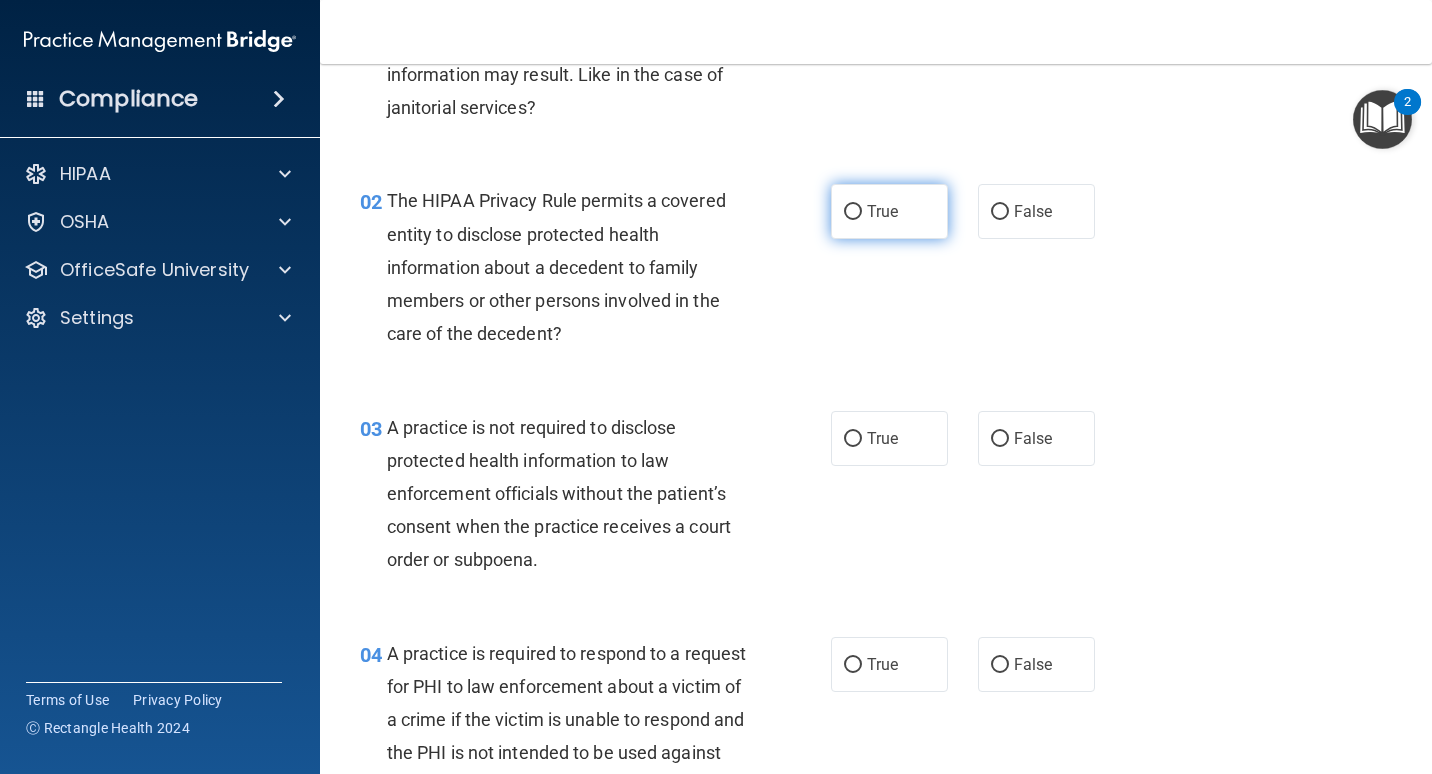 click on "True" at bounding box center [889, 211] 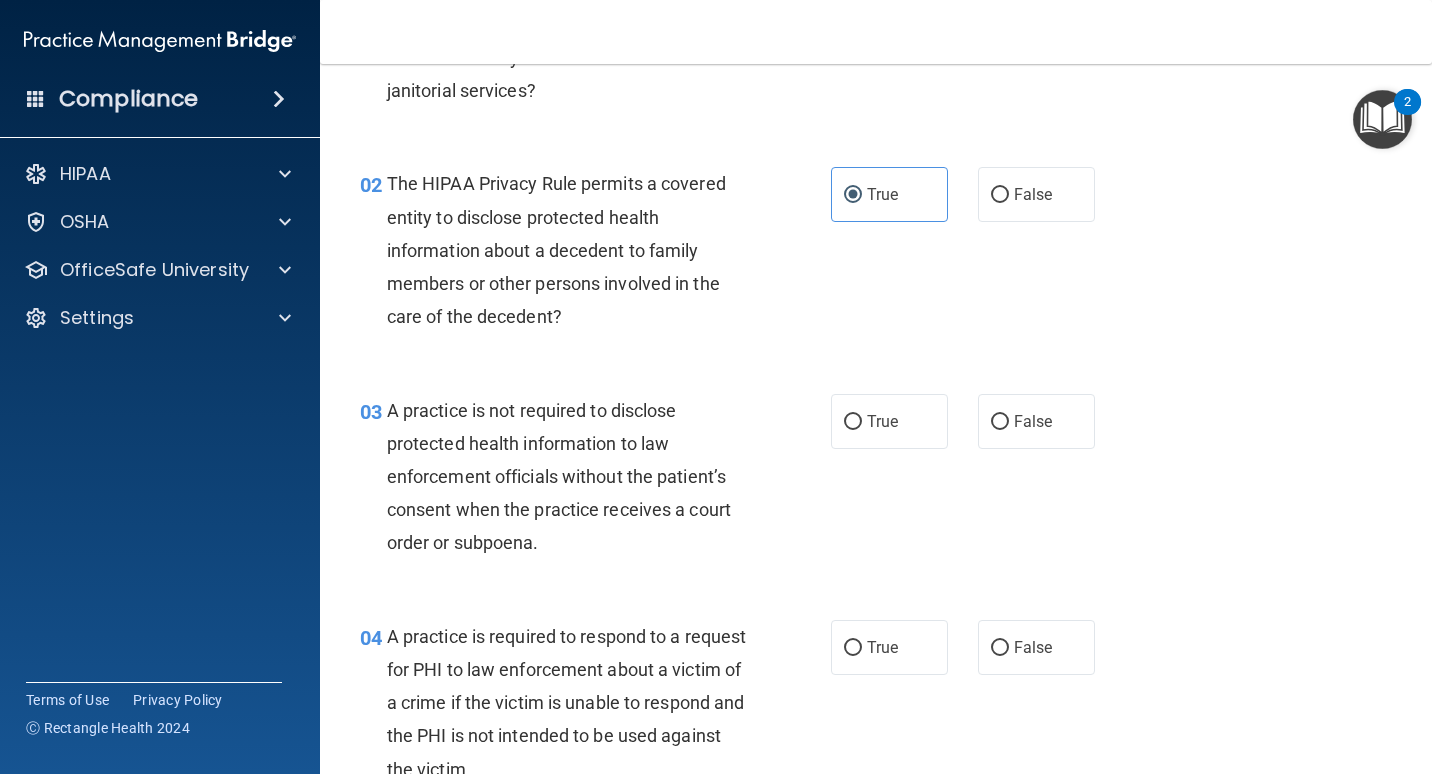 scroll, scrollTop: 200, scrollLeft: 0, axis: vertical 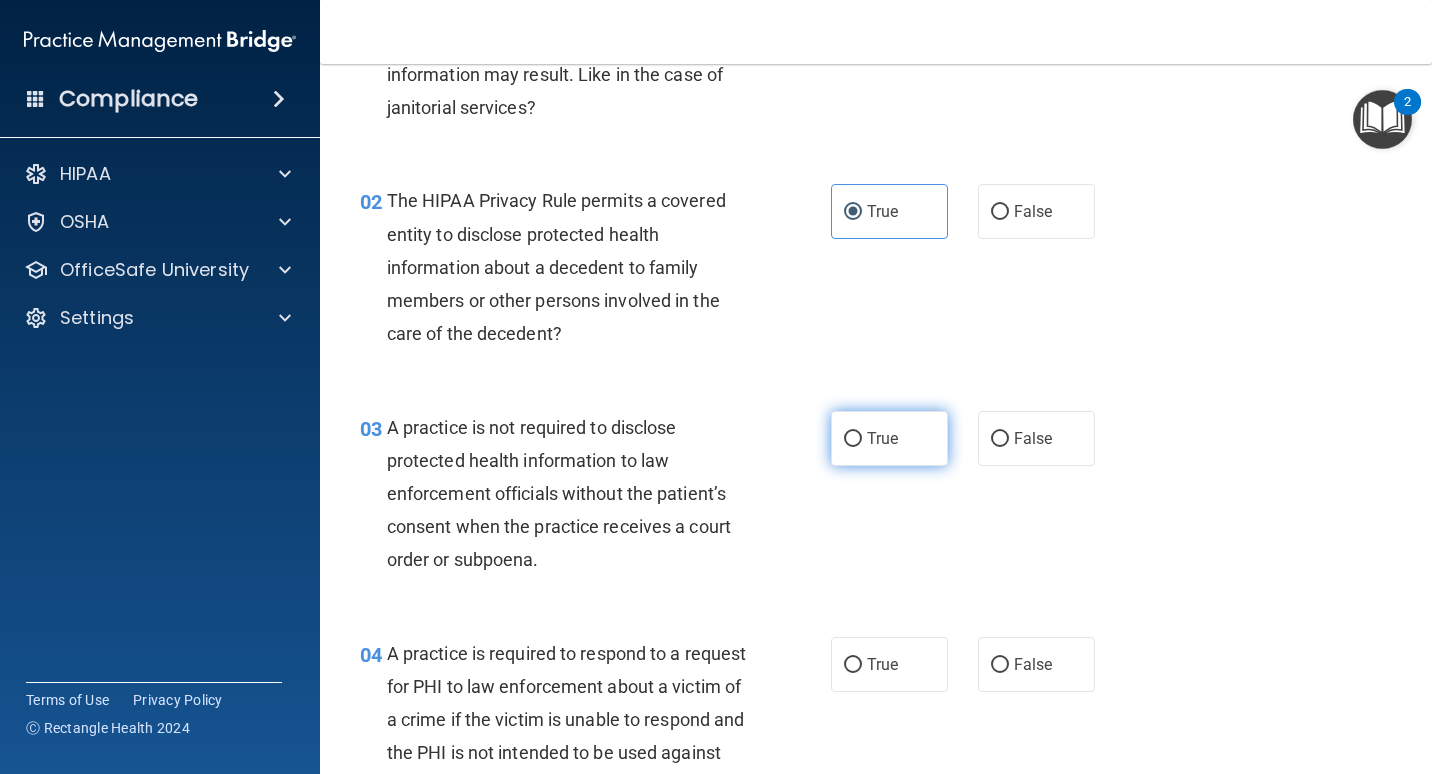 click on "True" at bounding box center (889, 438) 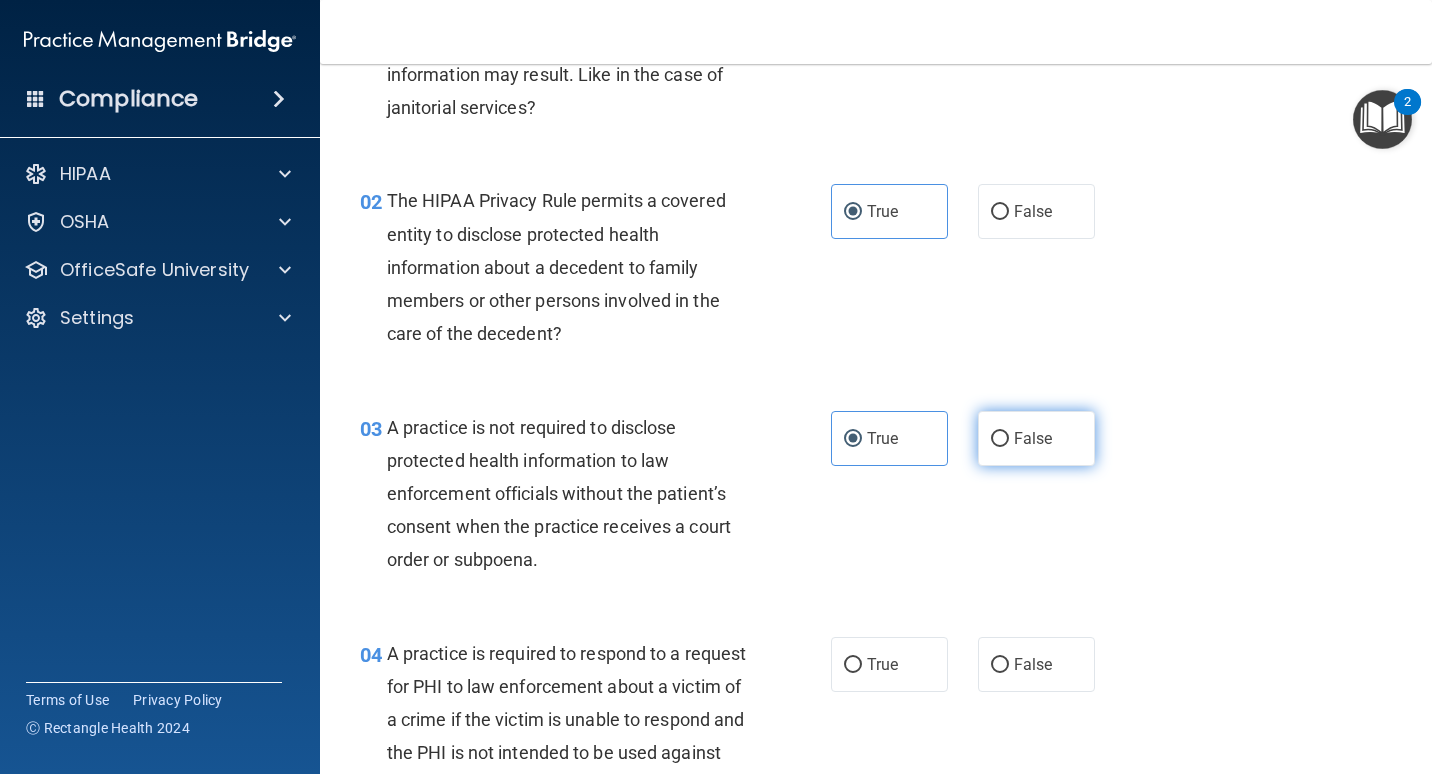 click on "False" at bounding box center [1036, 438] 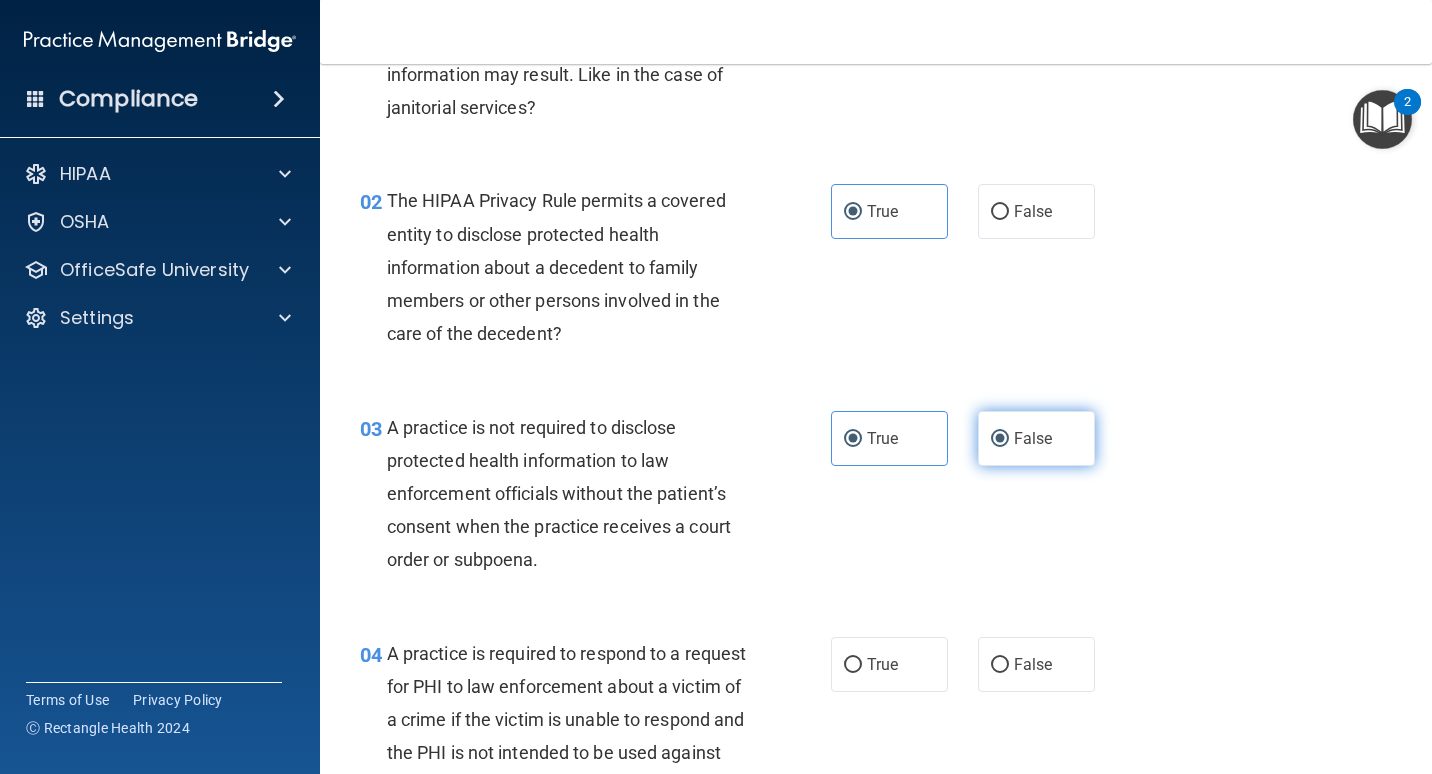 radio on "false" 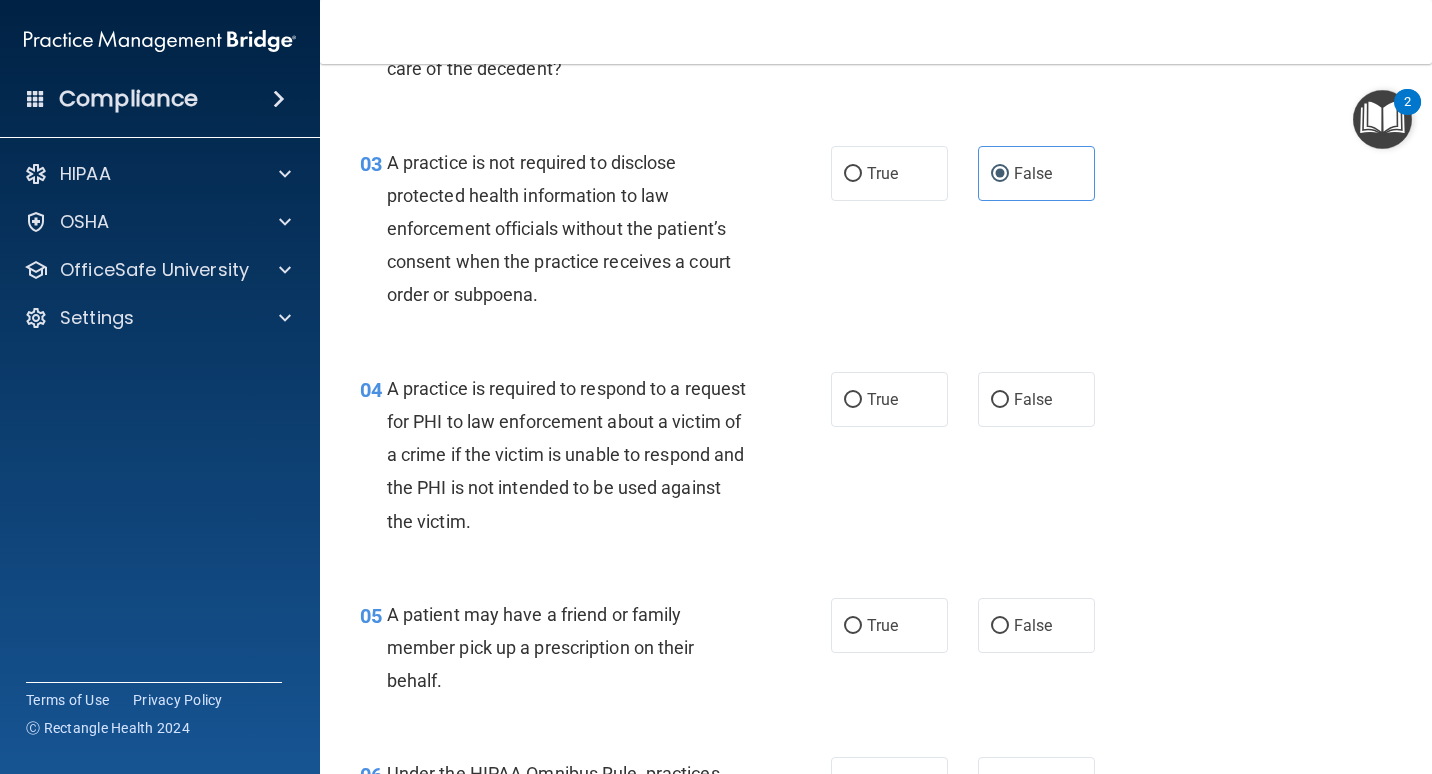 scroll, scrollTop: 500, scrollLeft: 0, axis: vertical 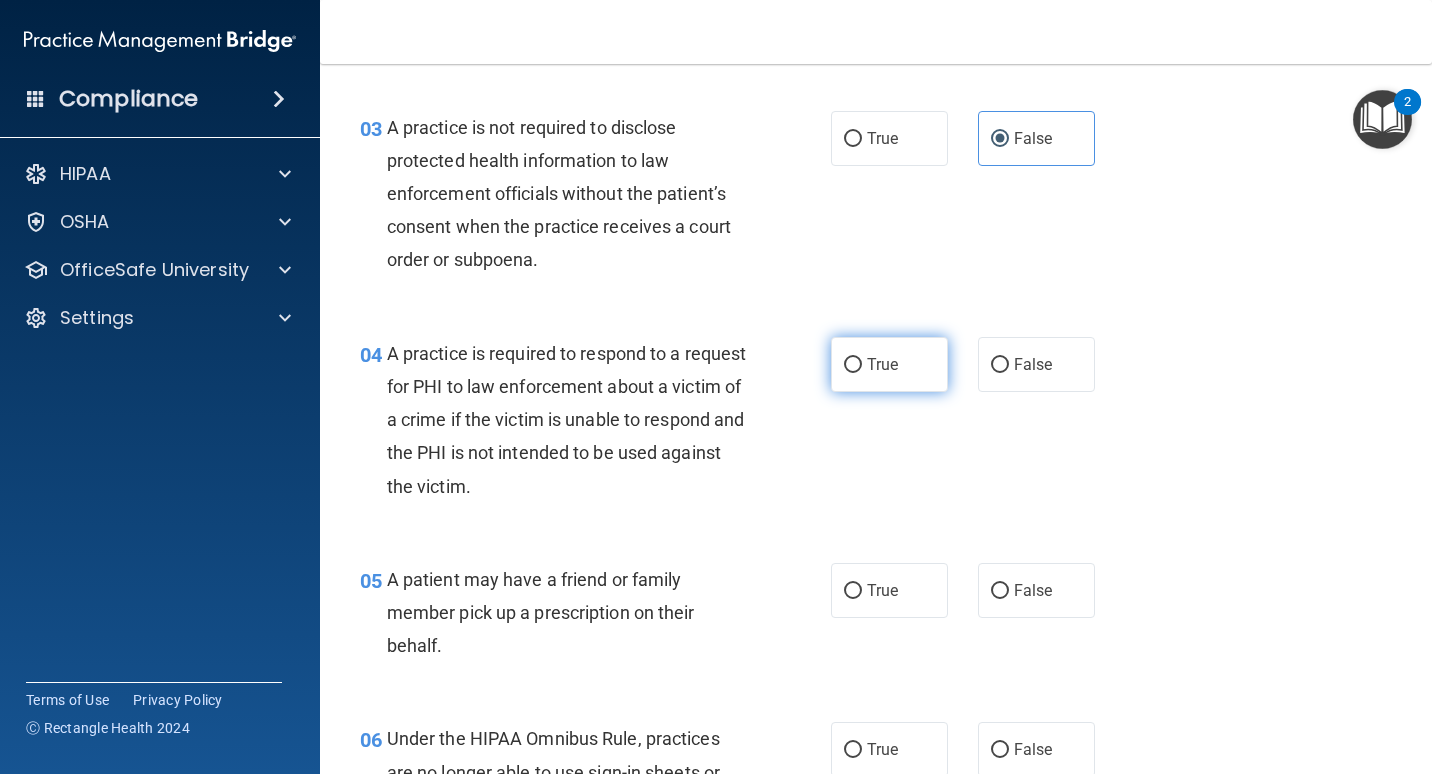 click on "True" at bounding box center (889, 364) 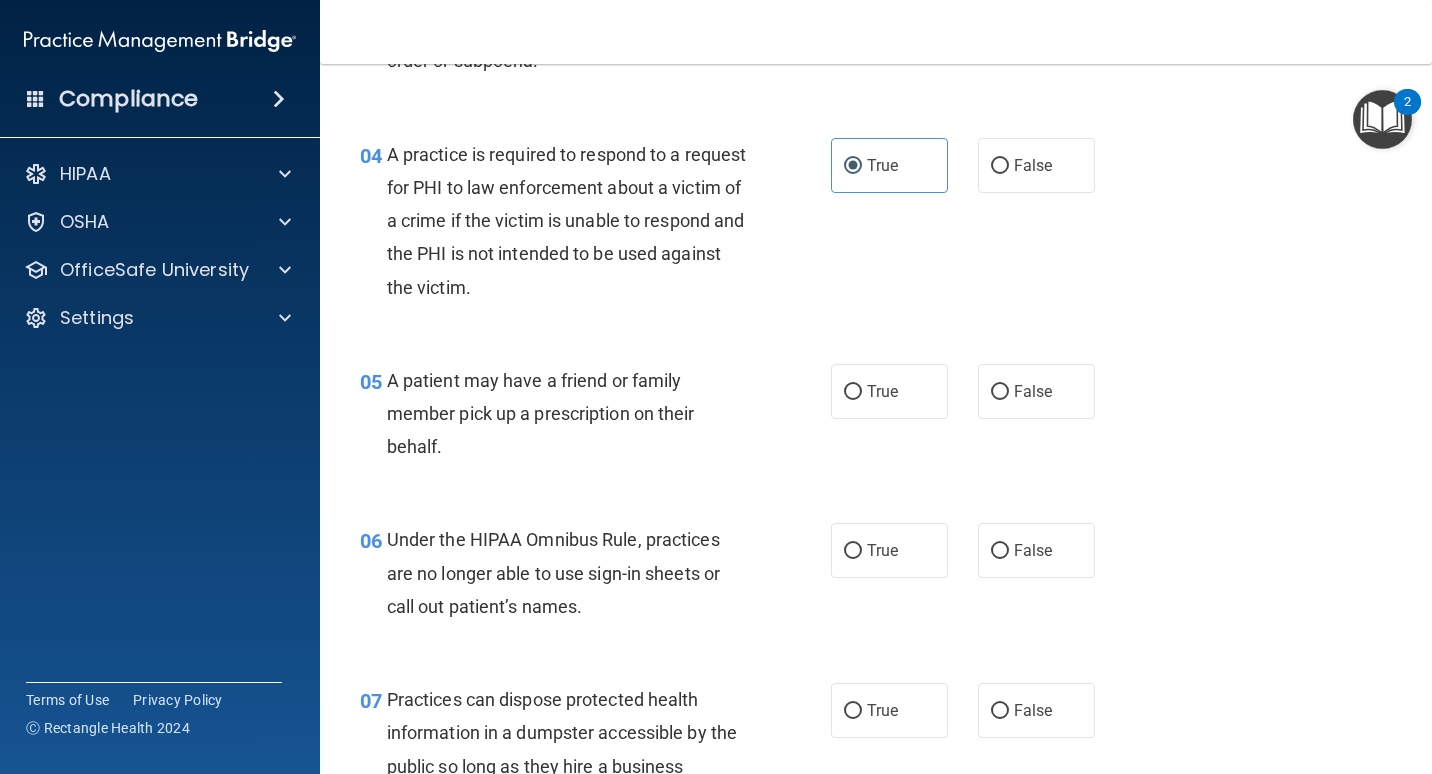 scroll, scrollTop: 700, scrollLeft: 0, axis: vertical 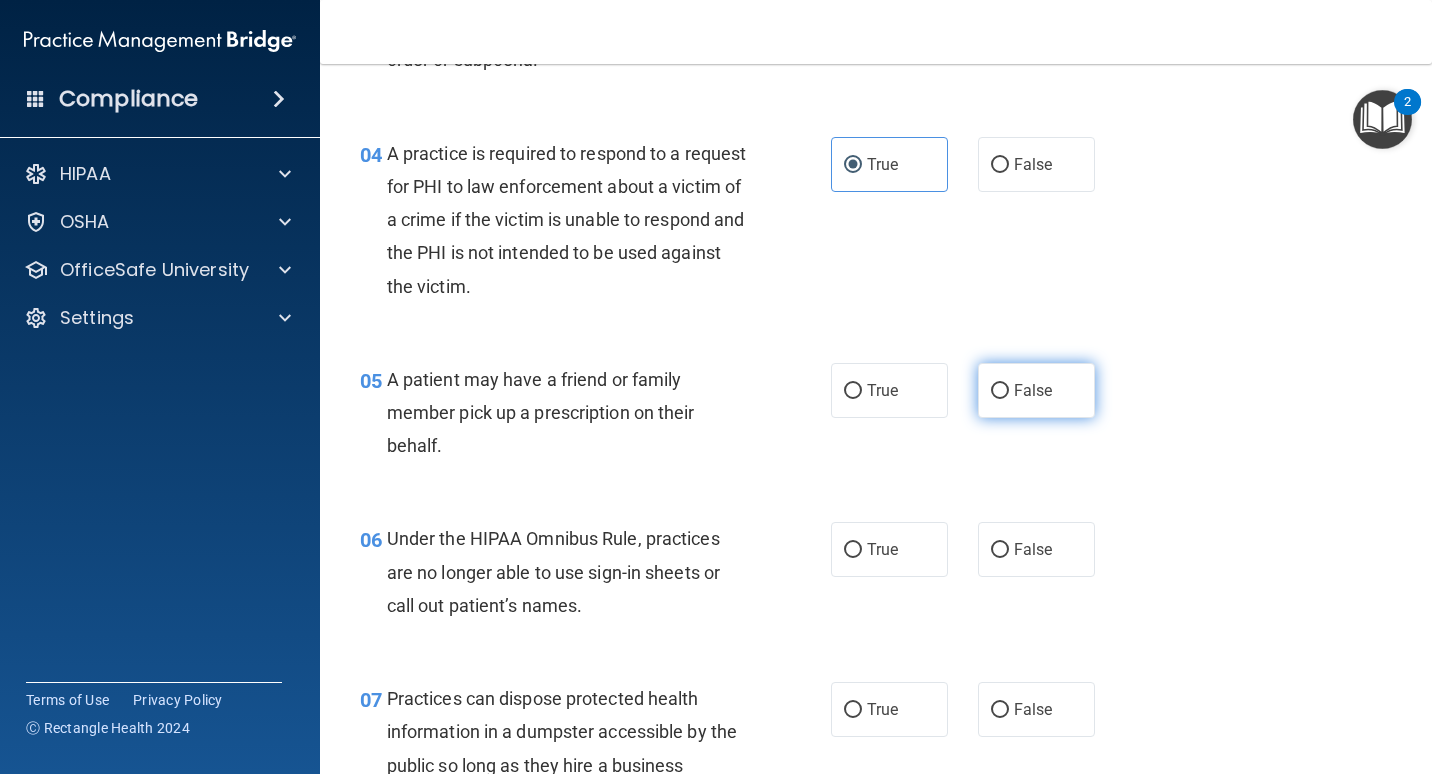 click on "False" at bounding box center (1036, 390) 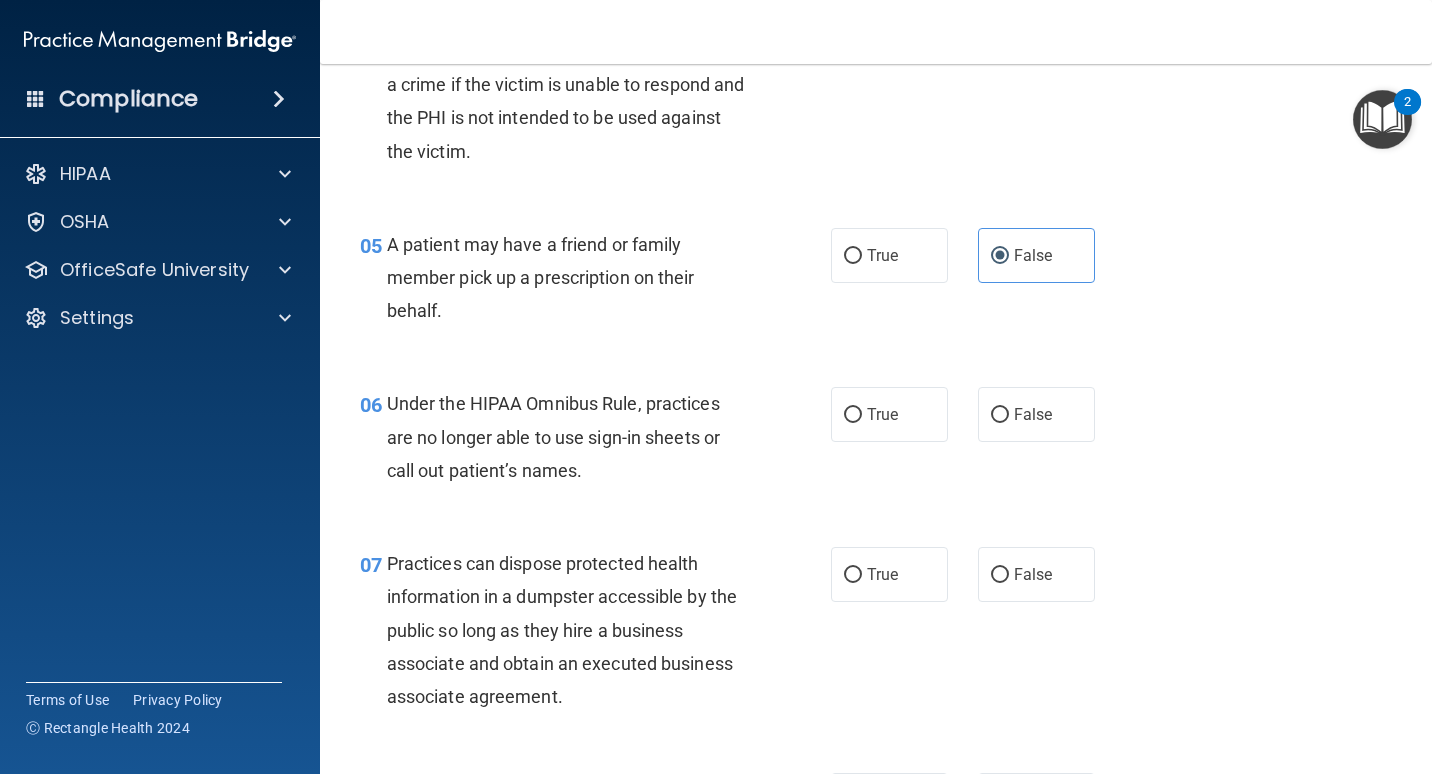 scroll, scrollTop: 800, scrollLeft: 0, axis: vertical 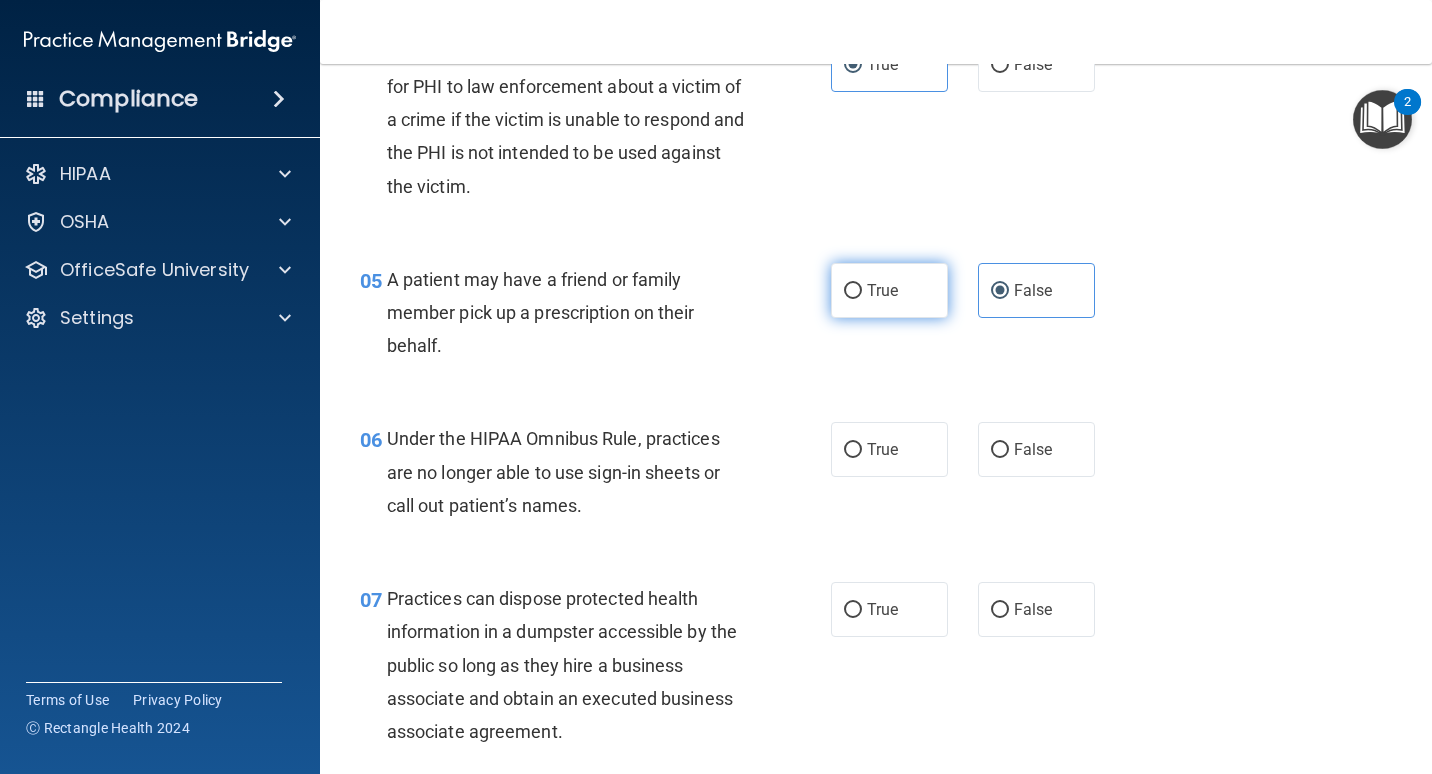 click on "True" at bounding box center [882, 290] 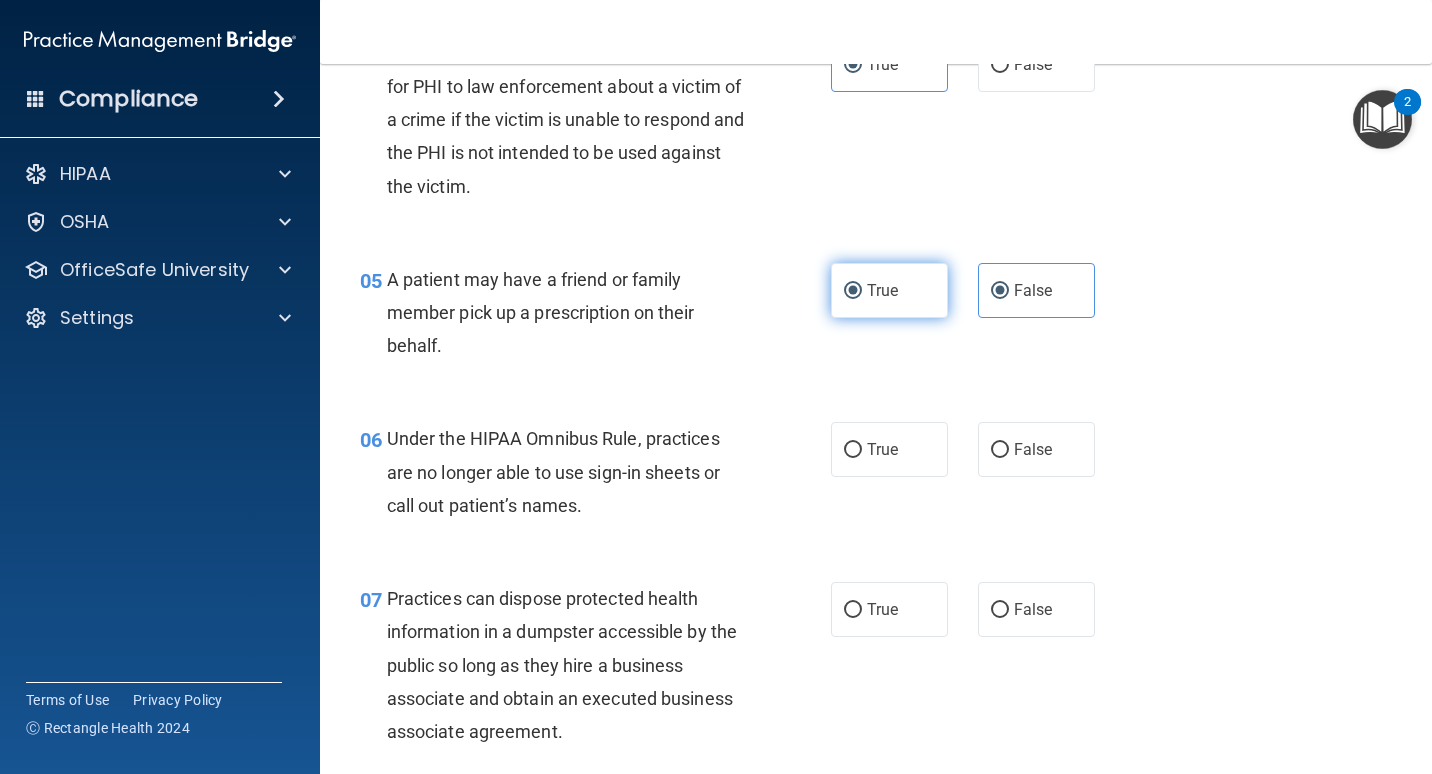 radio on "false" 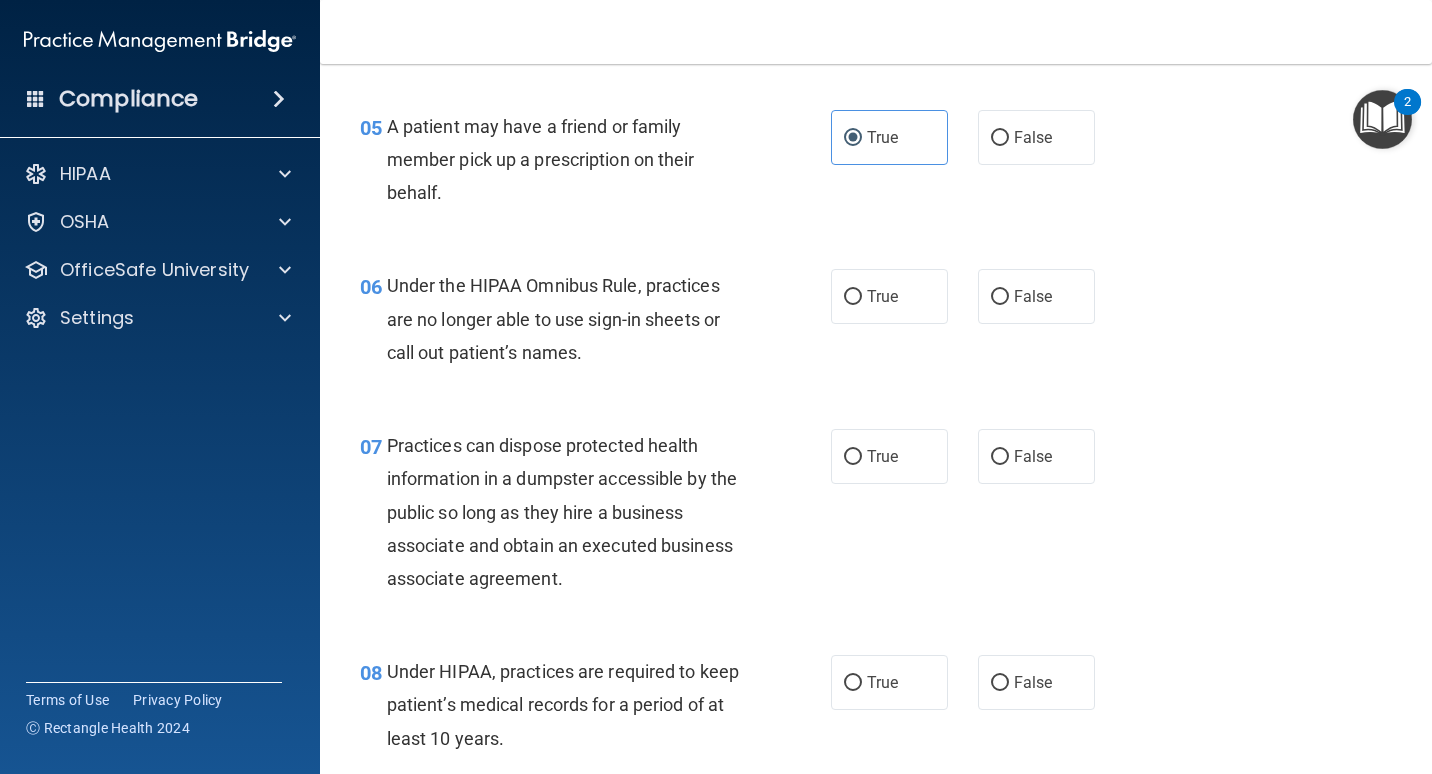 scroll, scrollTop: 1000, scrollLeft: 0, axis: vertical 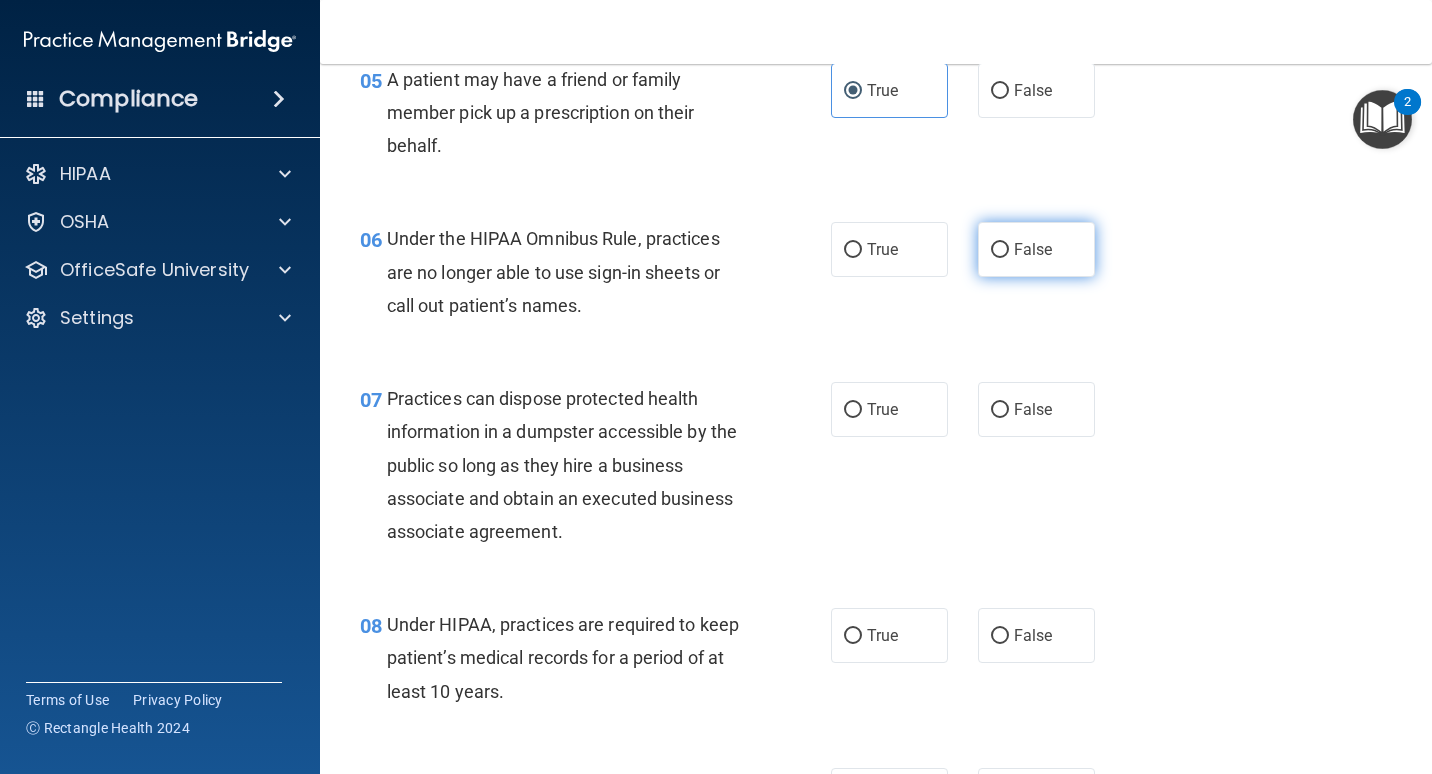 click on "False" at bounding box center (1033, 249) 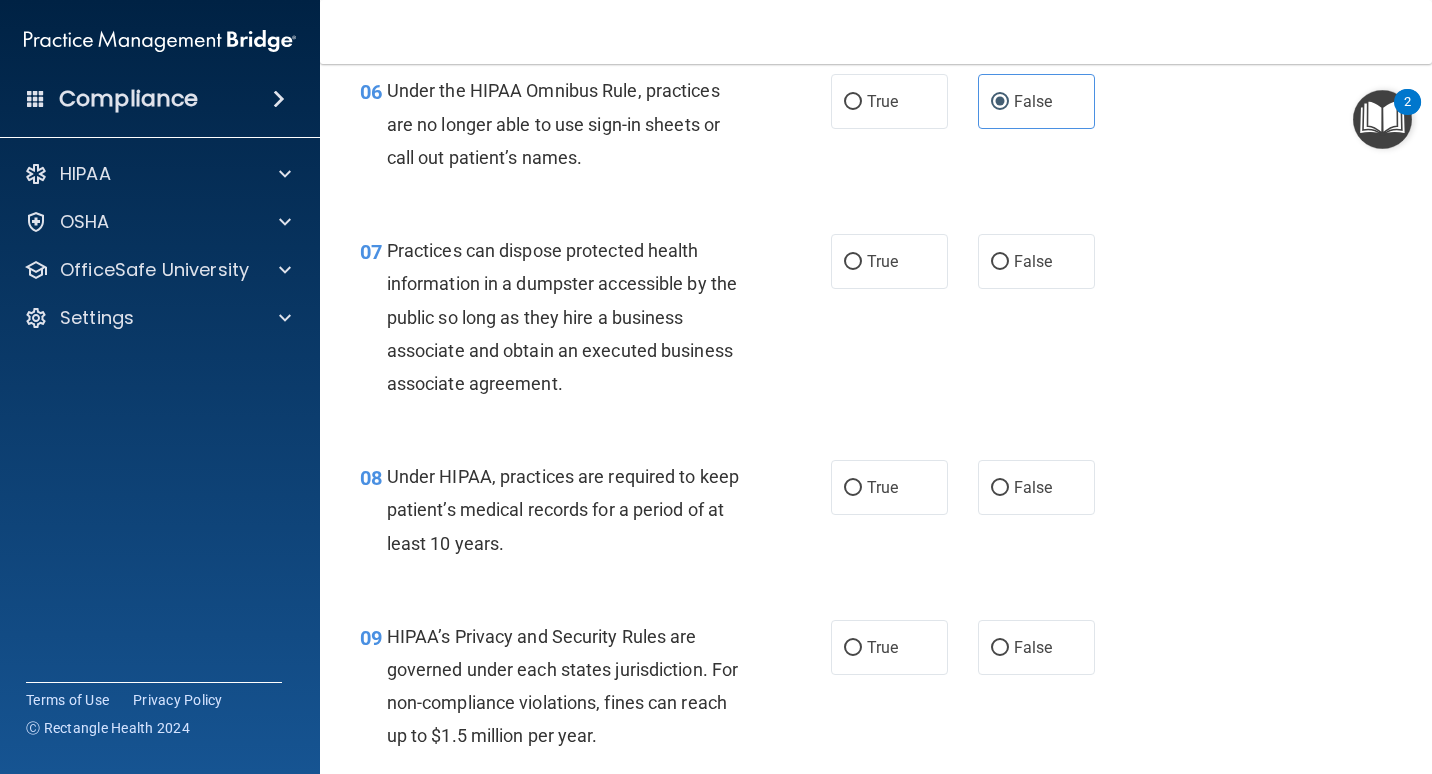 scroll, scrollTop: 1200, scrollLeft: 0, axis: vertical 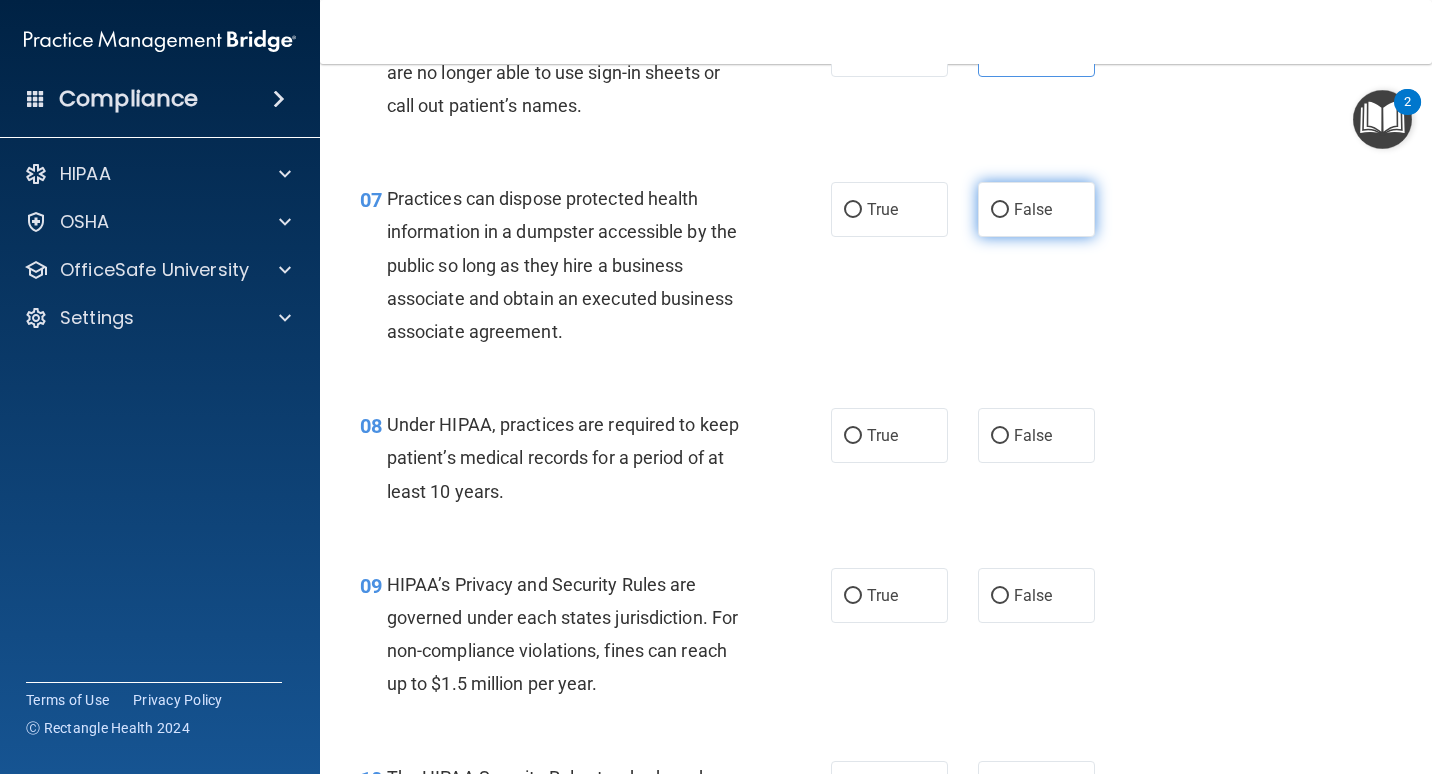 click on "False" at bounding box center (1000, 210) 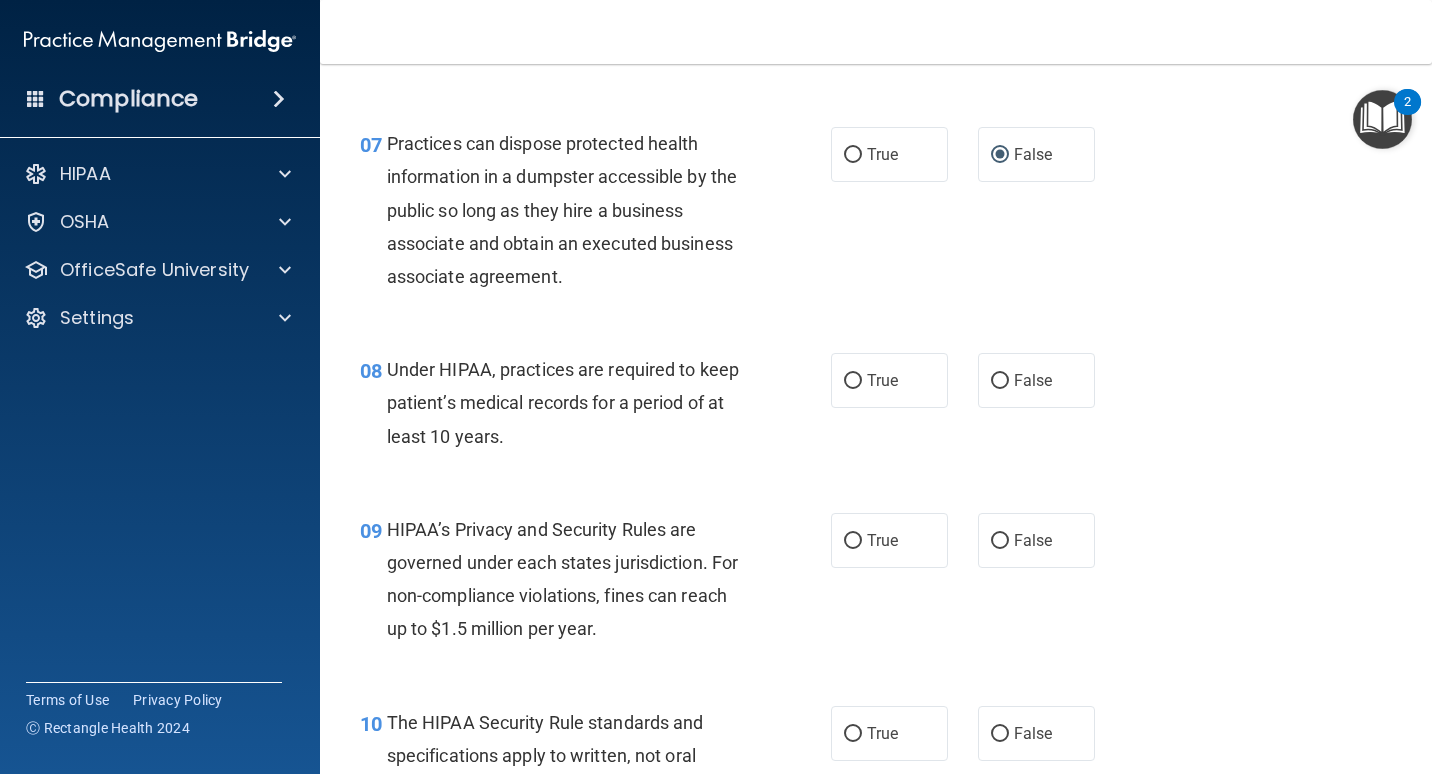 scroll, scrollTop: 1300, scrollLeft: 0, axis: vertical 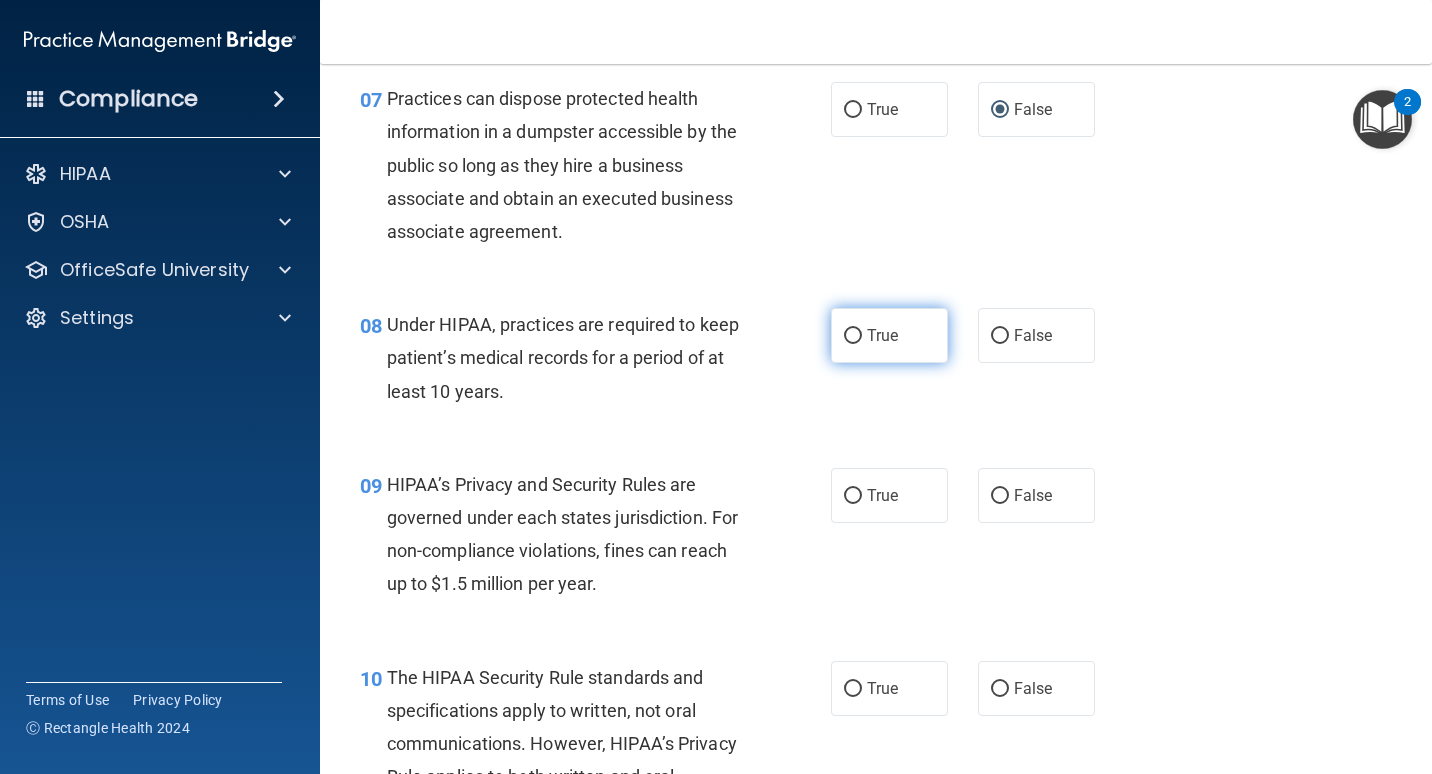 click on "True" at bounding box center [882, 335] 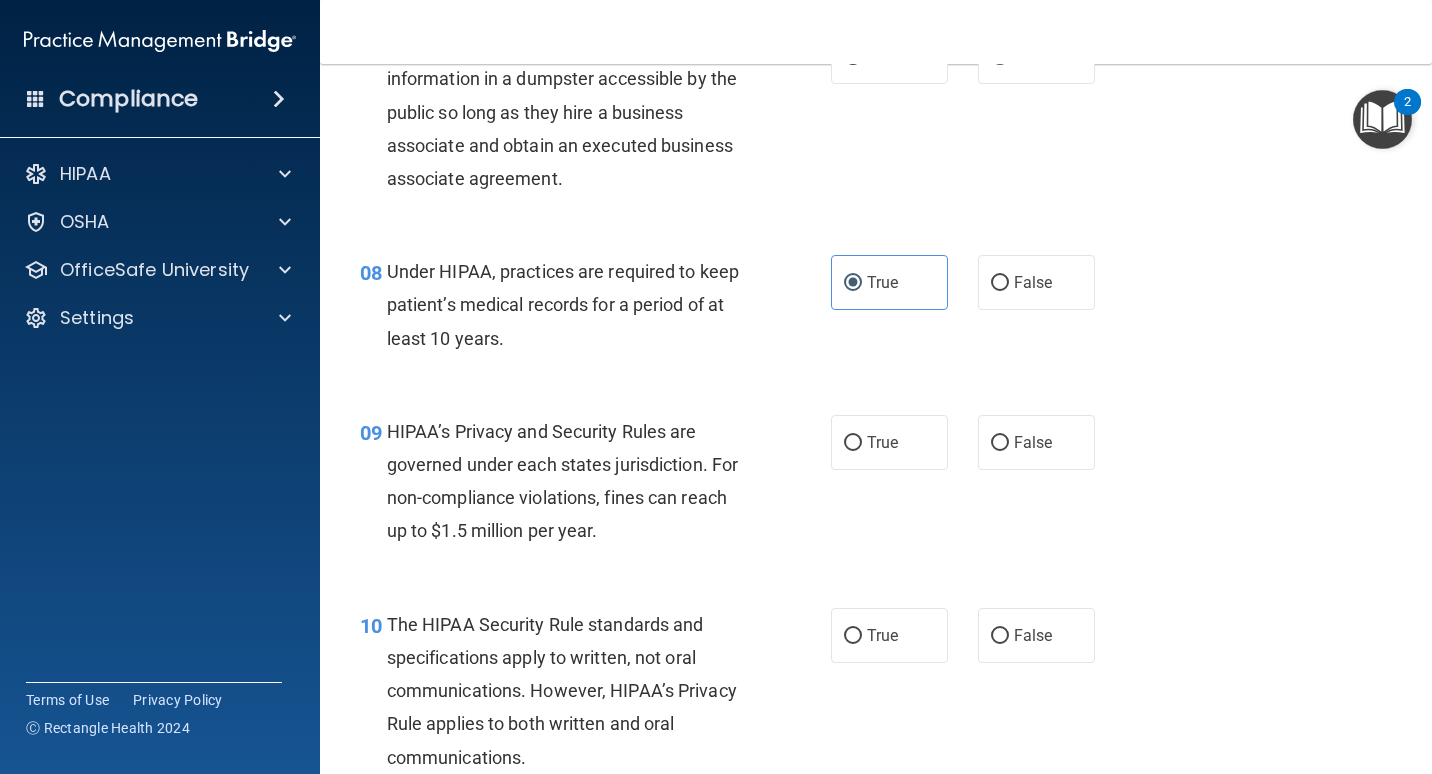 scroll, scrollTop: 1400, scrollLeft: 0, axis: vertical 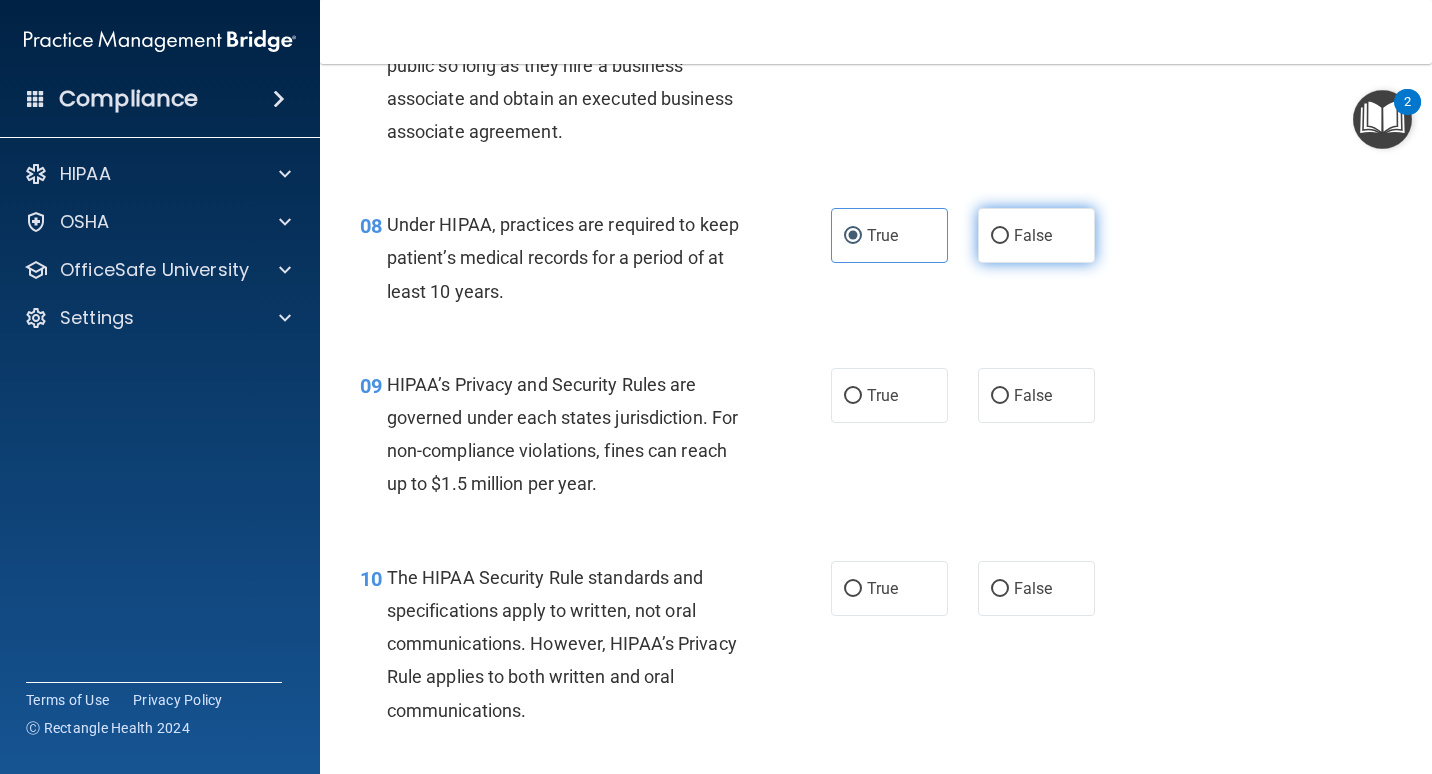 click on "False" at bounding box center (1036, 235) 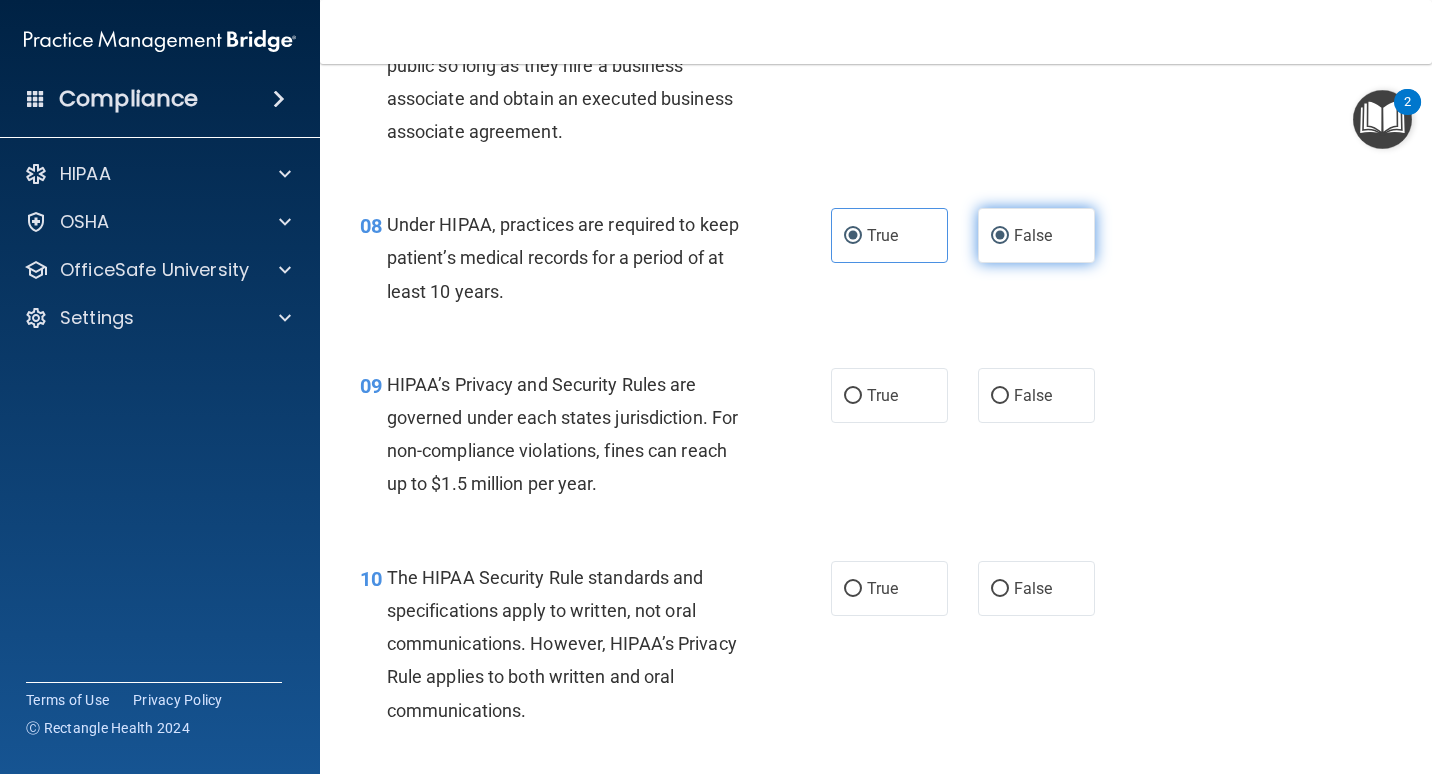 radio on "false" 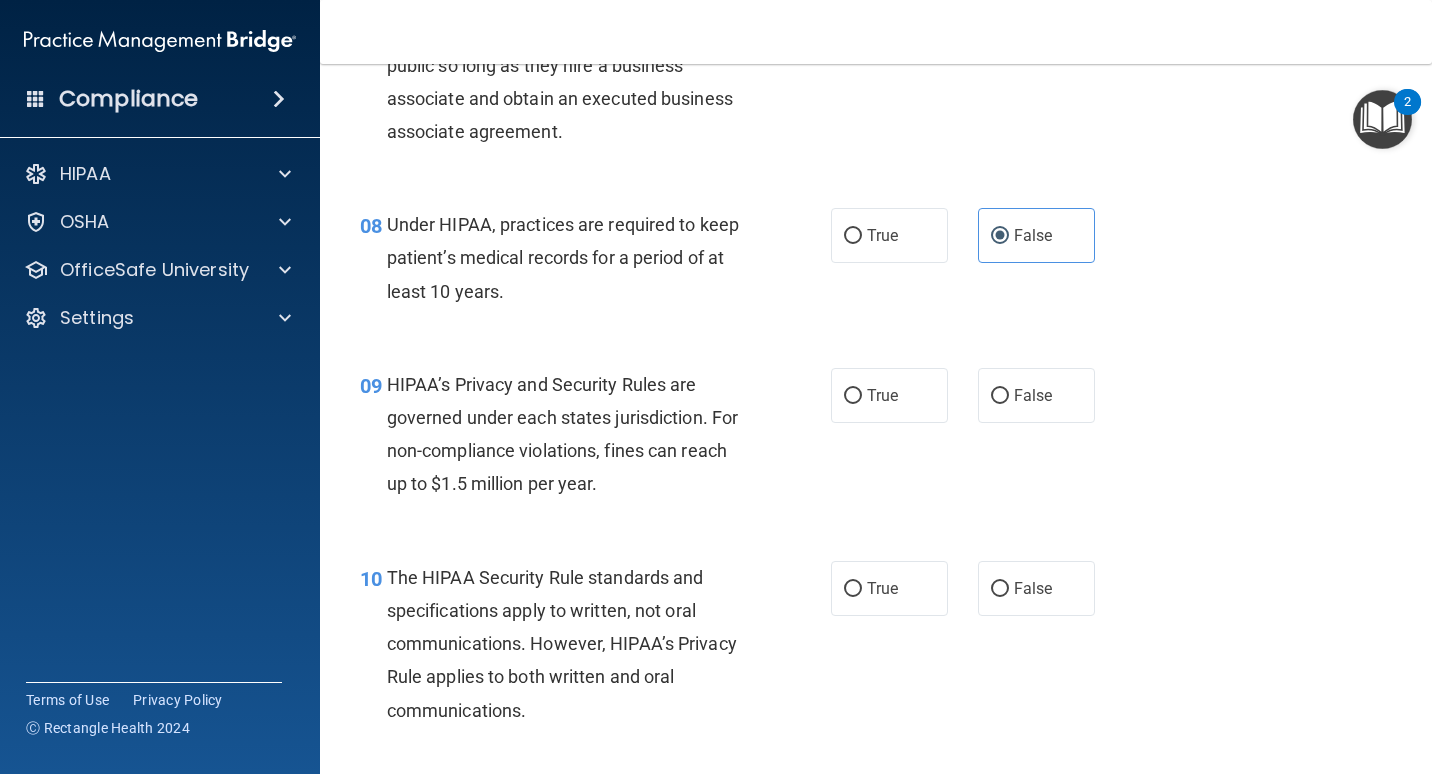 scroll, scrollTop: 1500, scrollLeft: 0, axis: vertical 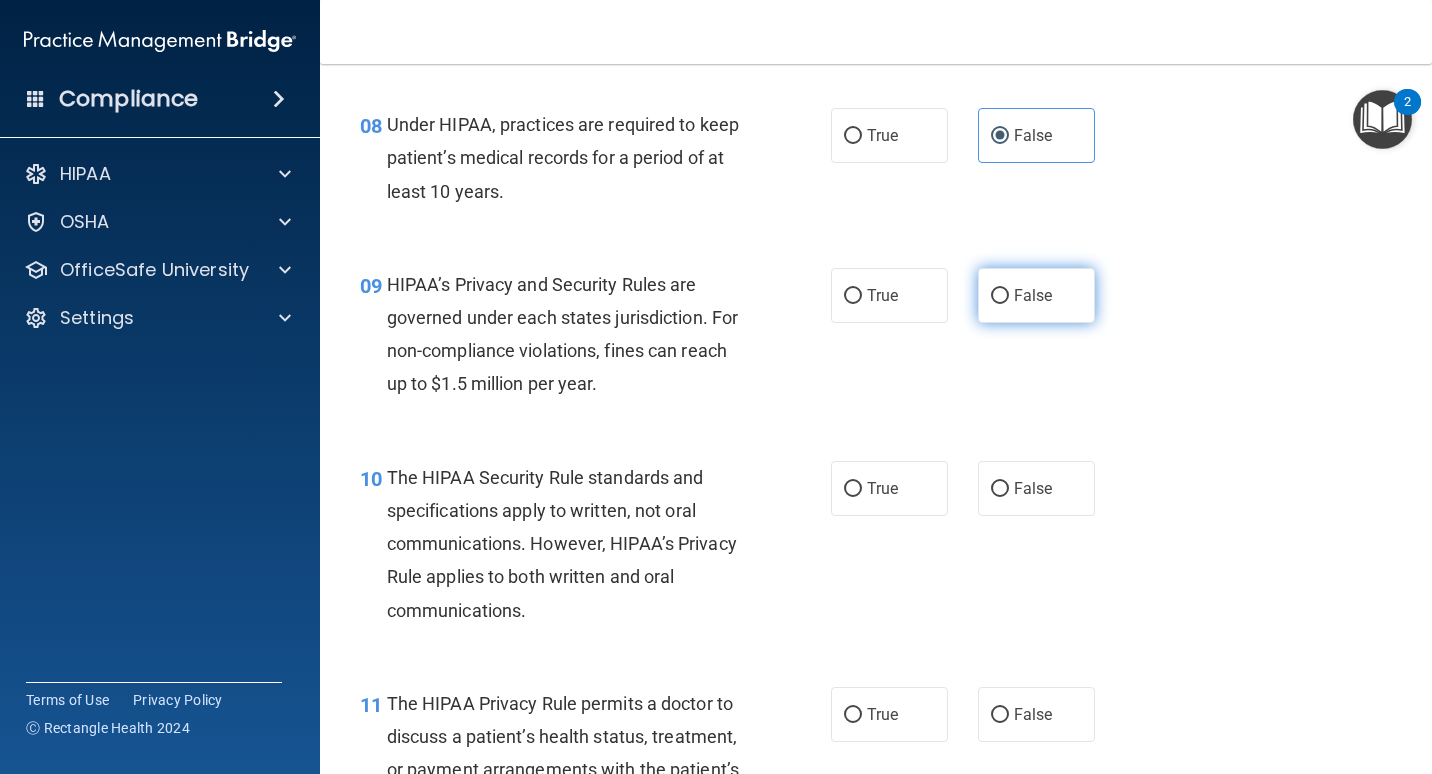 click on "False" at bounding box center (1036, 295) 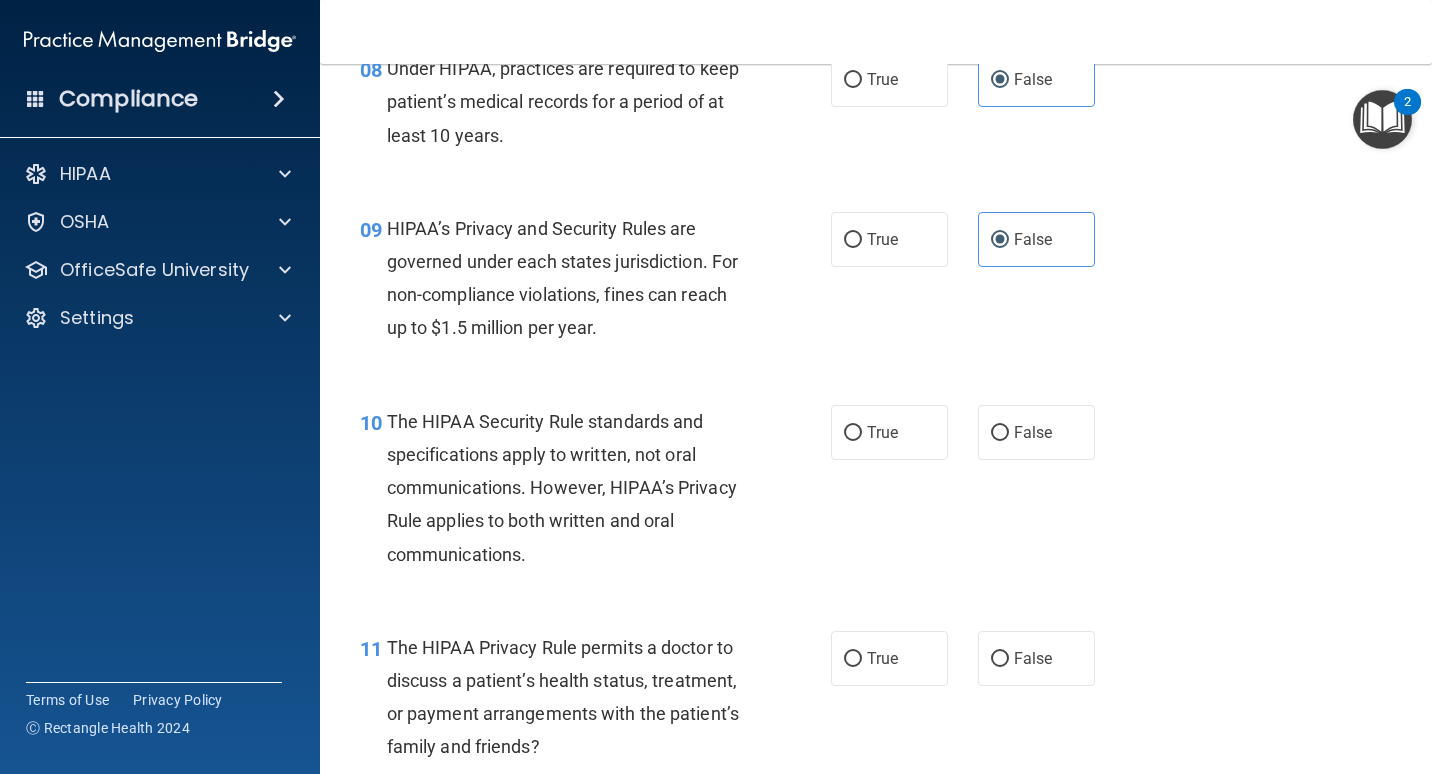 scroll, scrollTop: 1700, scrollLeft: 0, axis: vertical 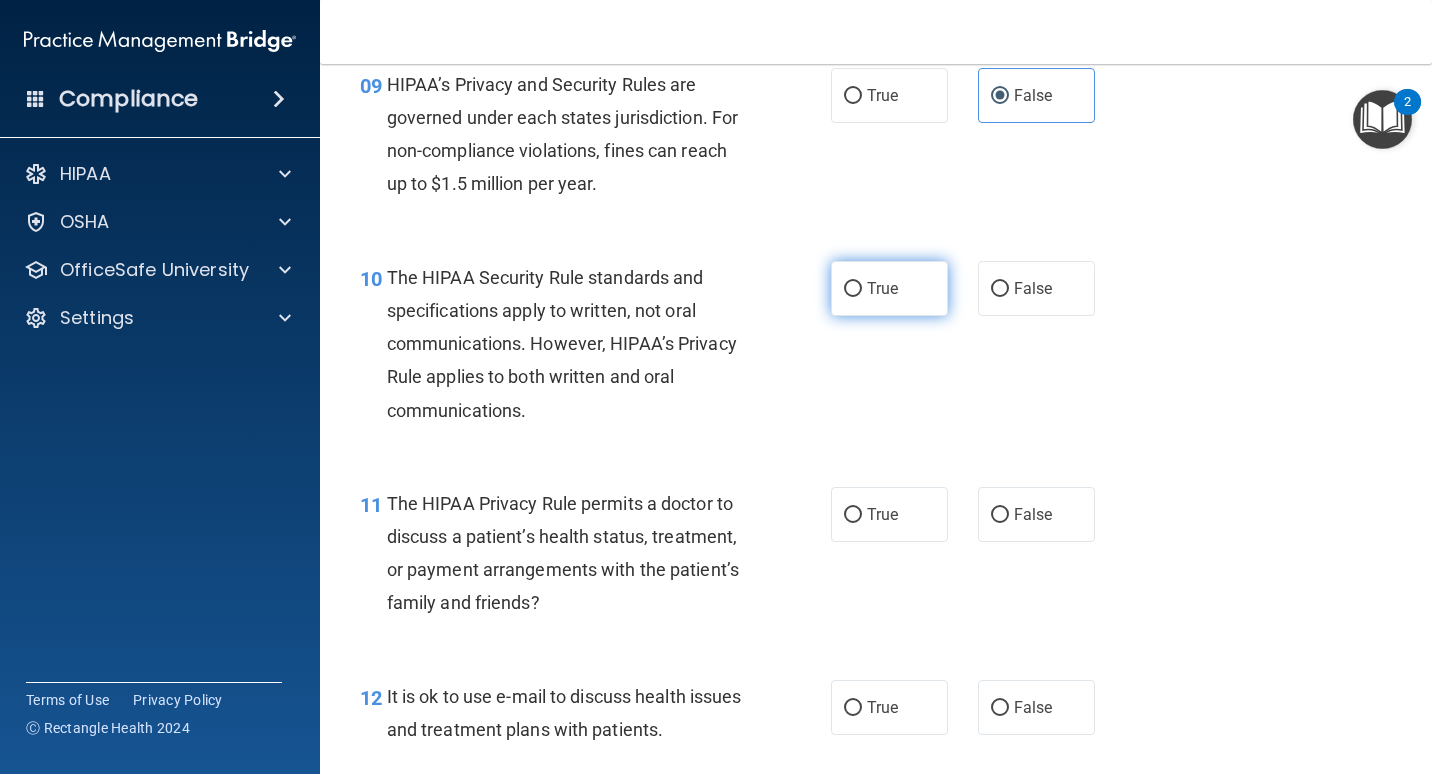 click on "True" at bounding box center (889, 288) 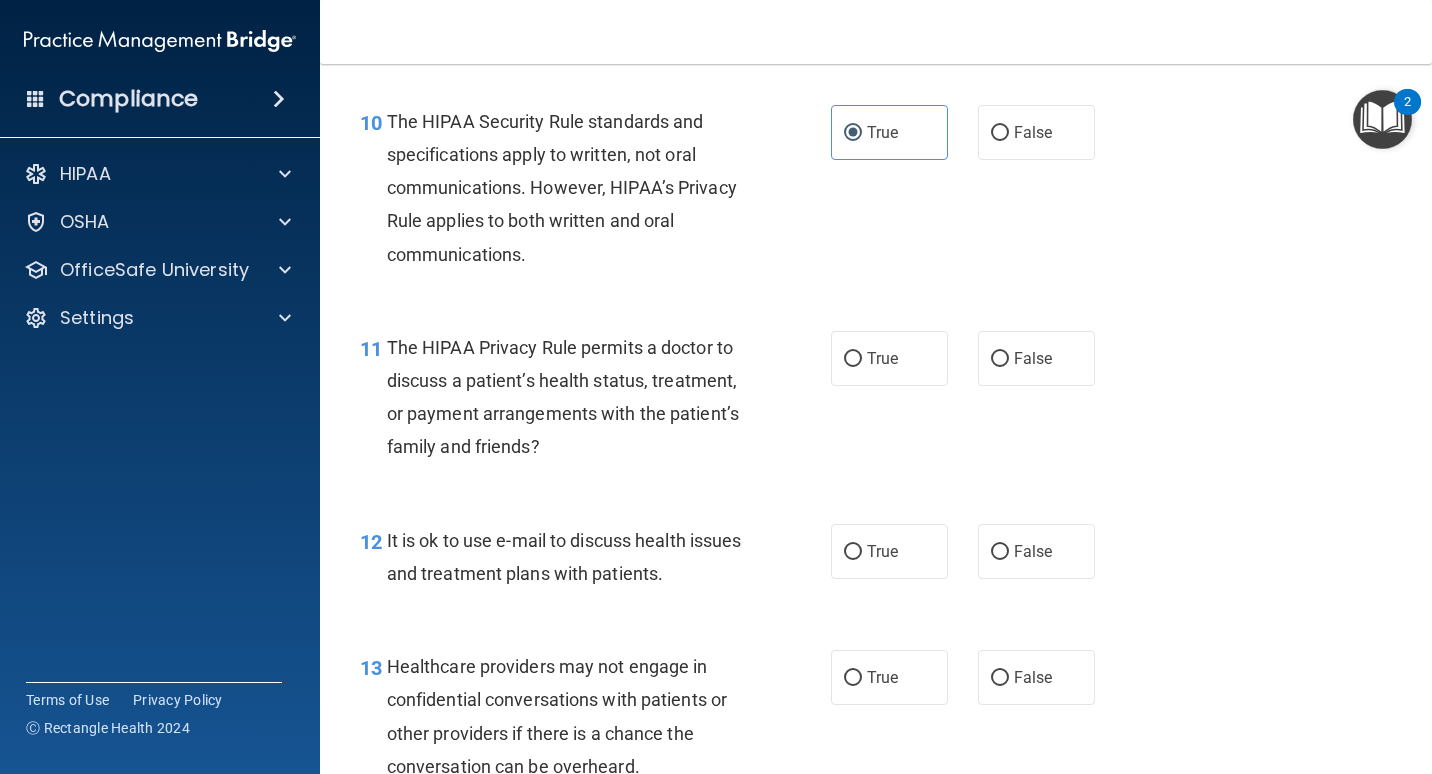 scroll, scrollTop: 1900, scrollLeft: 0, axis: vertical 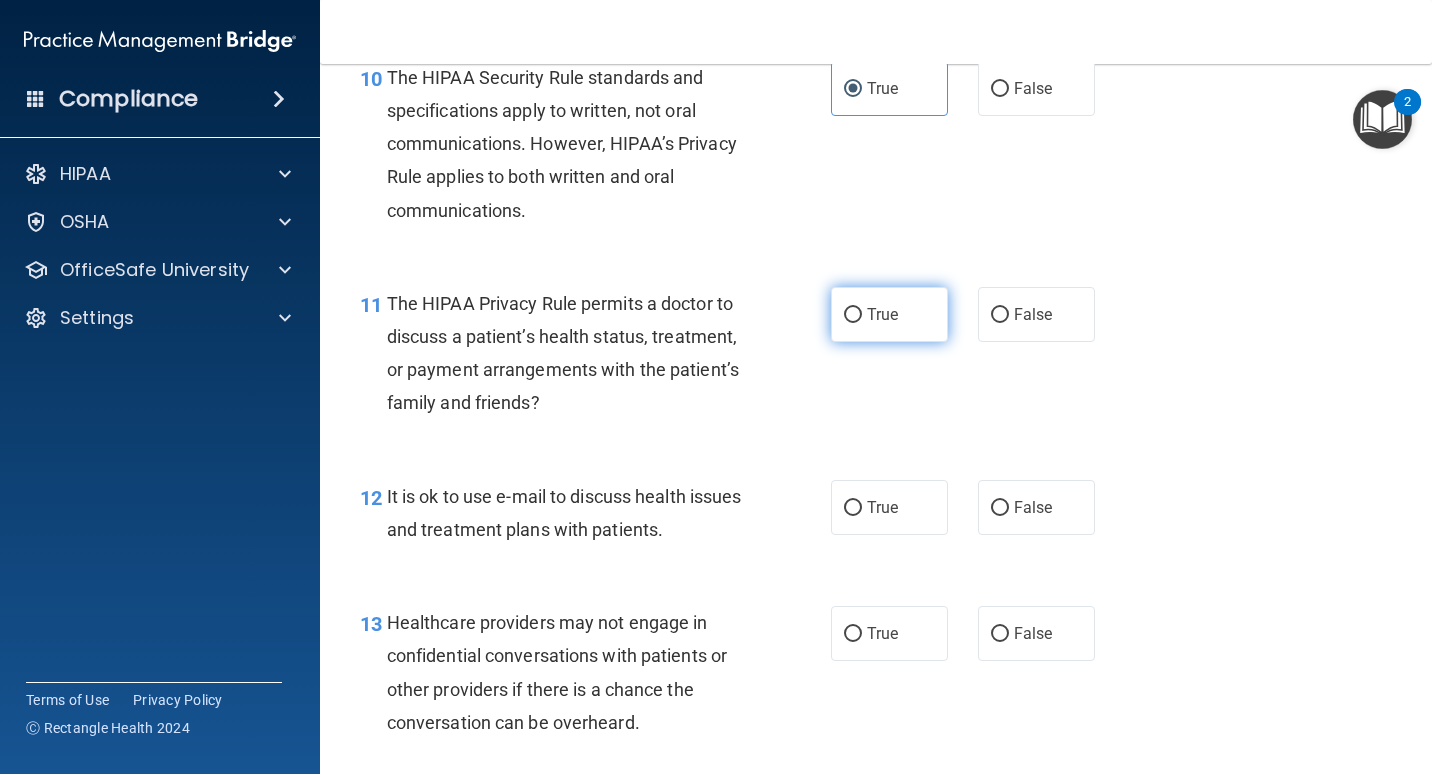 click on "True" at bounding box center (889, 314) 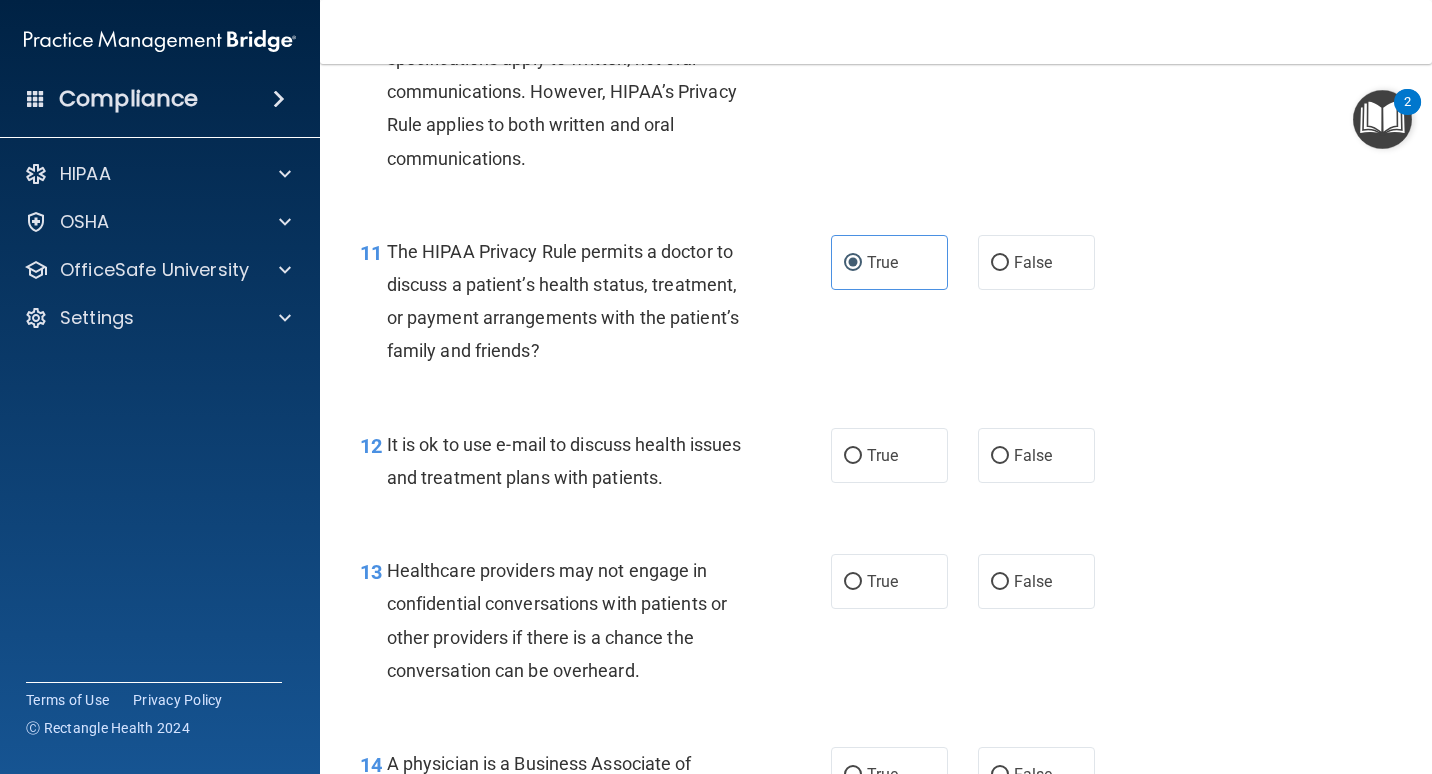 scroll, scrollTop: 2000, scrollLeft: 0, axis: vertical 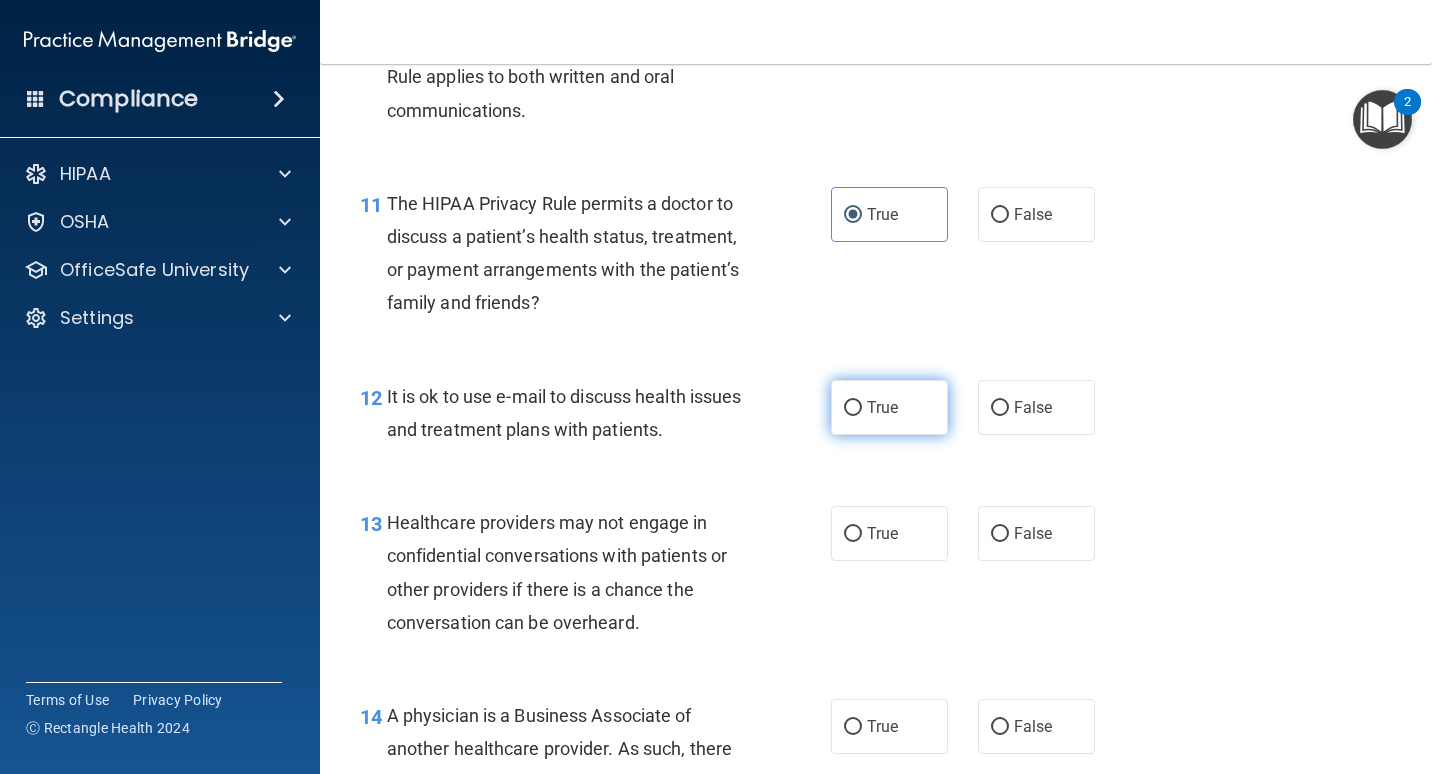 click on "True" at bounding box center (889, 407) 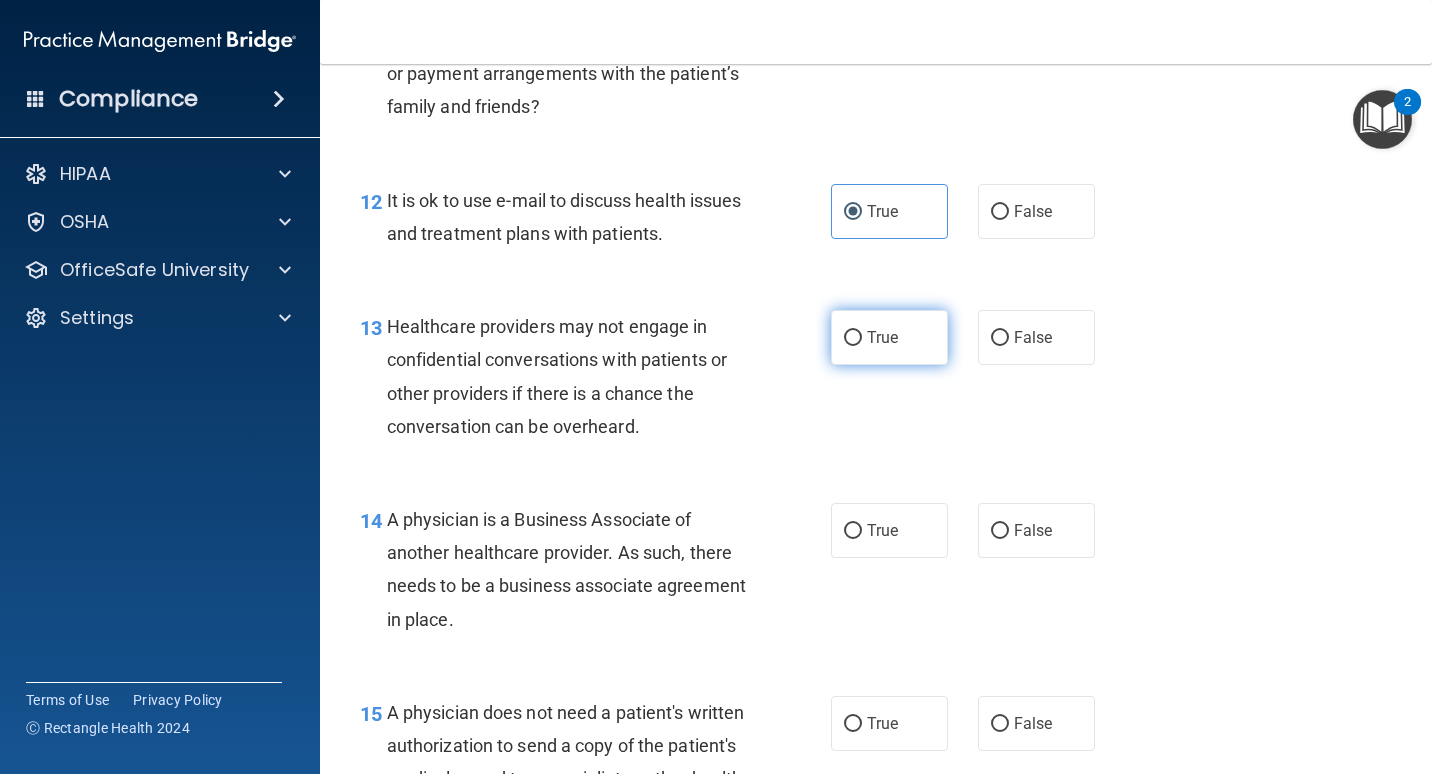 scroll, scrollTop: 2200, scrollLeft: 0, axis: vertical 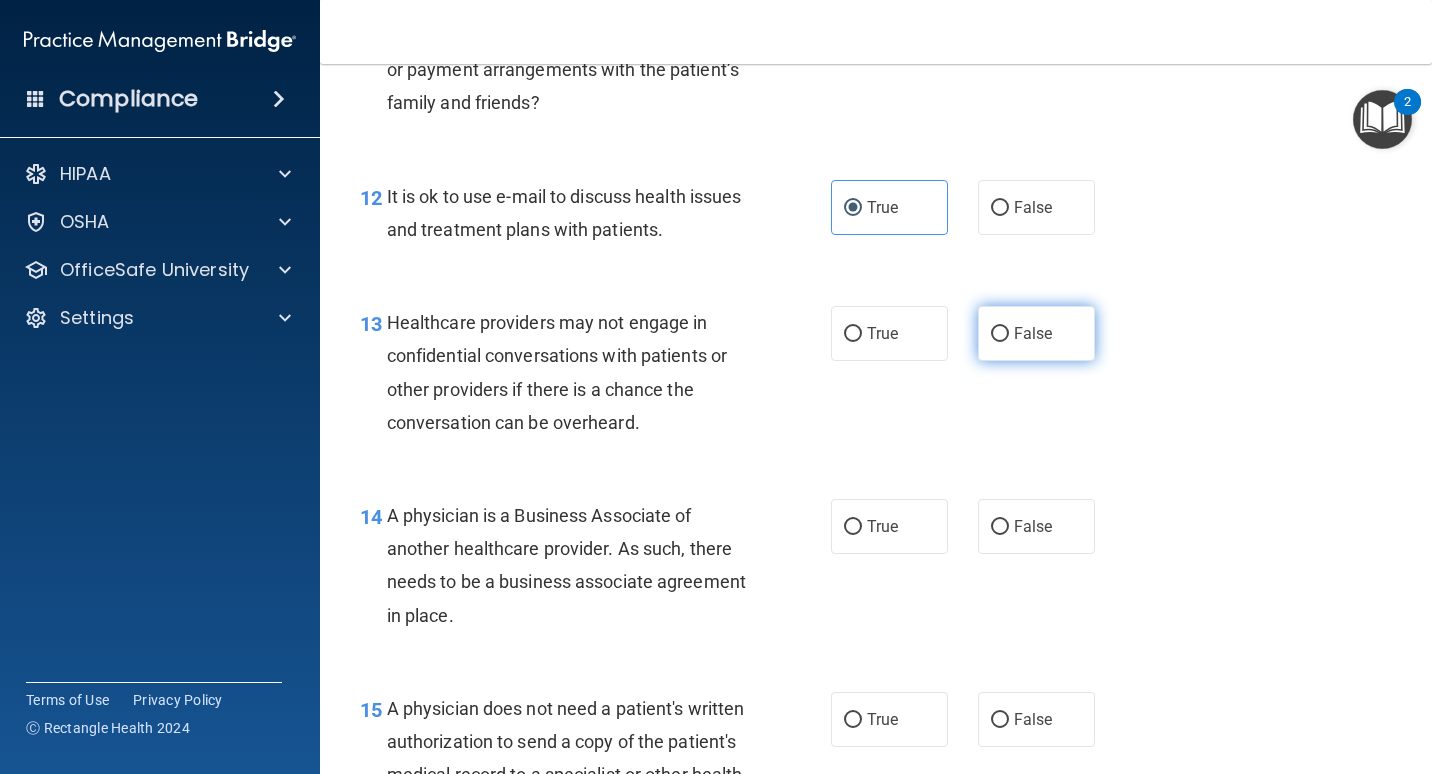 click on "False" at bounding box center [1033, 333] 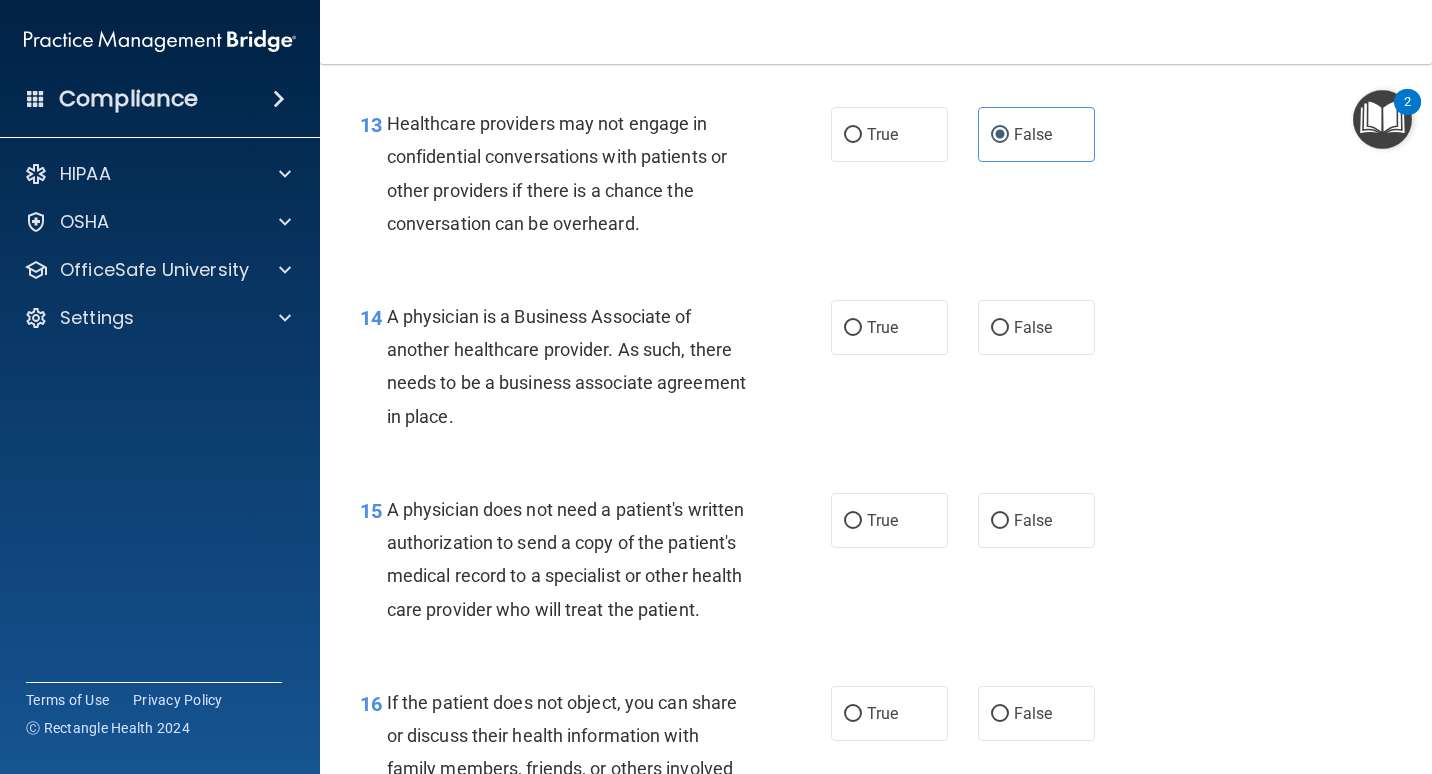 scroll, scrollTop: 2400, scrollLeft: 0, axis: vertical 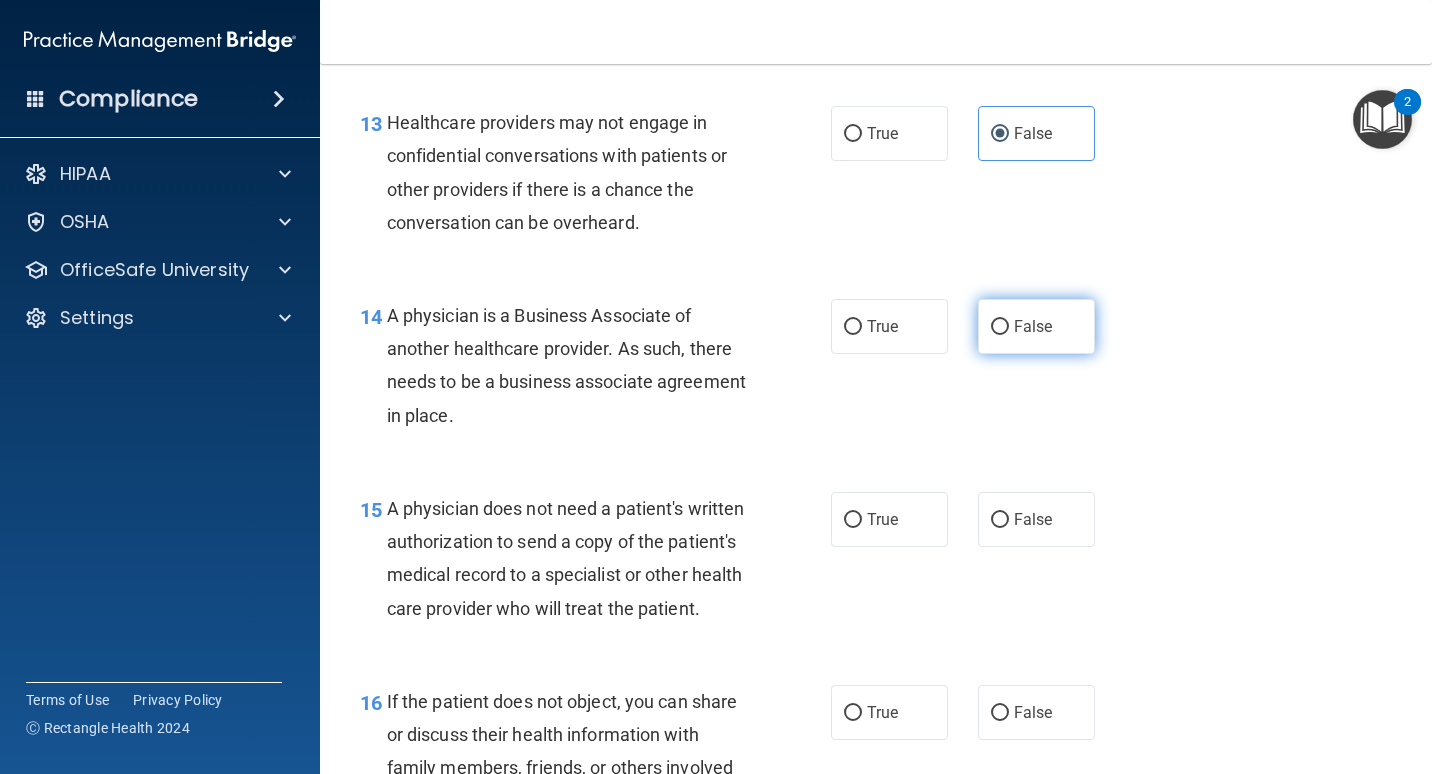 click on "False" at bounding box center (1000, 327) 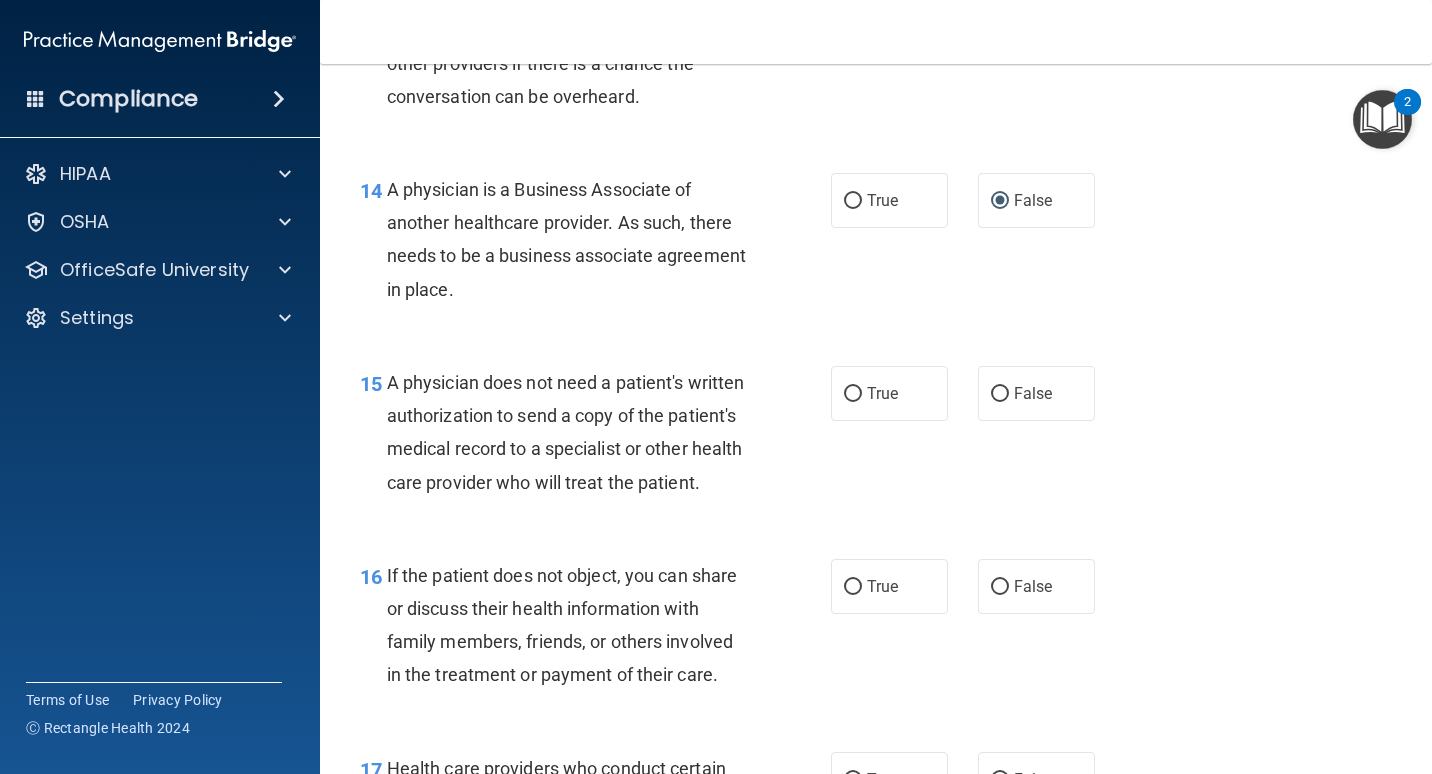 scroll, scrollTop: 2600, scrollLeft: 0, axis: vertical 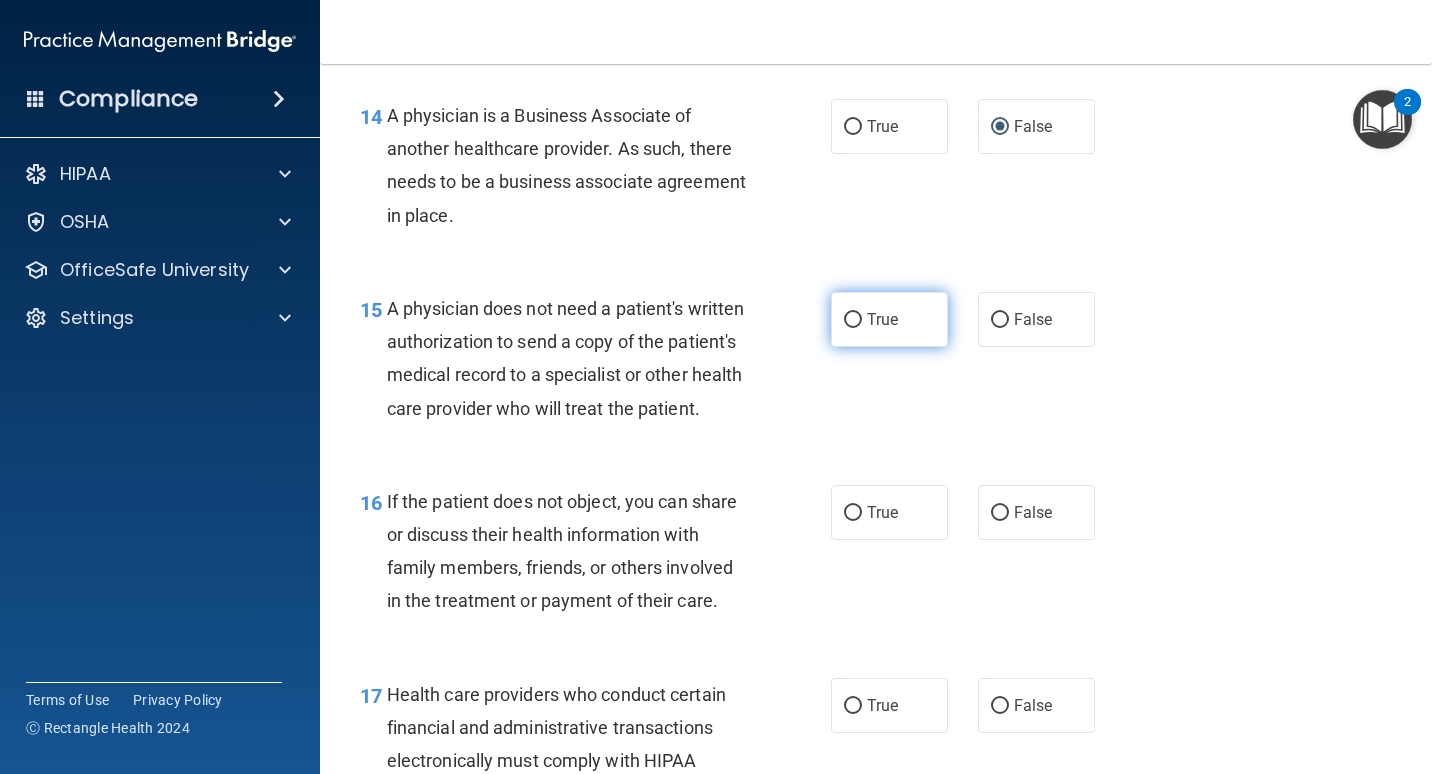 click on "True" at bounding box center [889, 319] 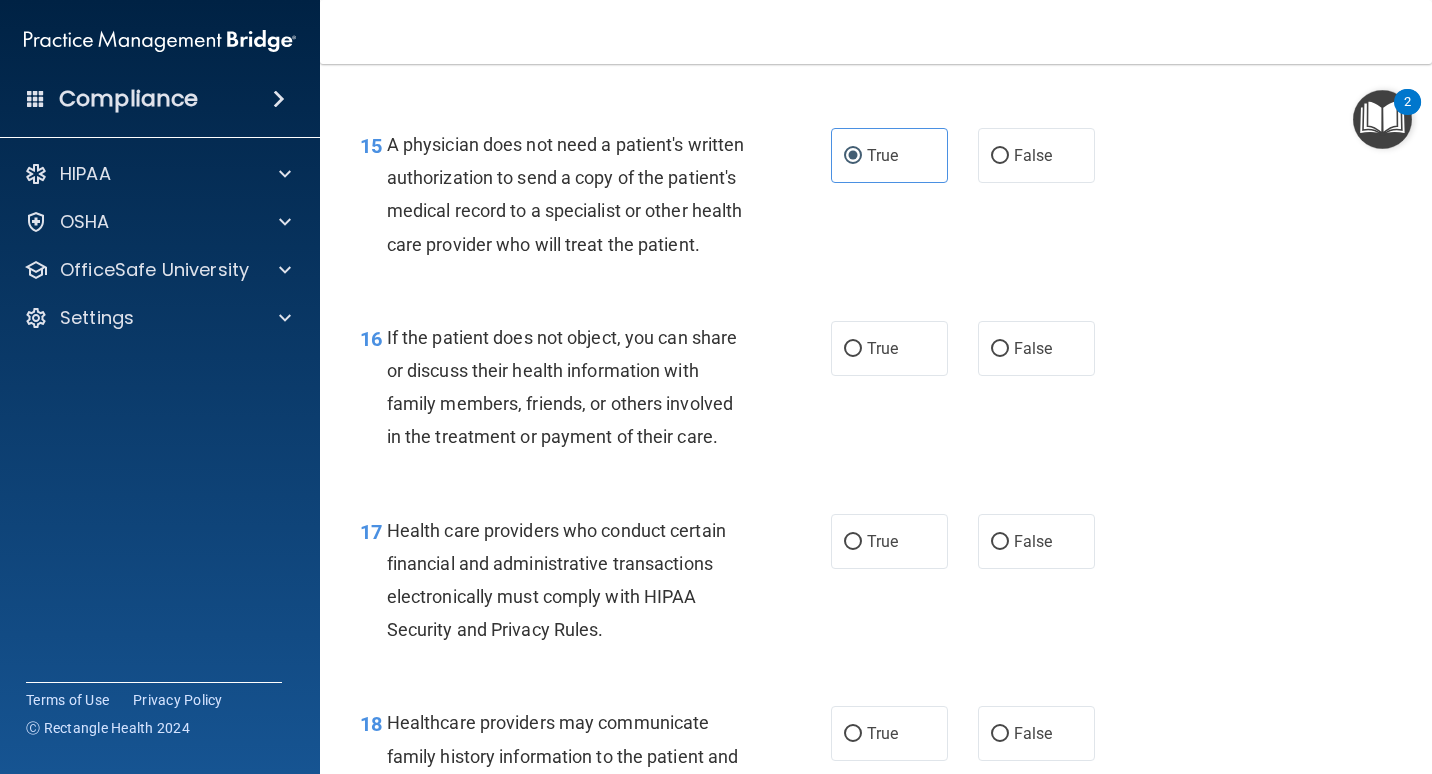 scroll, scrollTop: 2800, scrollLeft: 0, axis: vertical 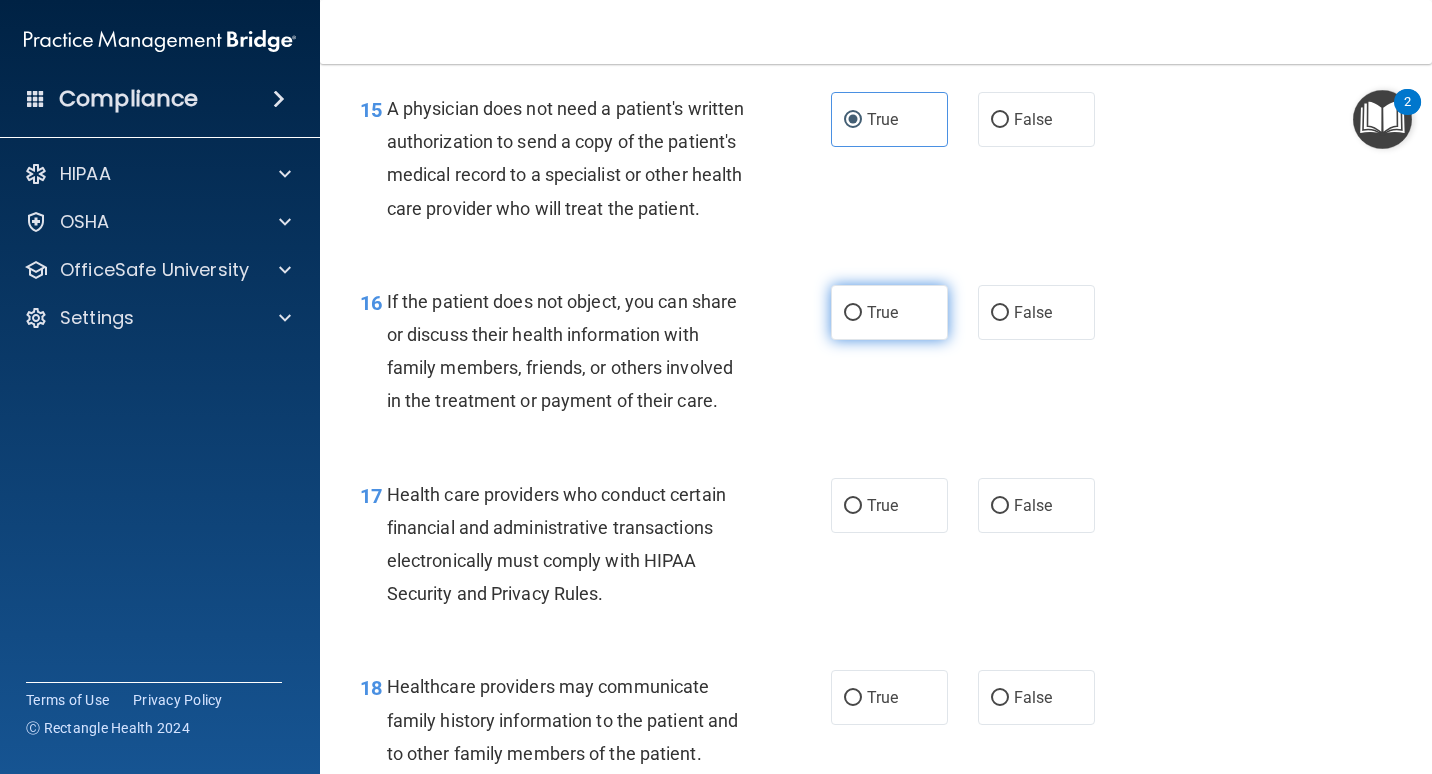 click on "True" at bounding box center [889, 312] 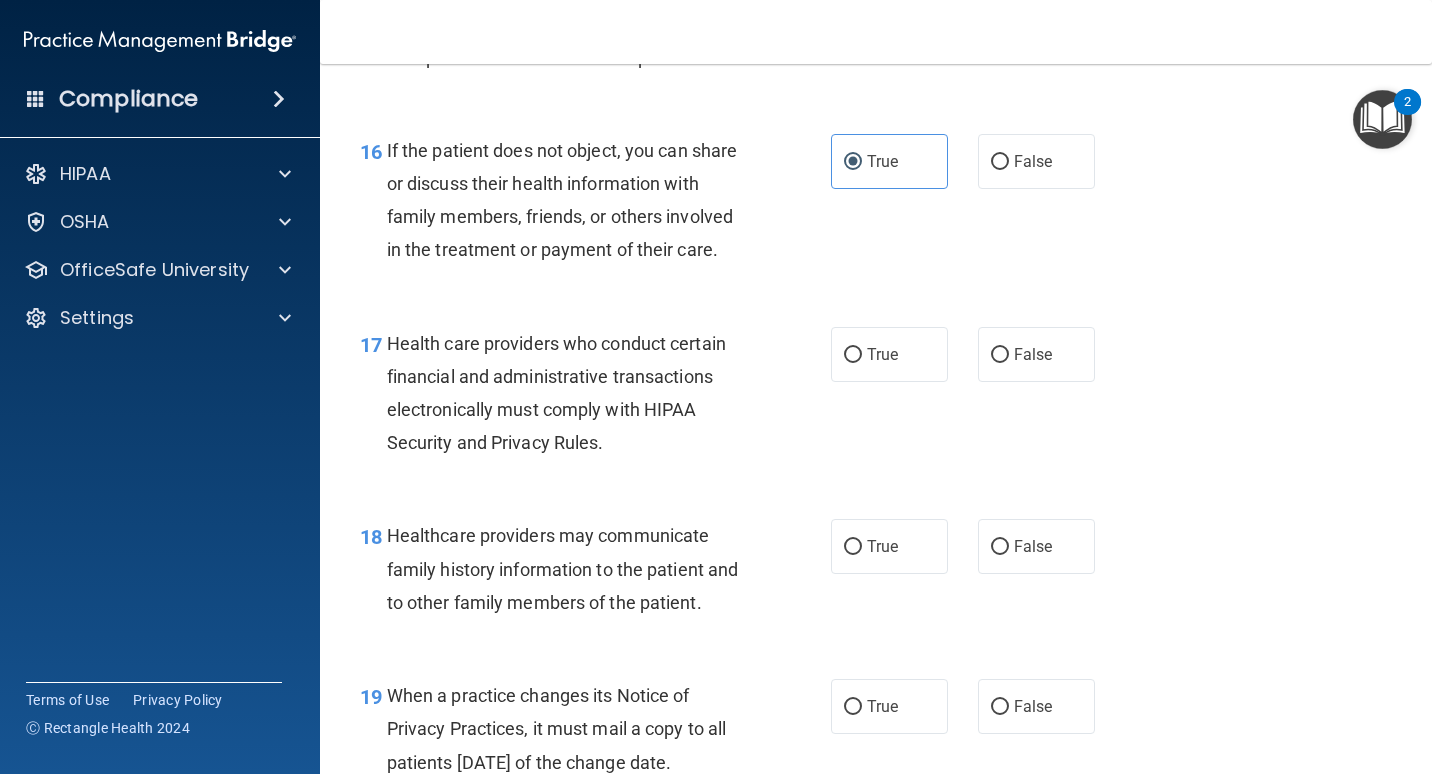 scroll, scrollTop: 3000, scrollLeft: 0, axis: vertical 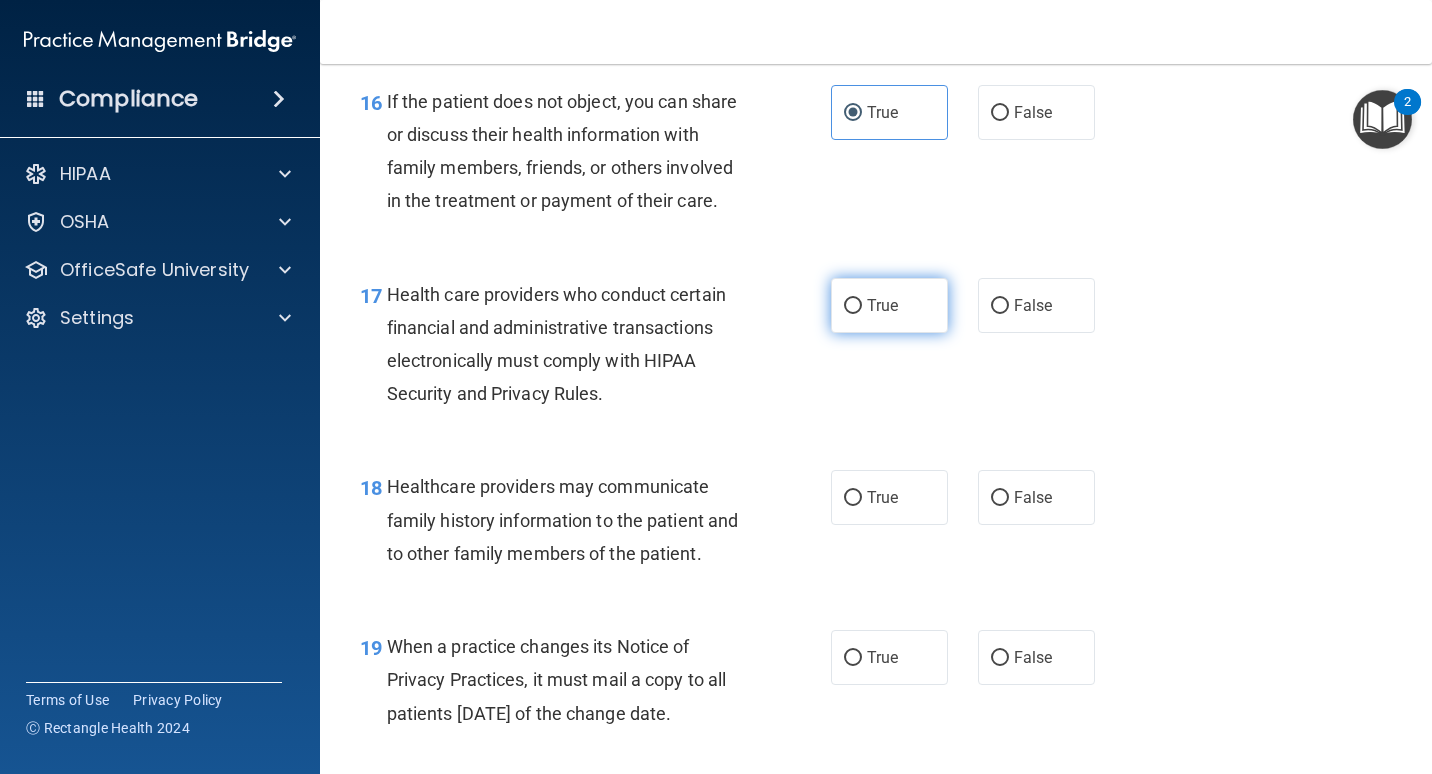 click on "True" at bounding box center [889, 305] 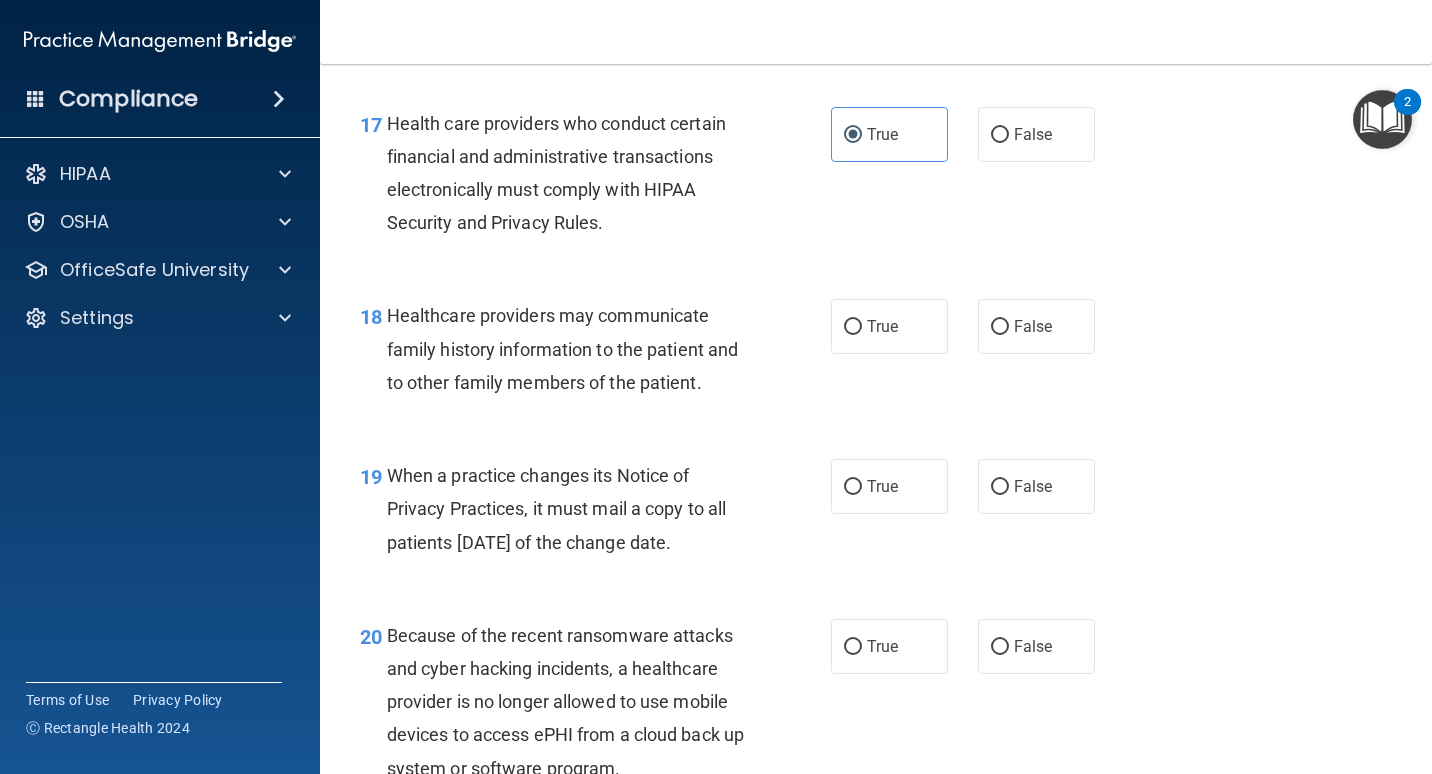 scroll, scrollTop: 3200, scrollLeft: 0, axis: vertical 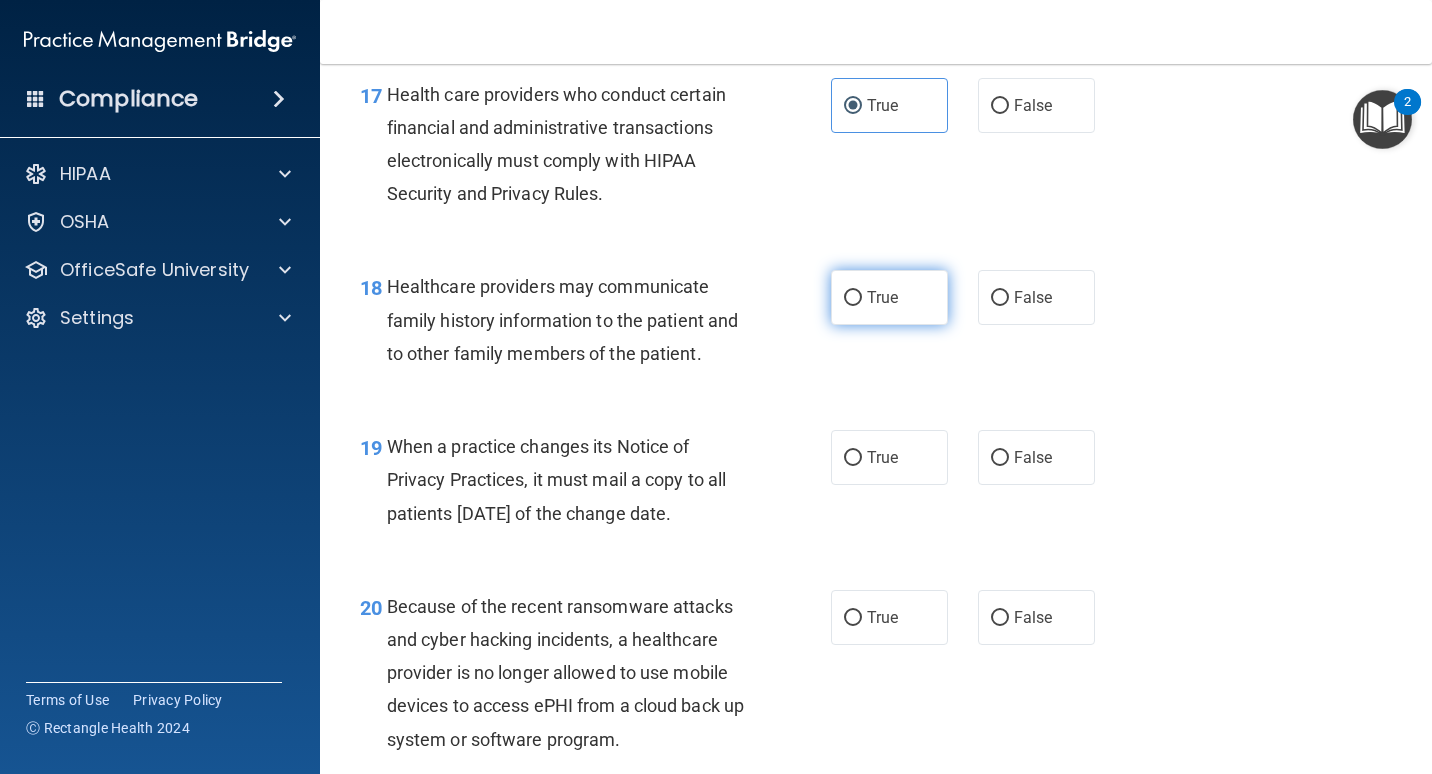 click on "True" at bounding box center (853, 298) 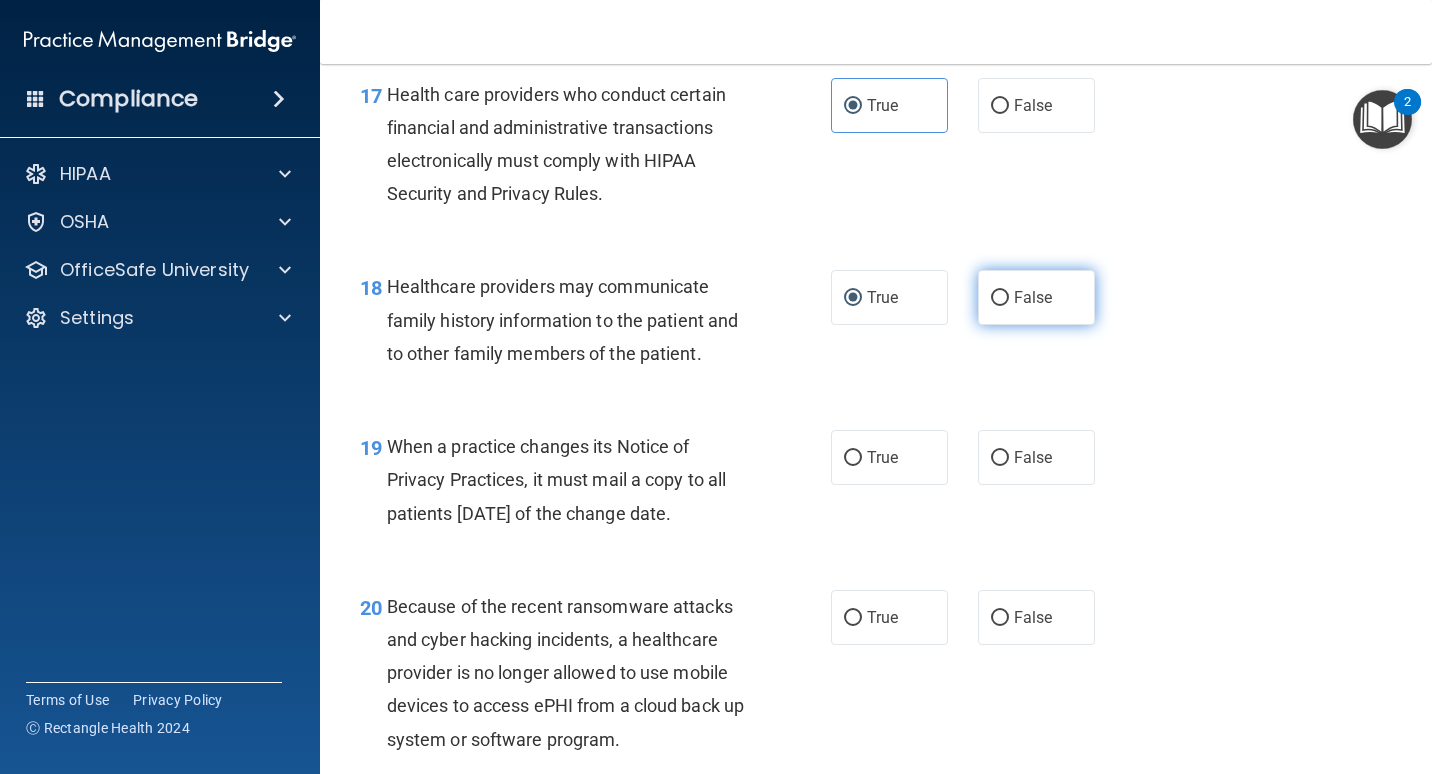 click on "False" at bounding box center (1036, 297) 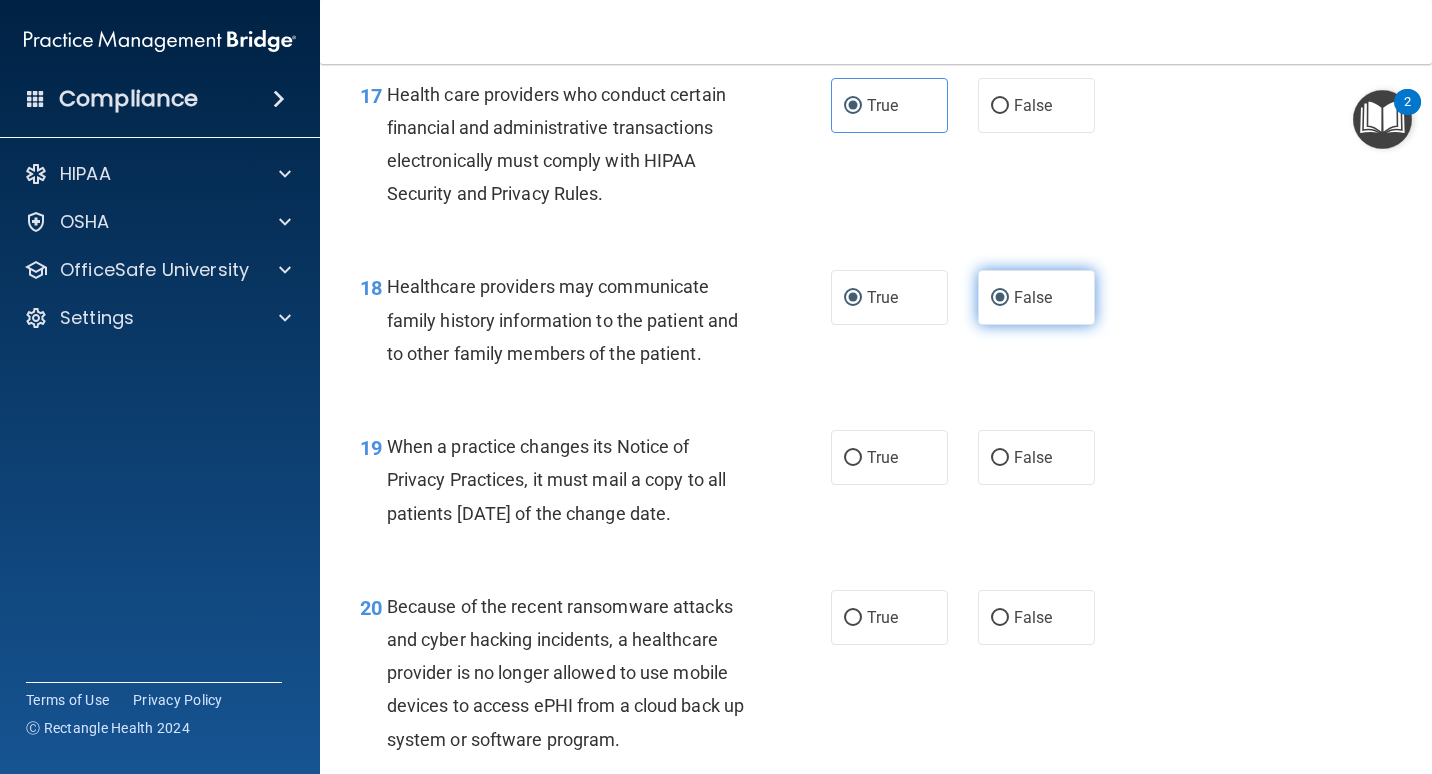 radio on "false" 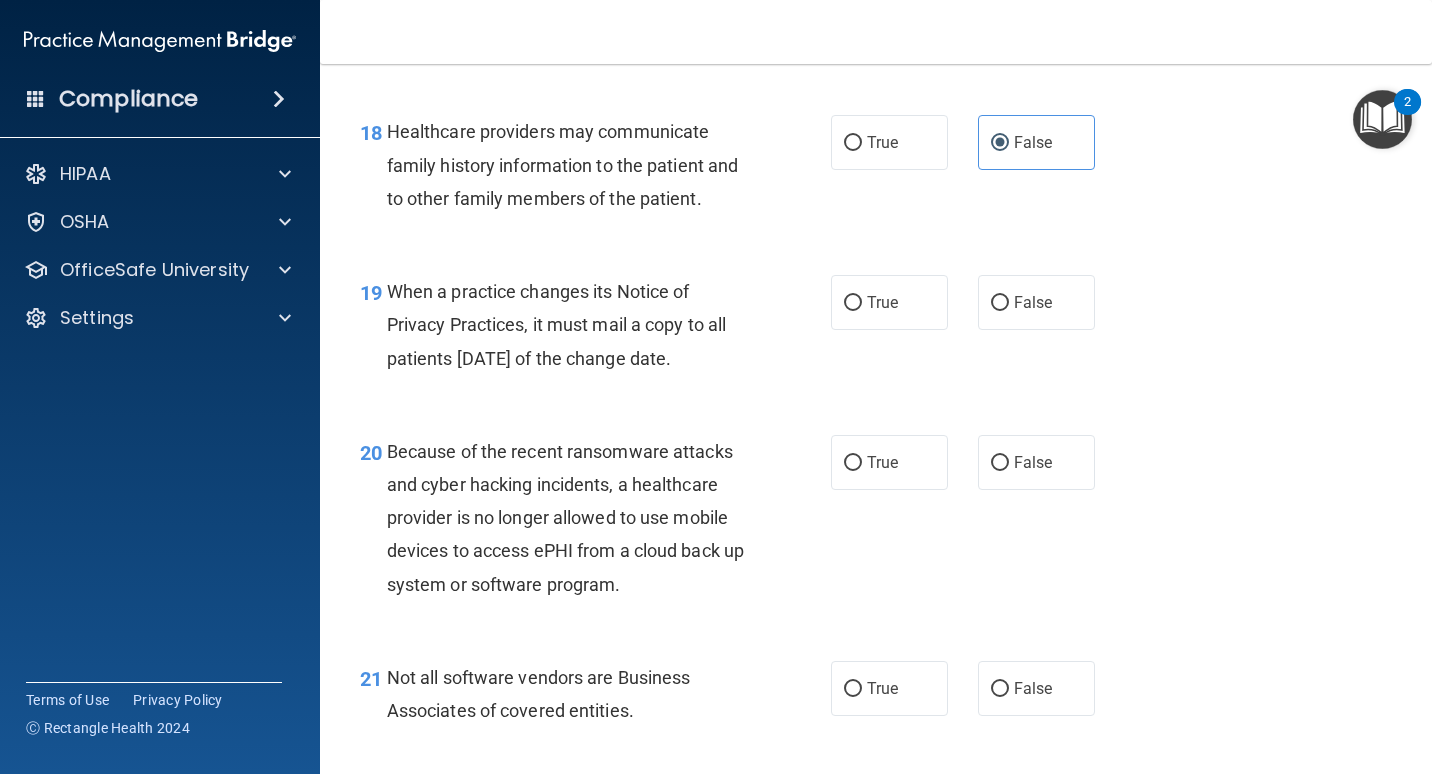 scroll, scrollTop: 3400, scrollLeft: 0, axis: vertical 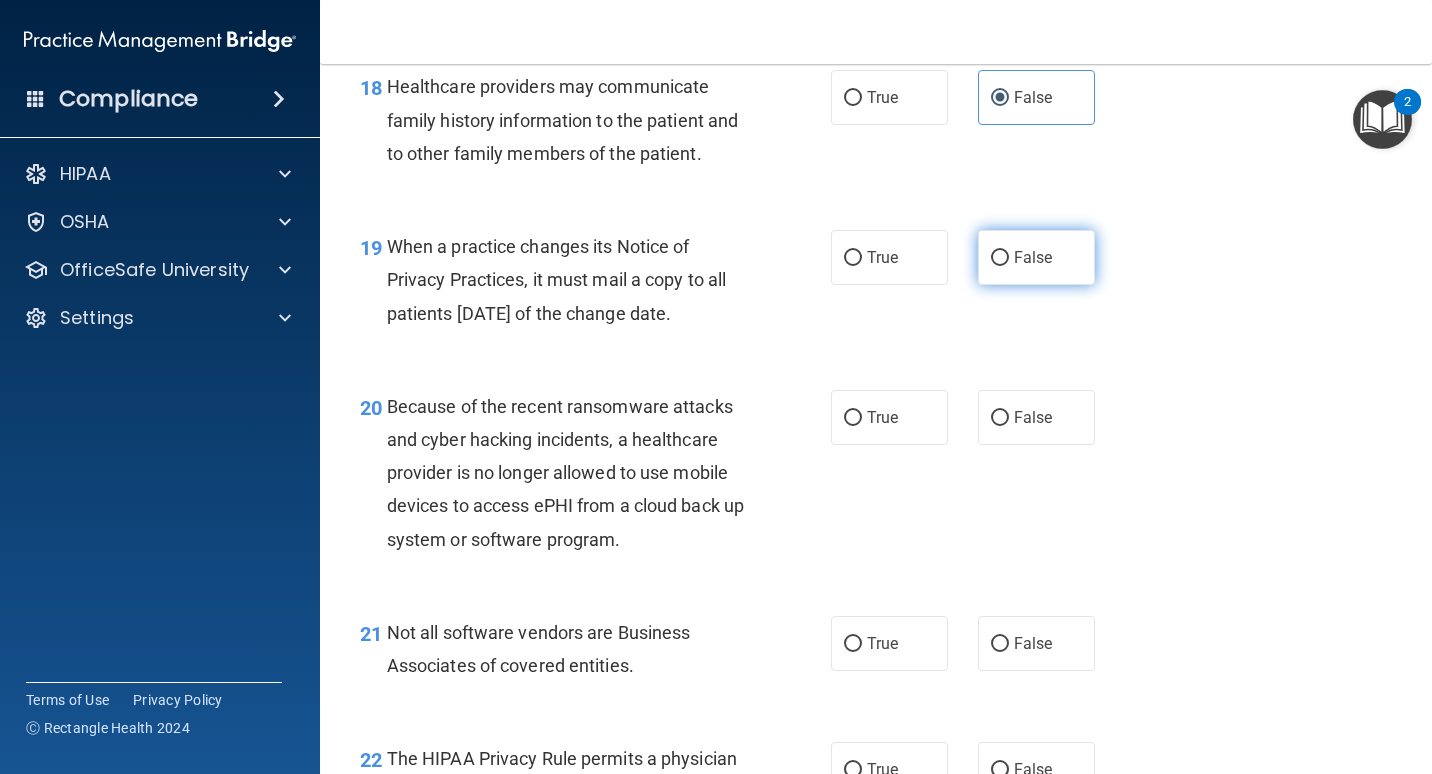 click on "False" at bounding box center (1036, 257) 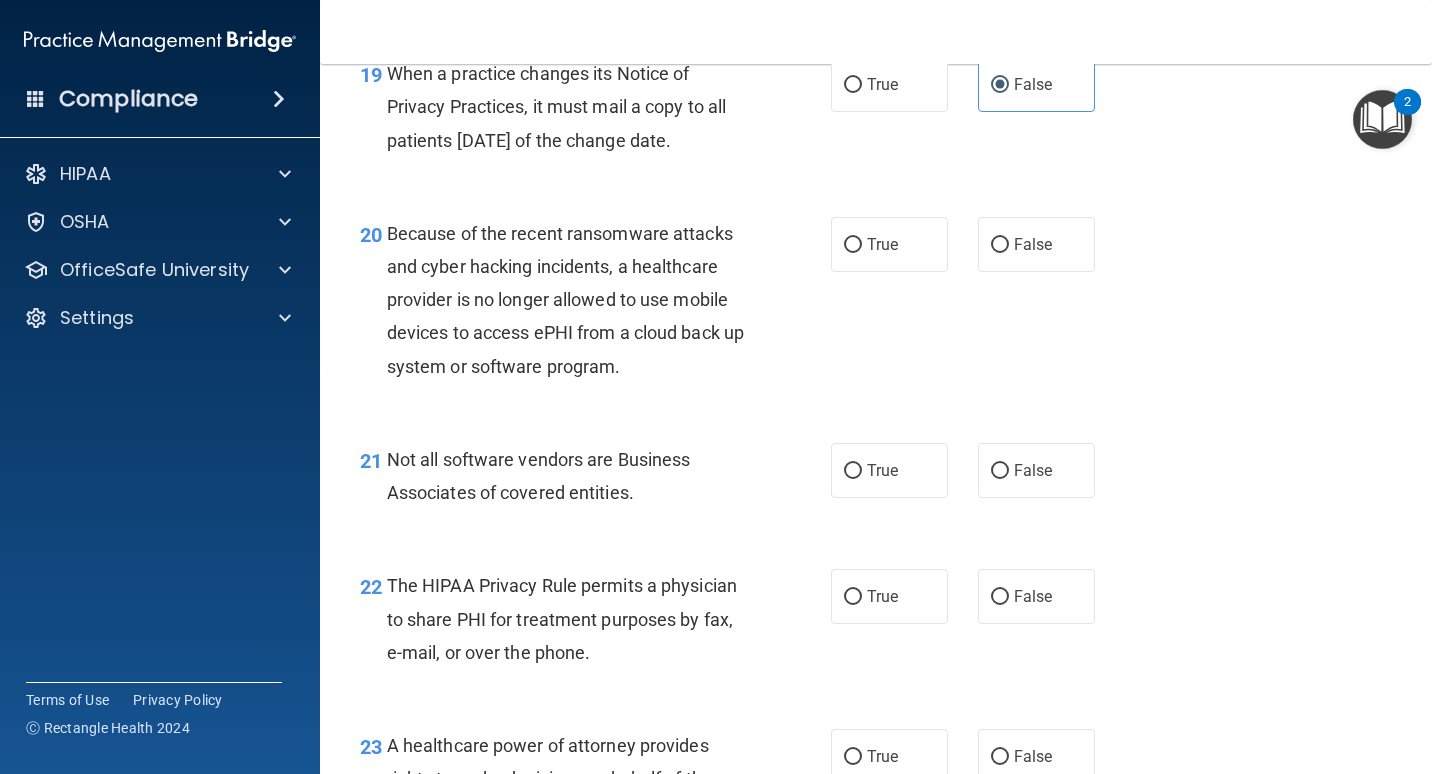 scroll, scrollTop: 3600, scrollLeft: 0, axis: vertical 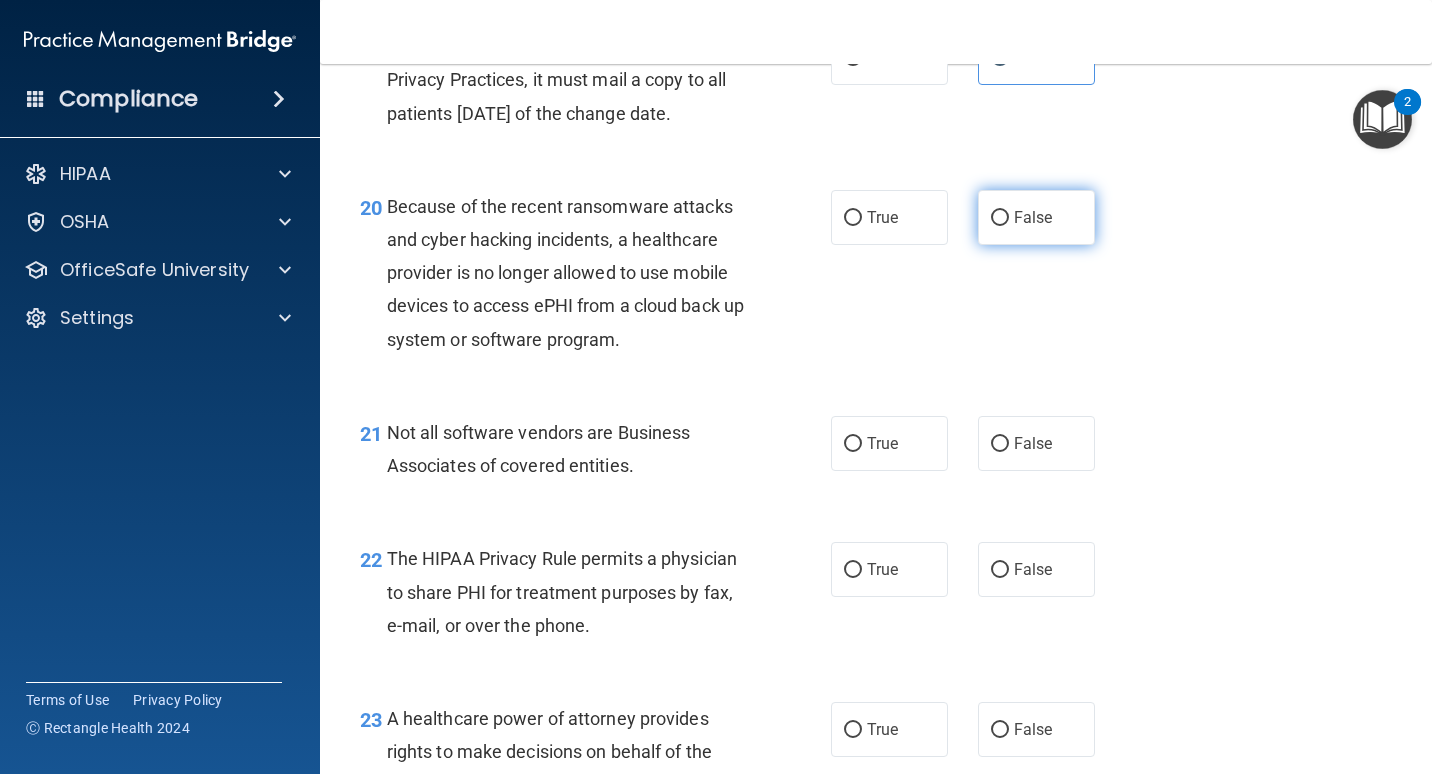 click on "False" at bounding box center (1036, 217) 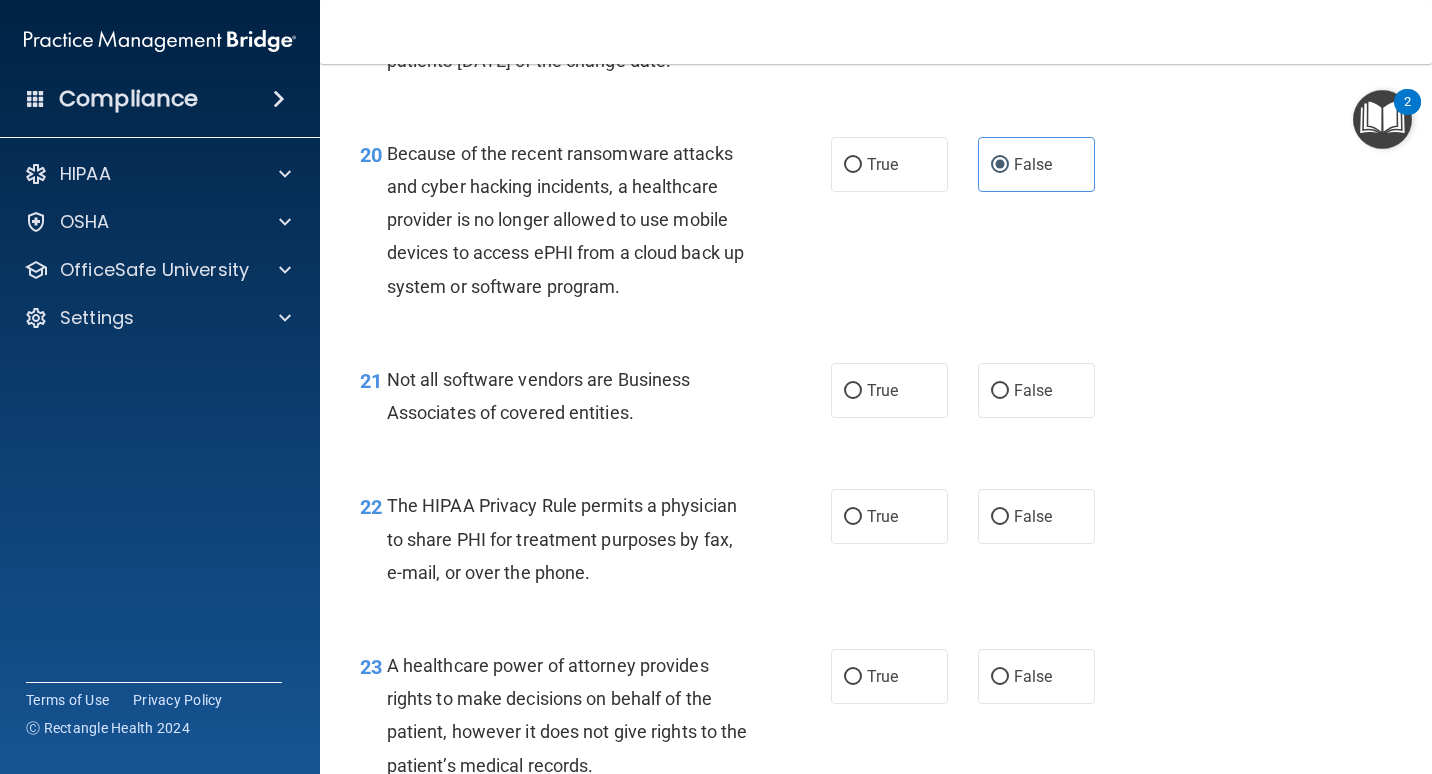 scroll, scrollTop: 3700, scrollLeft: 0, axis: vertical 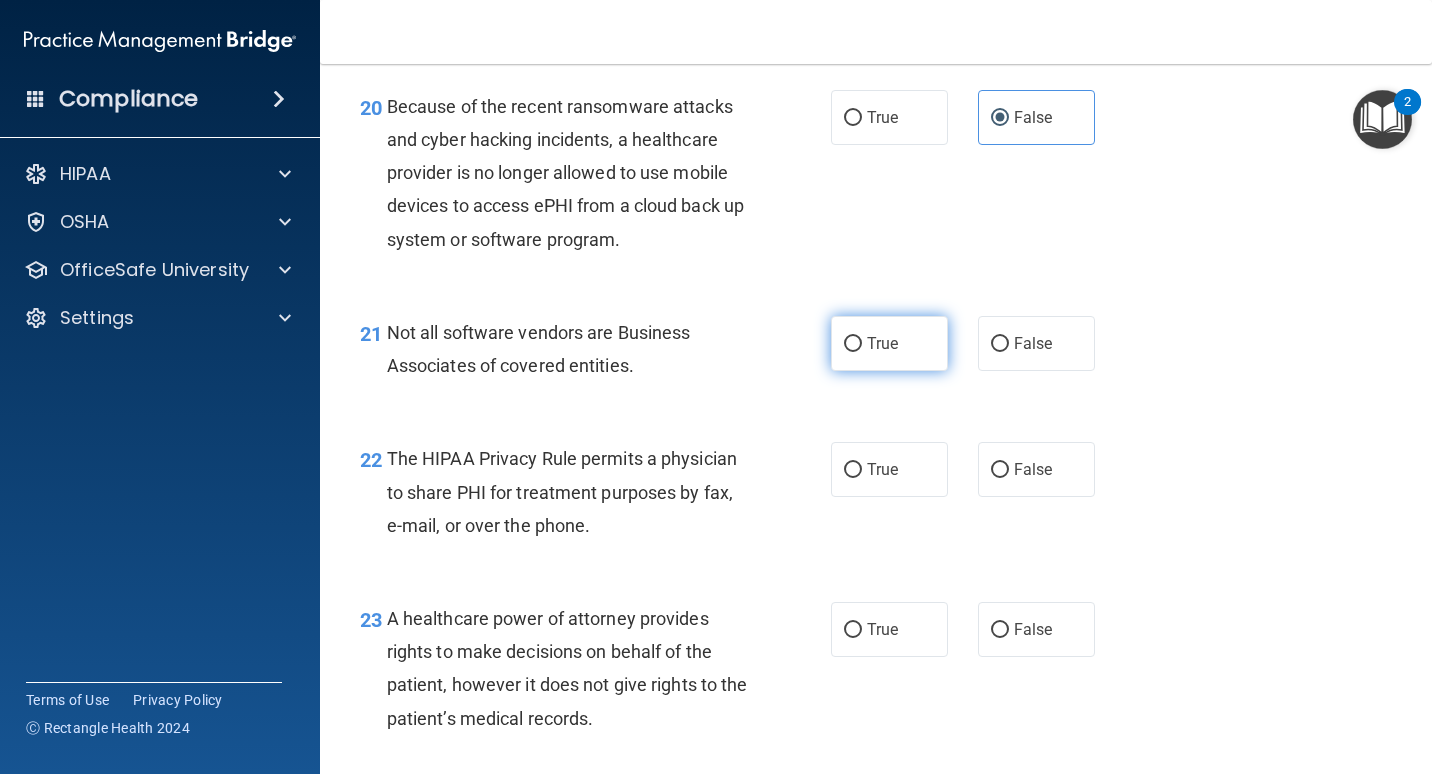 click on "True" at bounding box center [889, 343] 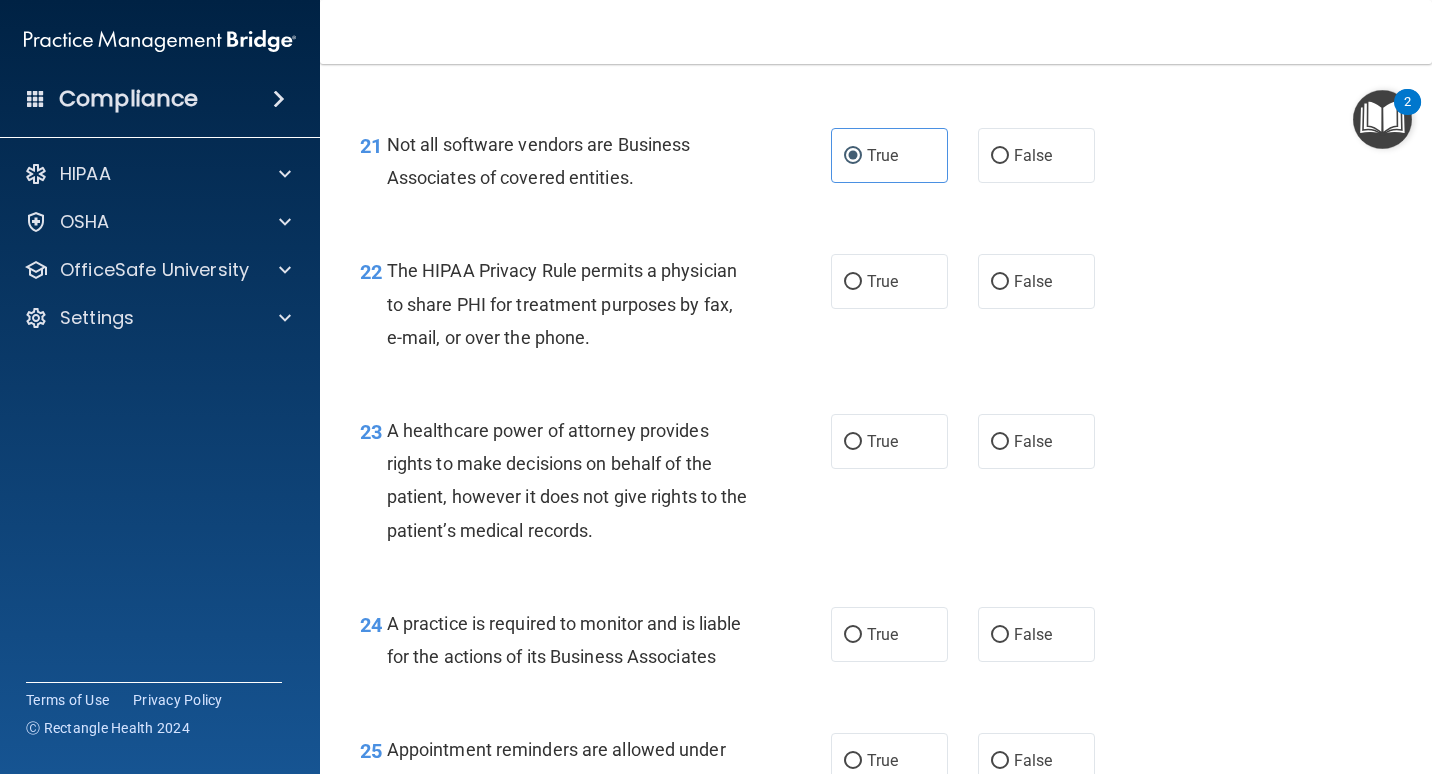 scroll, scrollTop: 3900, scrollLeft: 0, axis: vertical 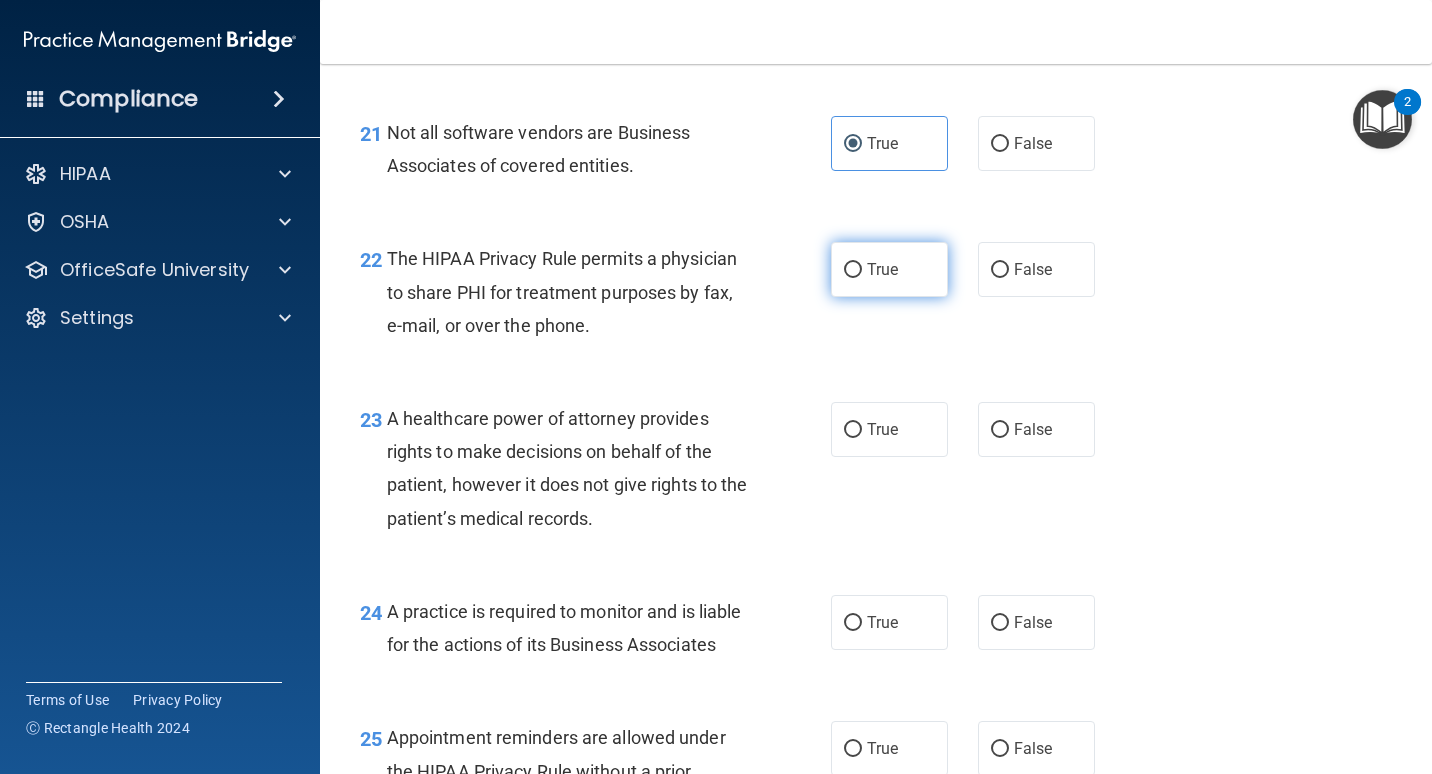 click on "True" at bounding box center [889, 269] 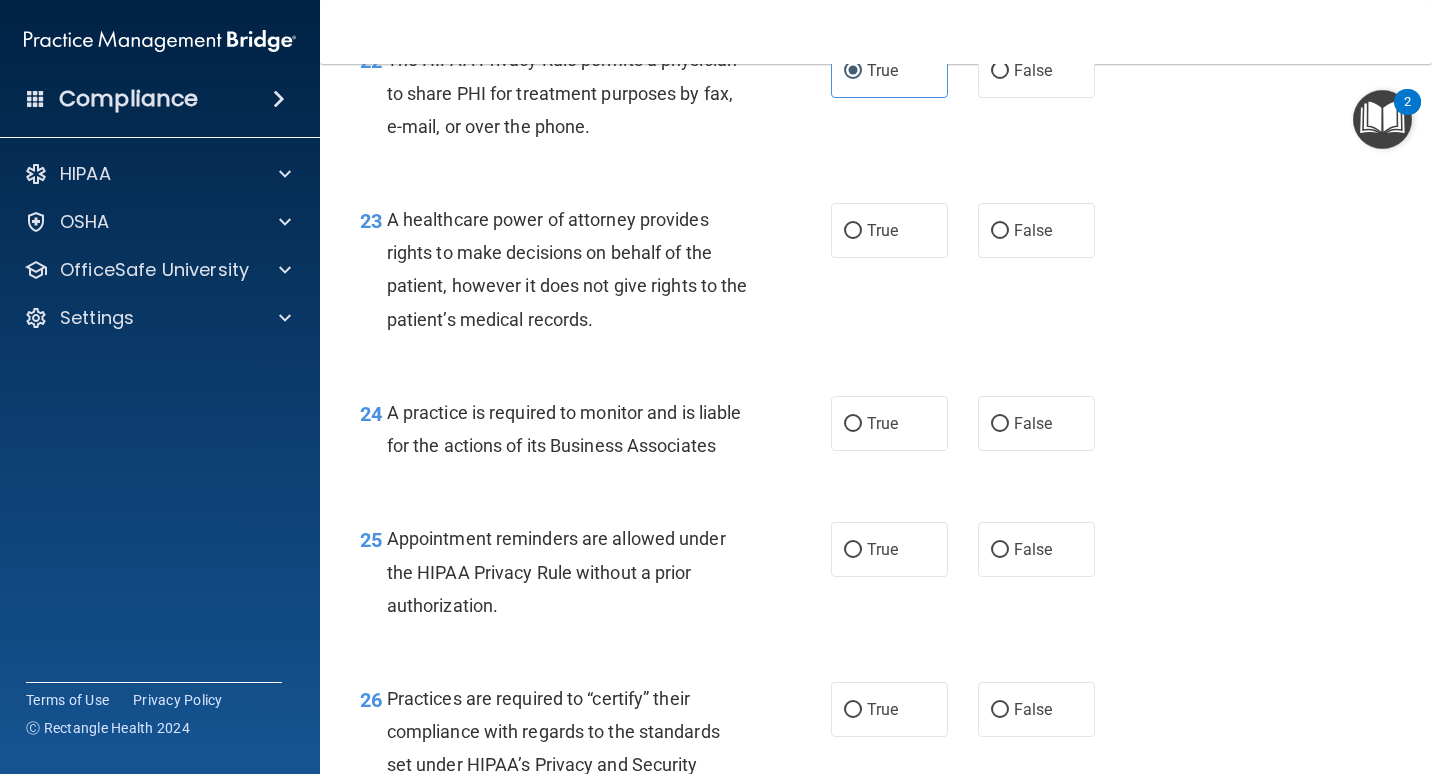 scroll, scrollTop: 4100, scrollLeft: 0, axis: vertical 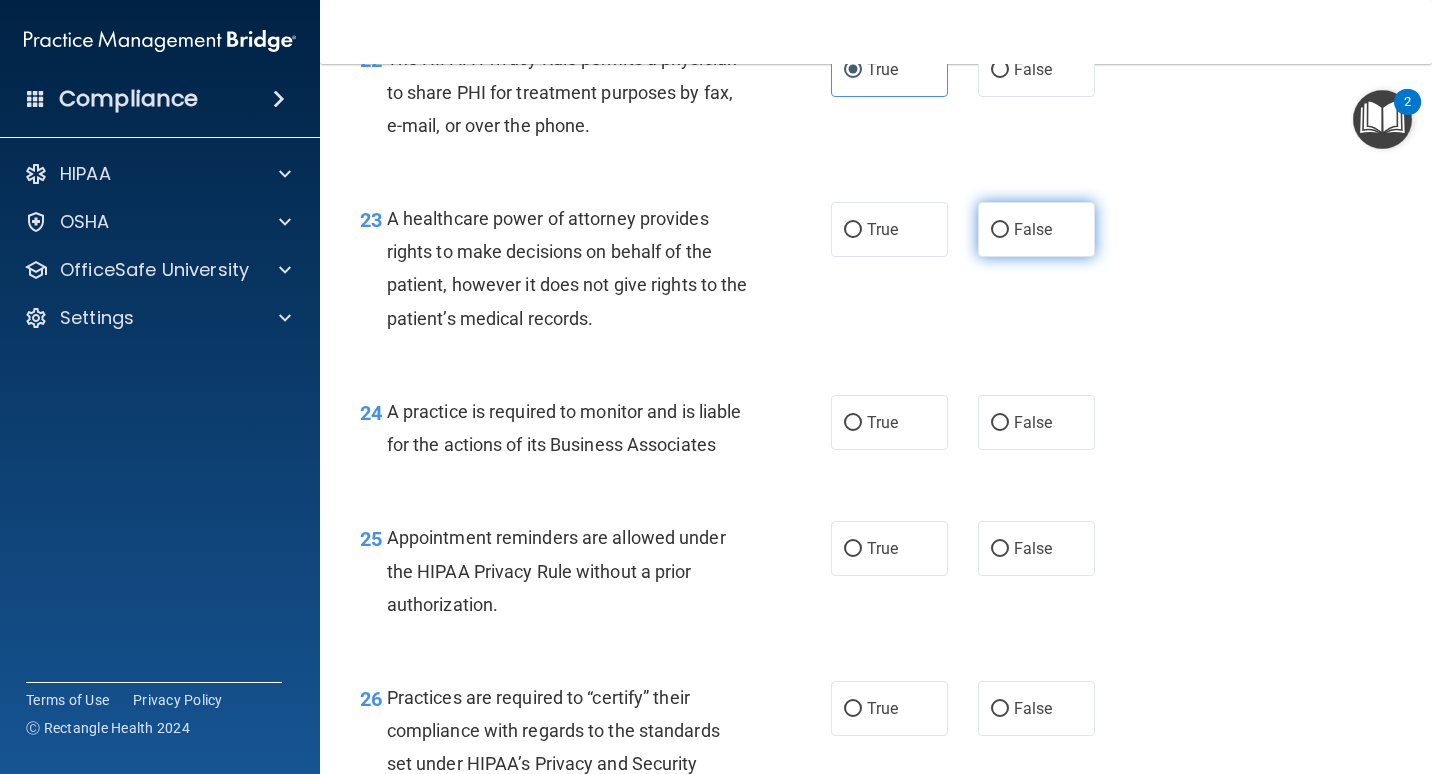 click on "False" at bounding box center [1036, 229] 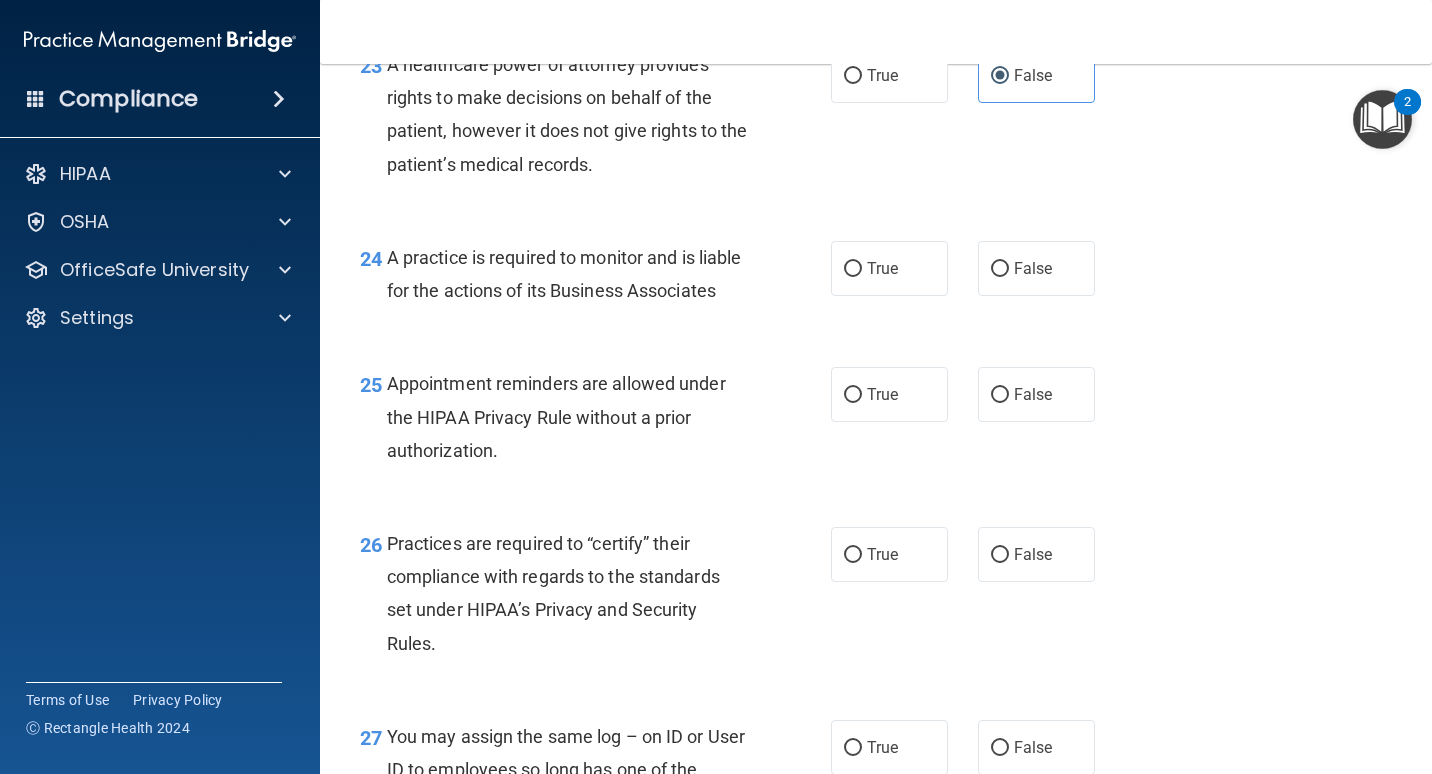 scroll, scrollTop: 4300, scrollLeft: 0, axis: vertical 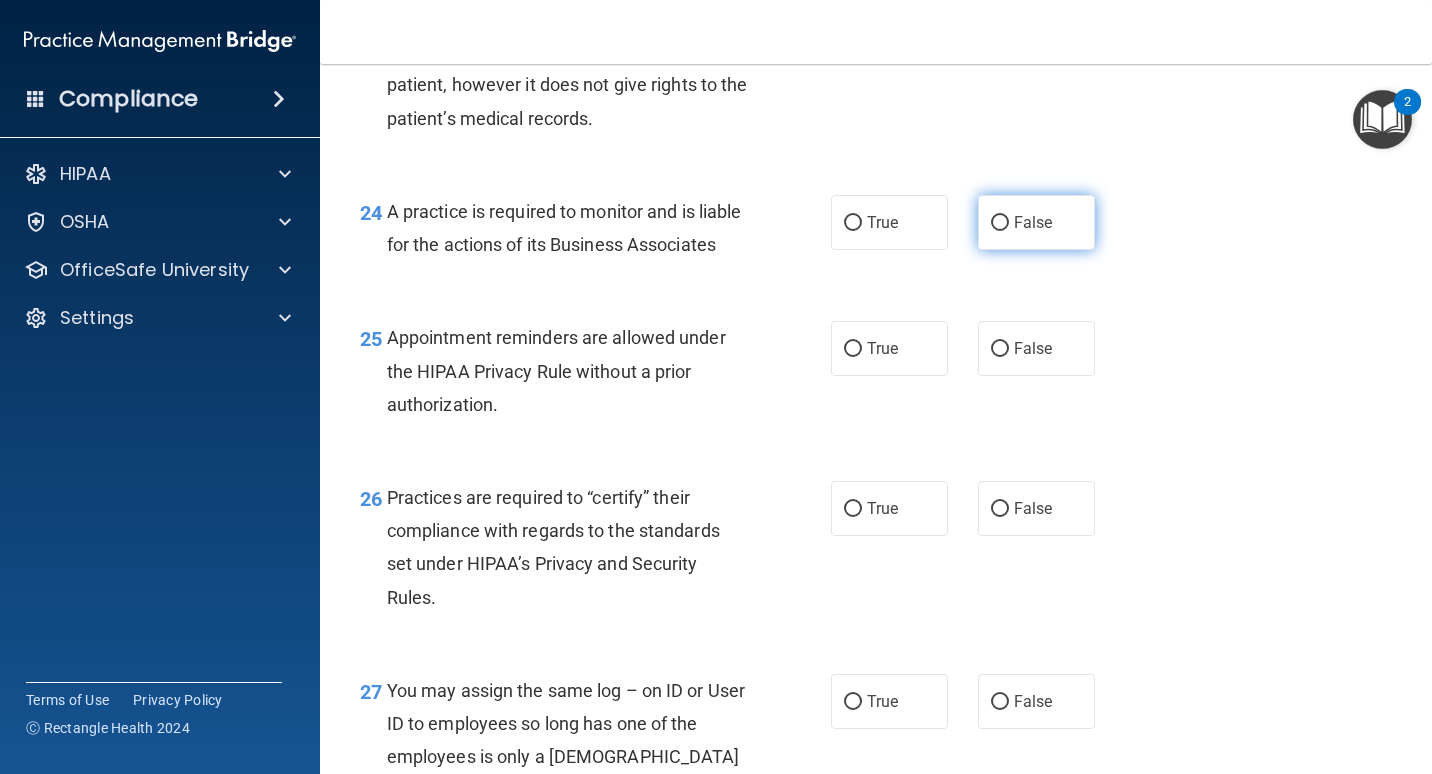 click on "False" at bounding box center [1000, 223] 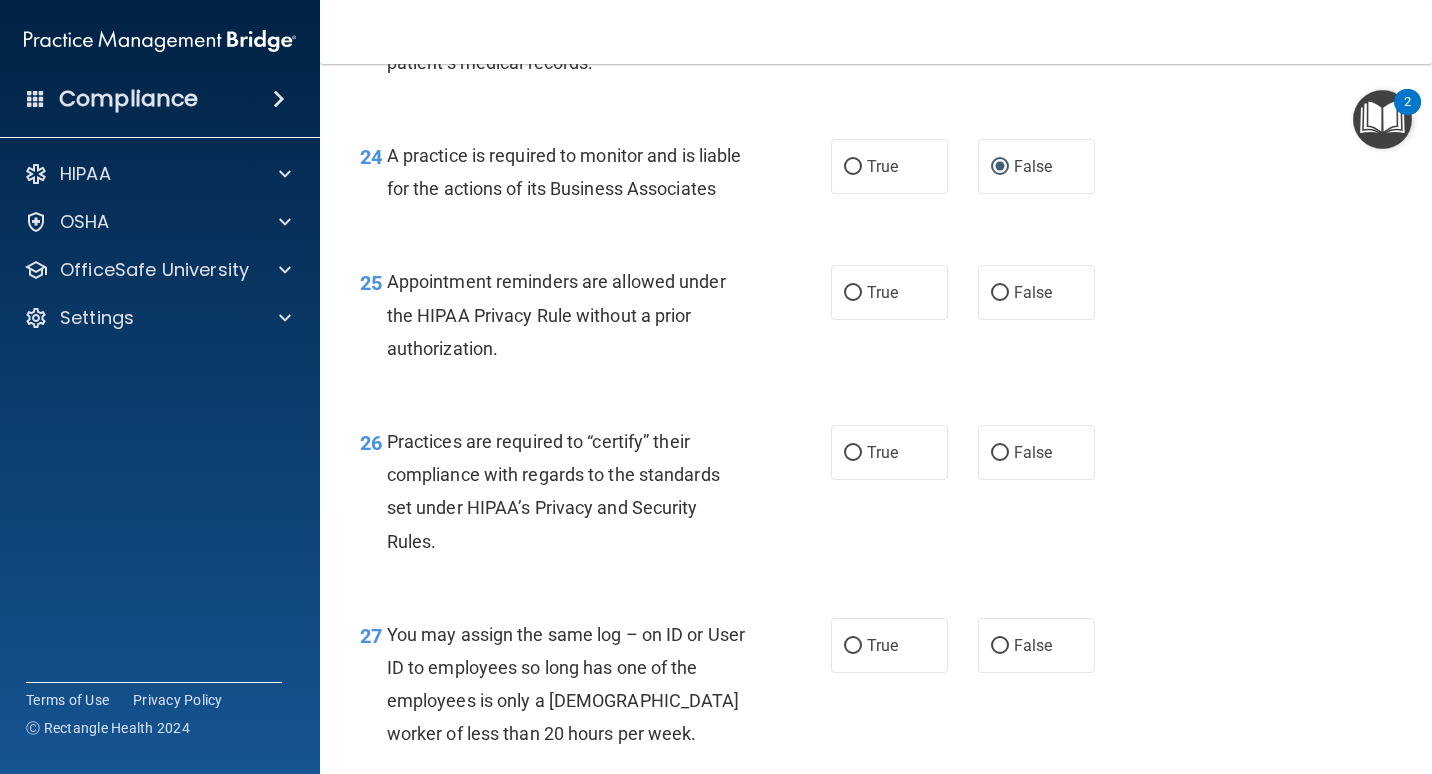 scroll, scrollTop: 4400, scrollLeft: 0, axis: vertical 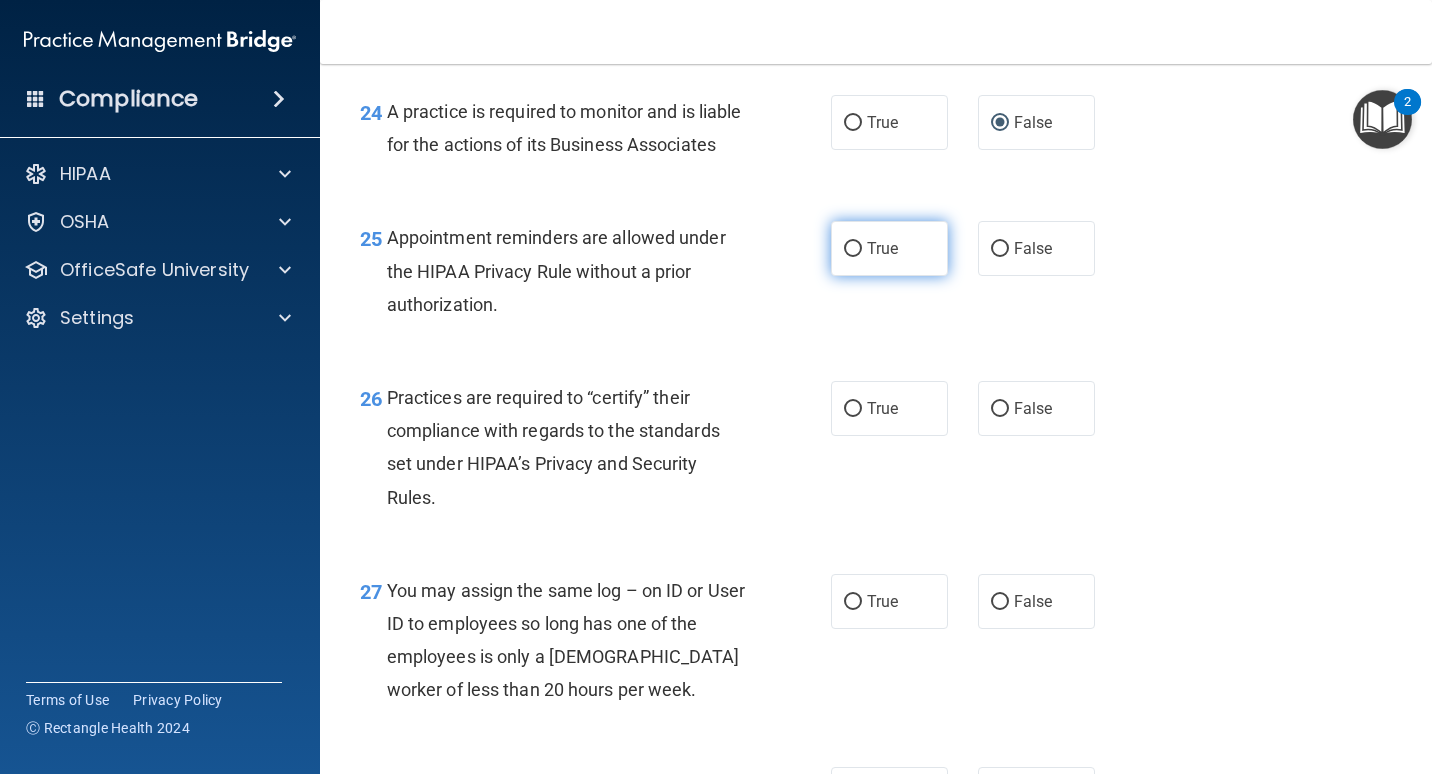 click on "True" at bounding box center (853, 249) 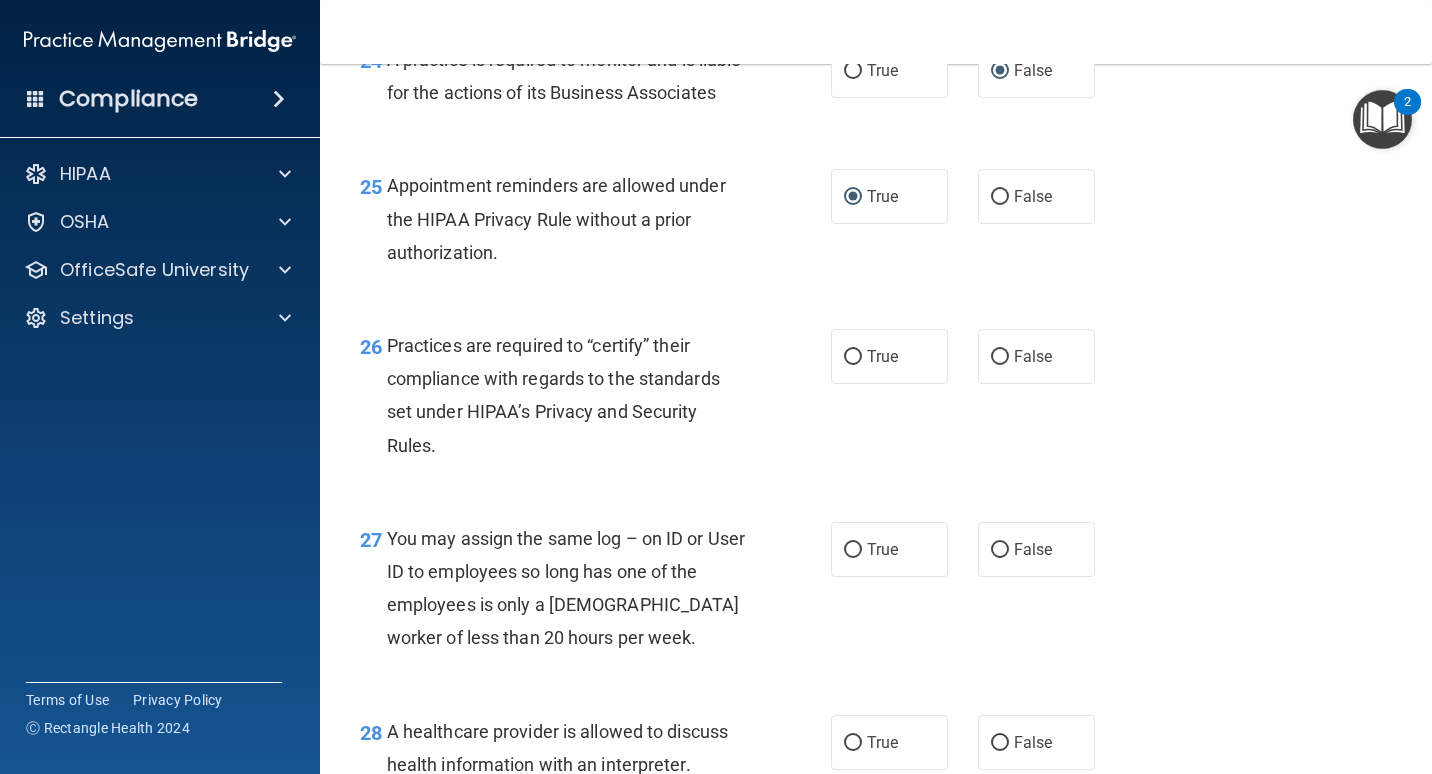 scroll, scrollTop: 4500, scrollLeft: 0, axis: vertical 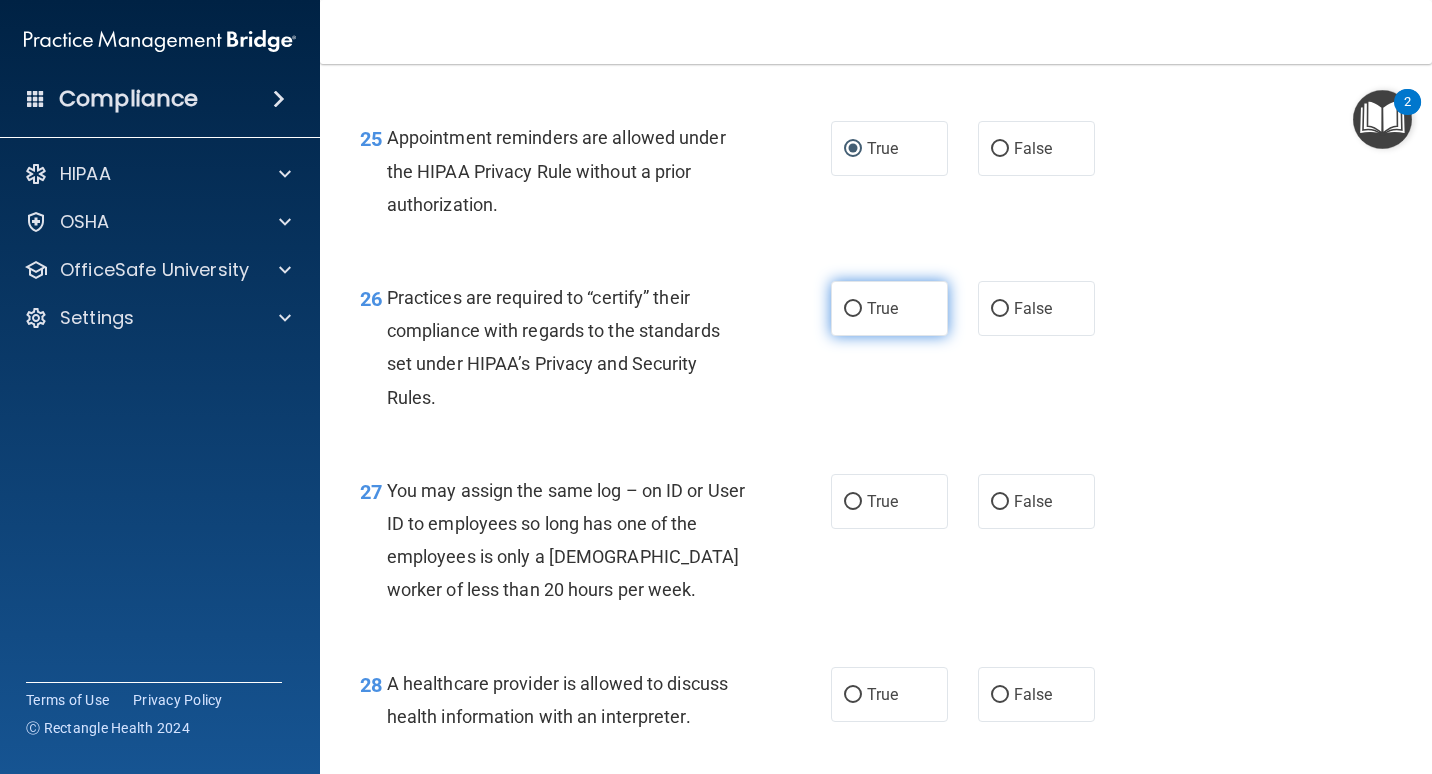 click on "True" at bounding box center [889, 308] 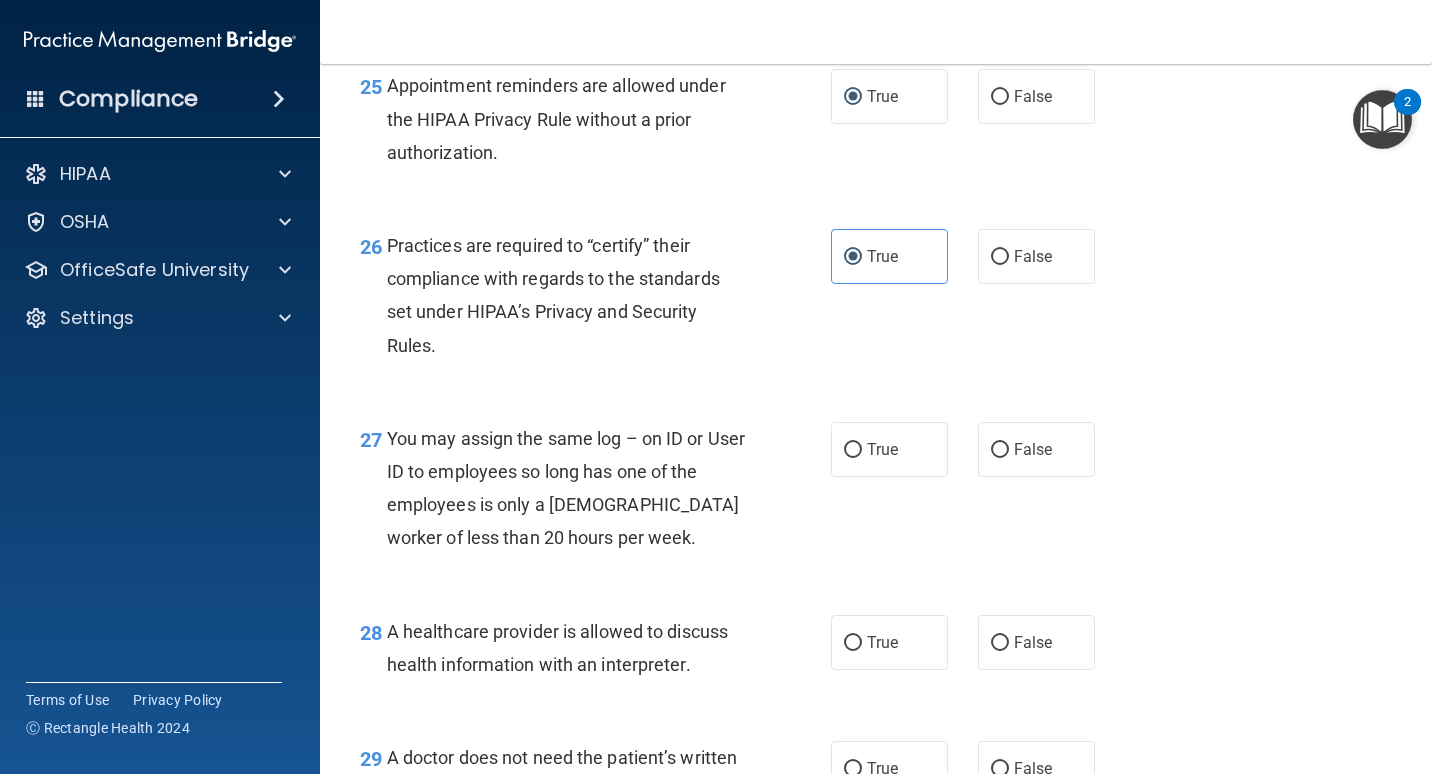 scroll, scrollTop: 4600, scrollLeft: 0, axis: vertical 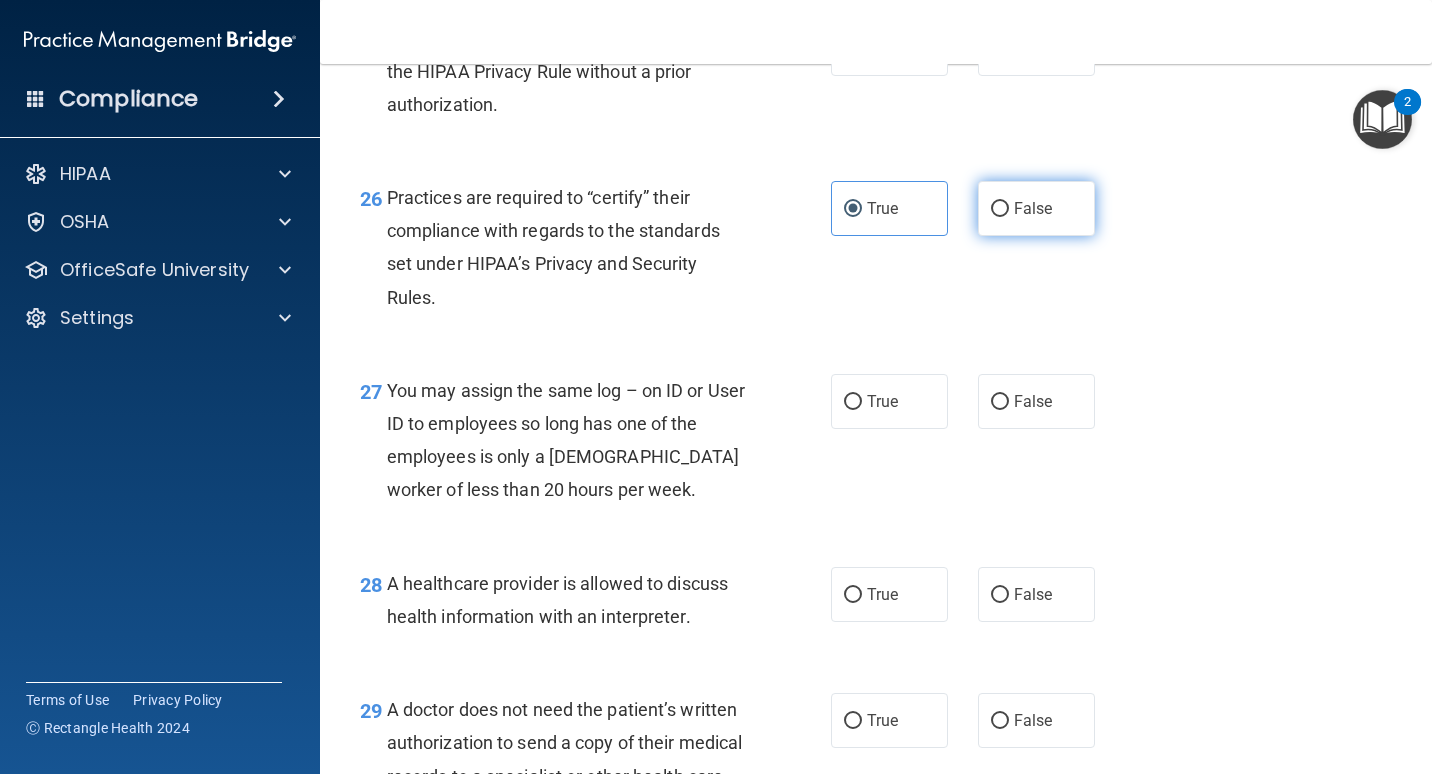 click on "False" at bounding box center [1036, 208] 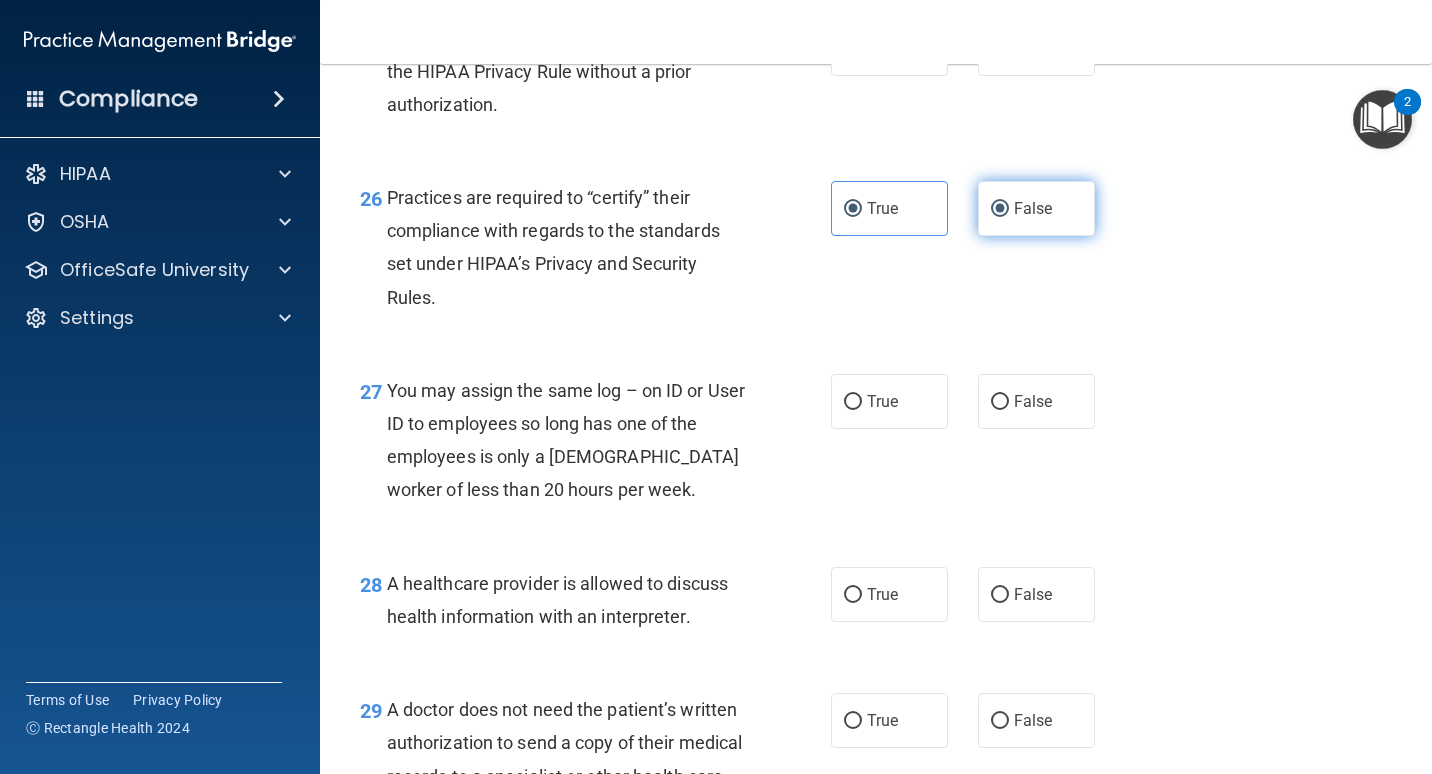 radio on "false" 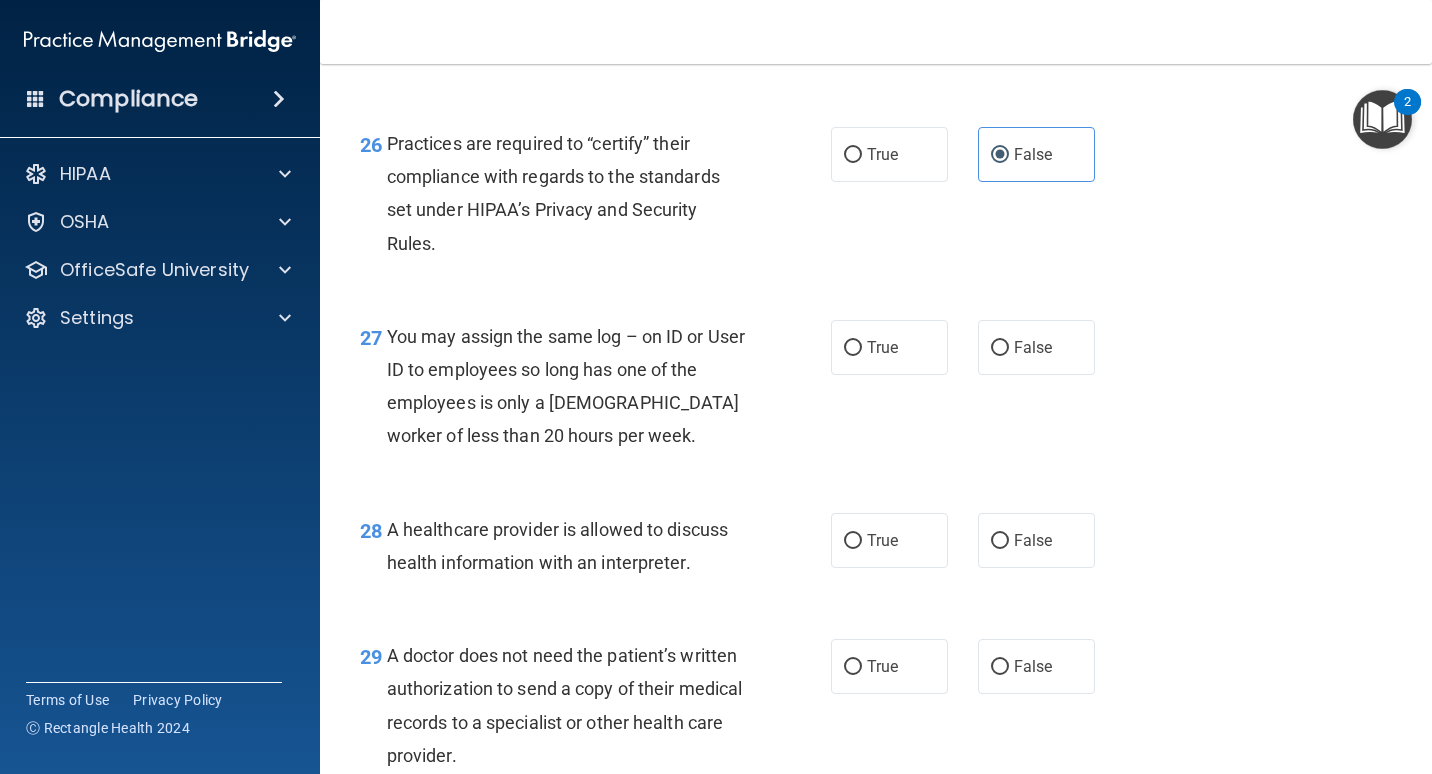 scroll, scrollTop: 4700, scrollLeft: 0, axis: vertical 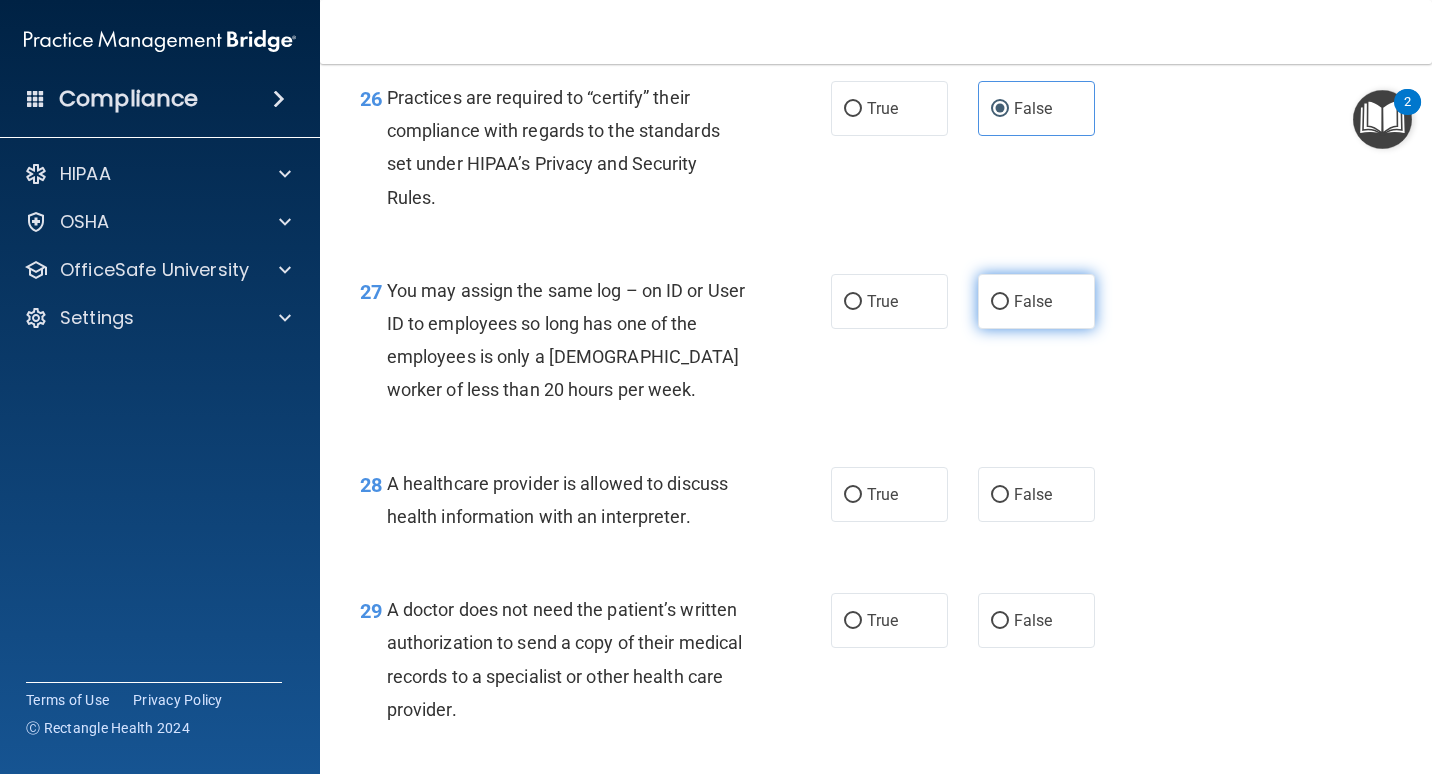 click on "False" at bounding box center [1036, 301] 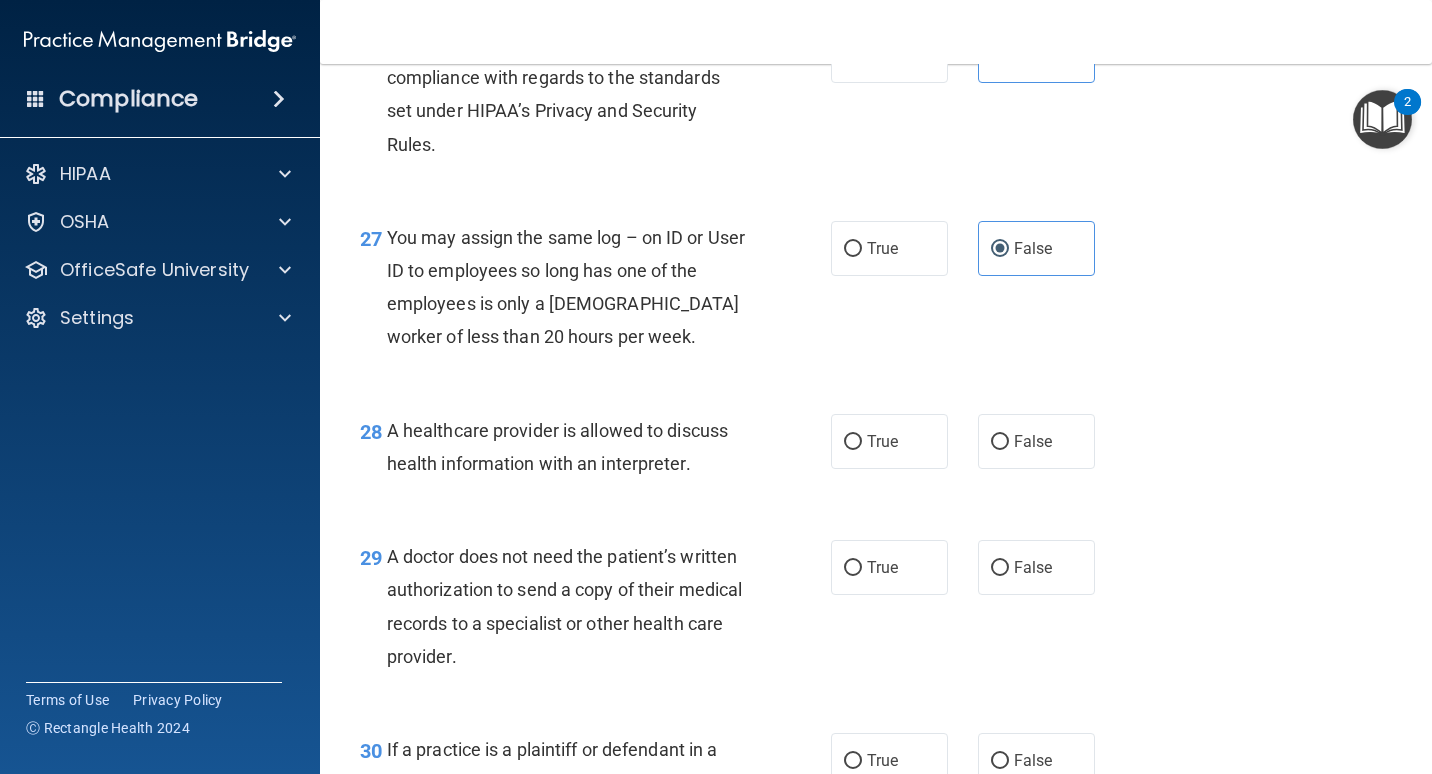 scroll, scrollTop: 4900, scrollLeft: 0, axis: vertical 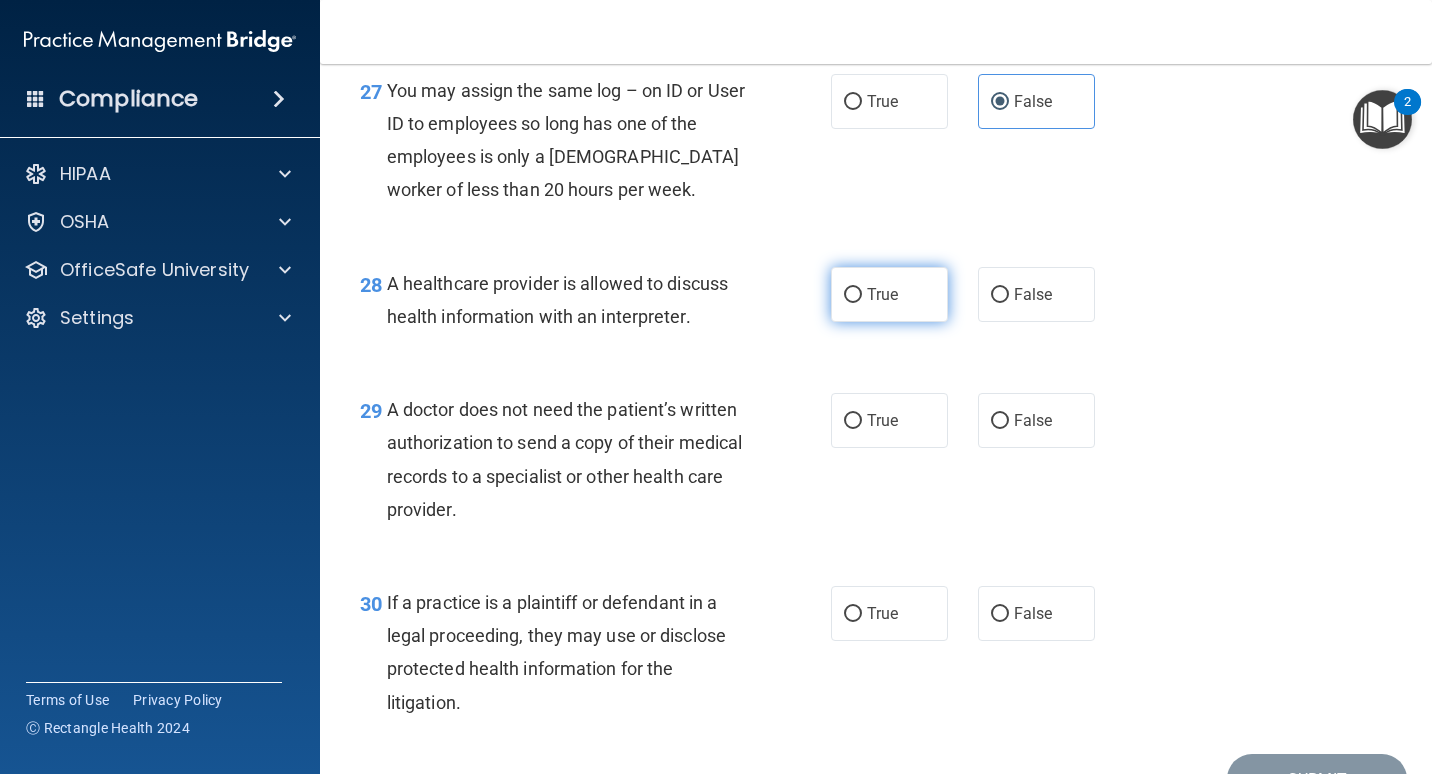 click on "True" at bounding box center [889, 294] 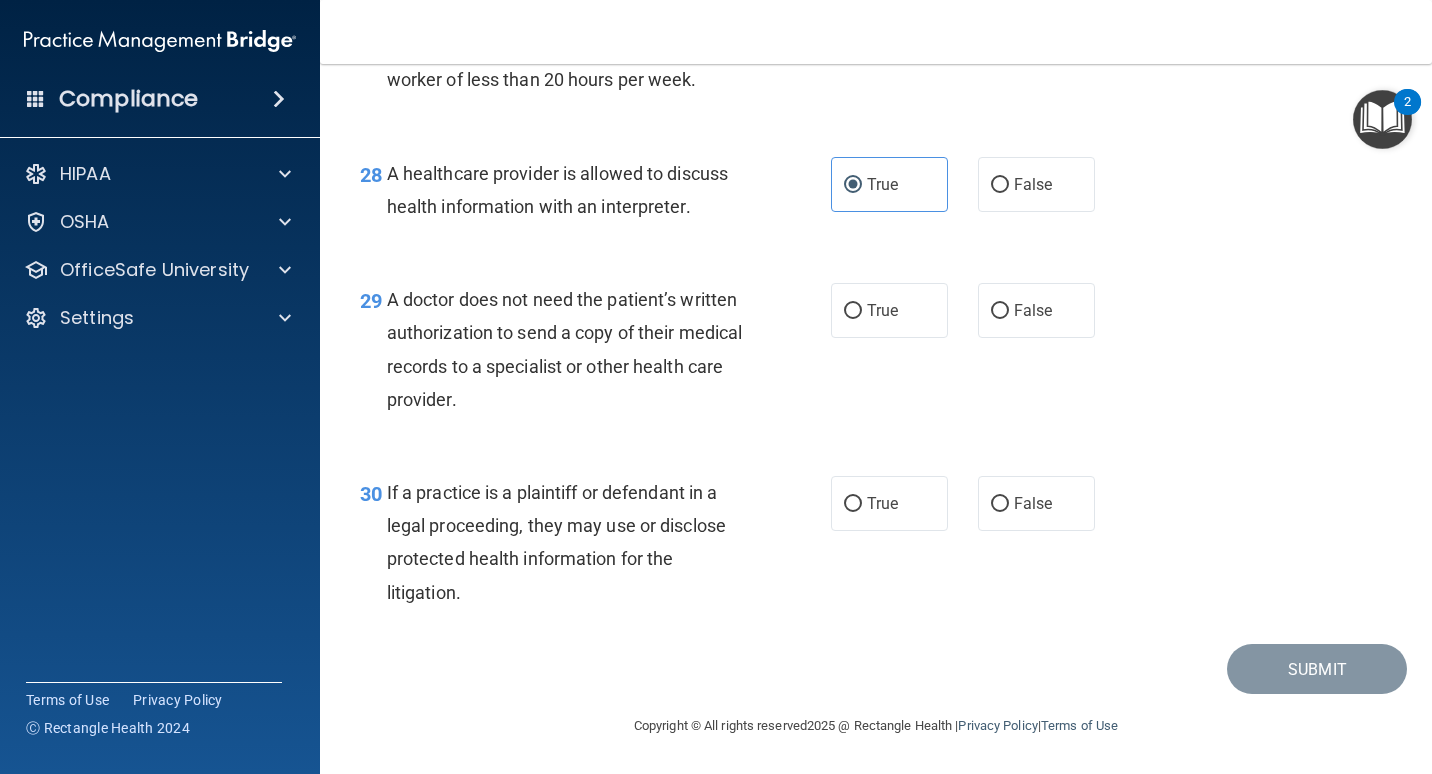 scroll, scrollTop: 5077, scrollLeft: 0, axis: vertical 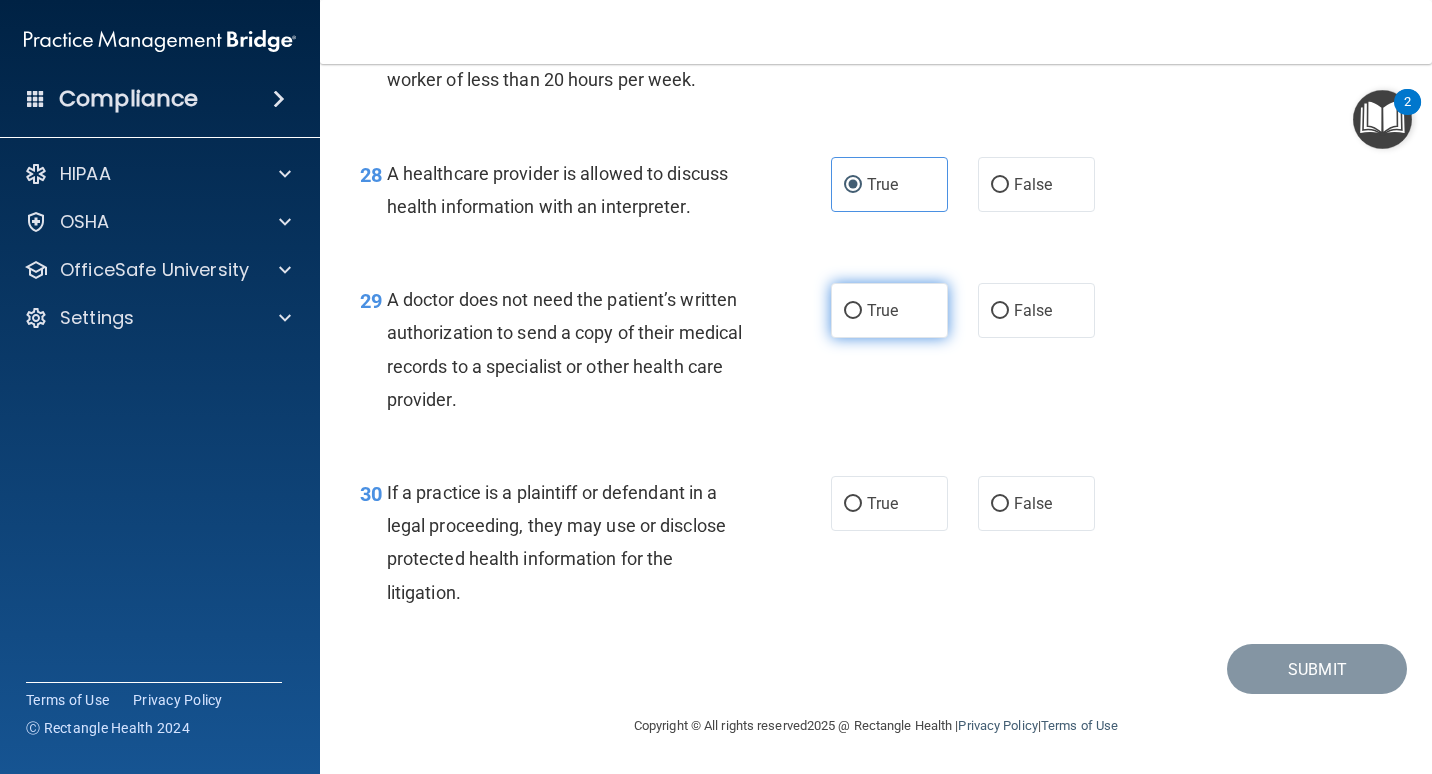 click on "29        A doctor does not need the patient’s written authorization to send a copy of their medical records to a specialist or other health care provider.                  True           False" at bounding box center [876, 354] 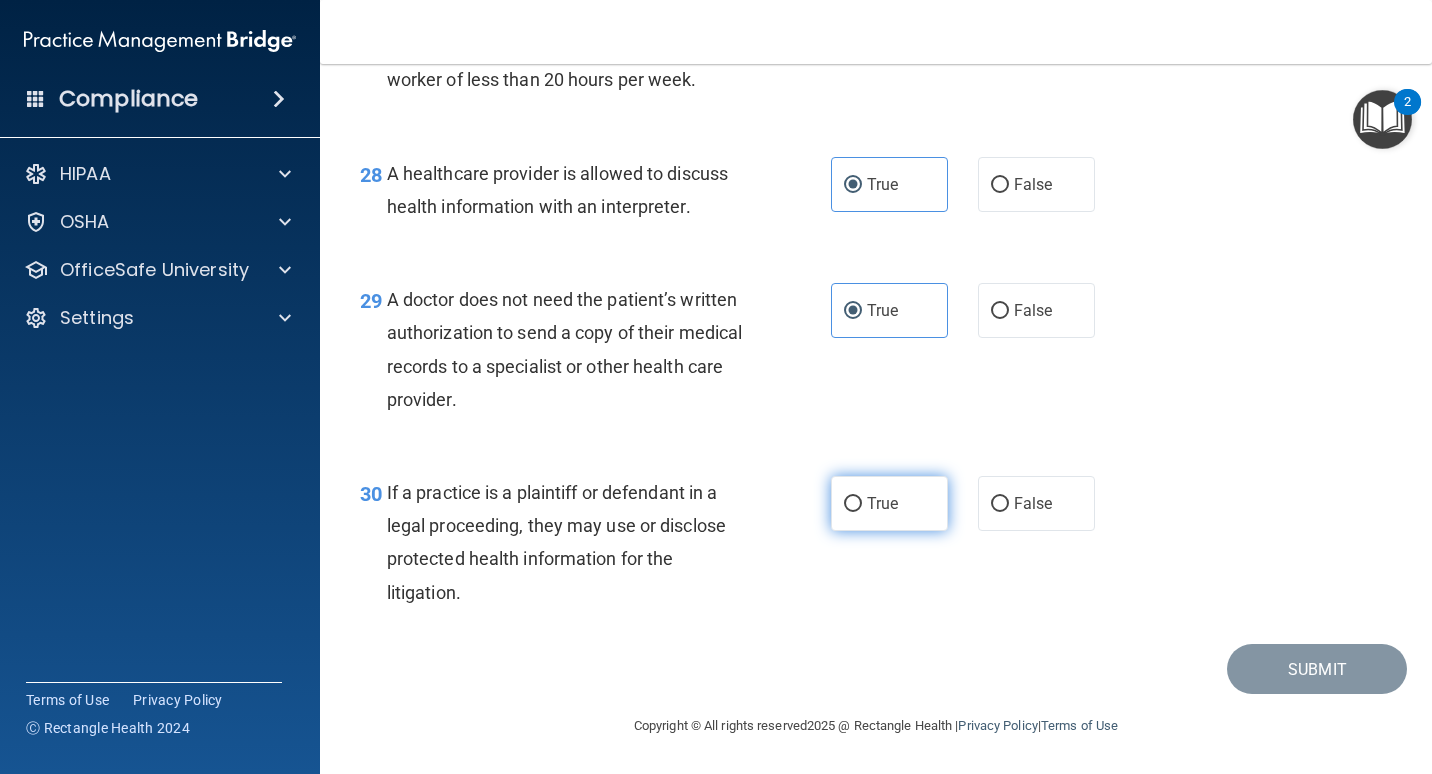 click on "True" at bounding box center (889, 503) 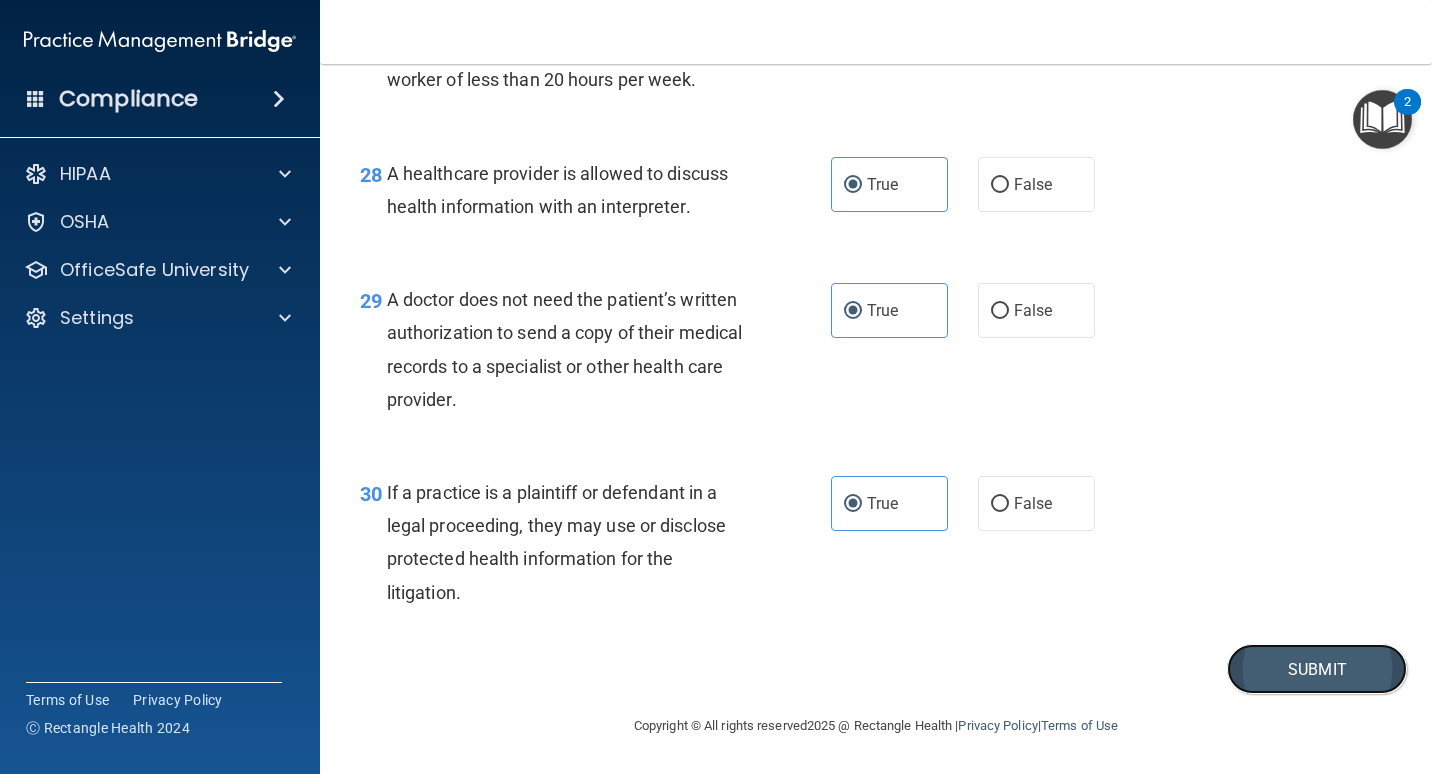 click on "Submit" at bounding box center [1317, 669] 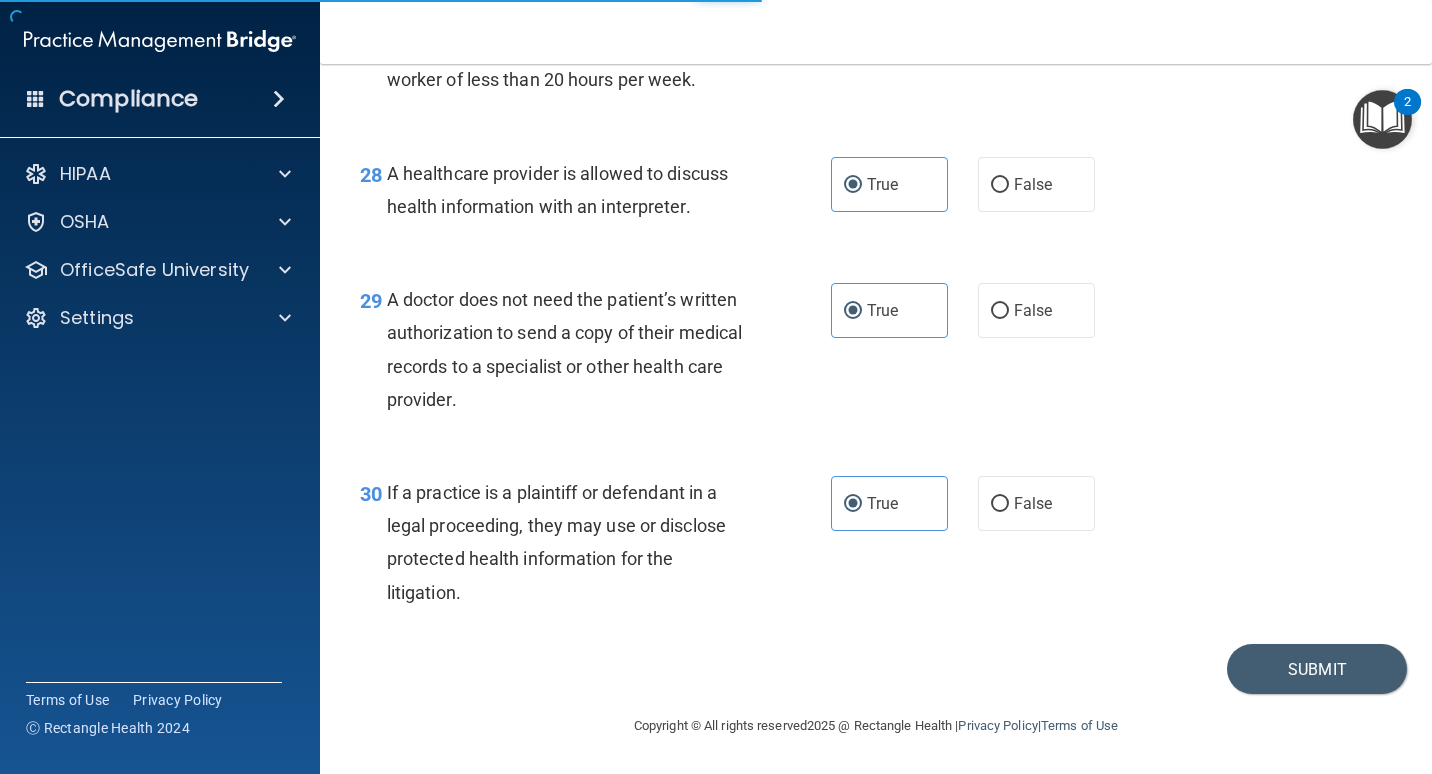 scroll, scrollTop: 0, scrollLeft: 0, axis: both 